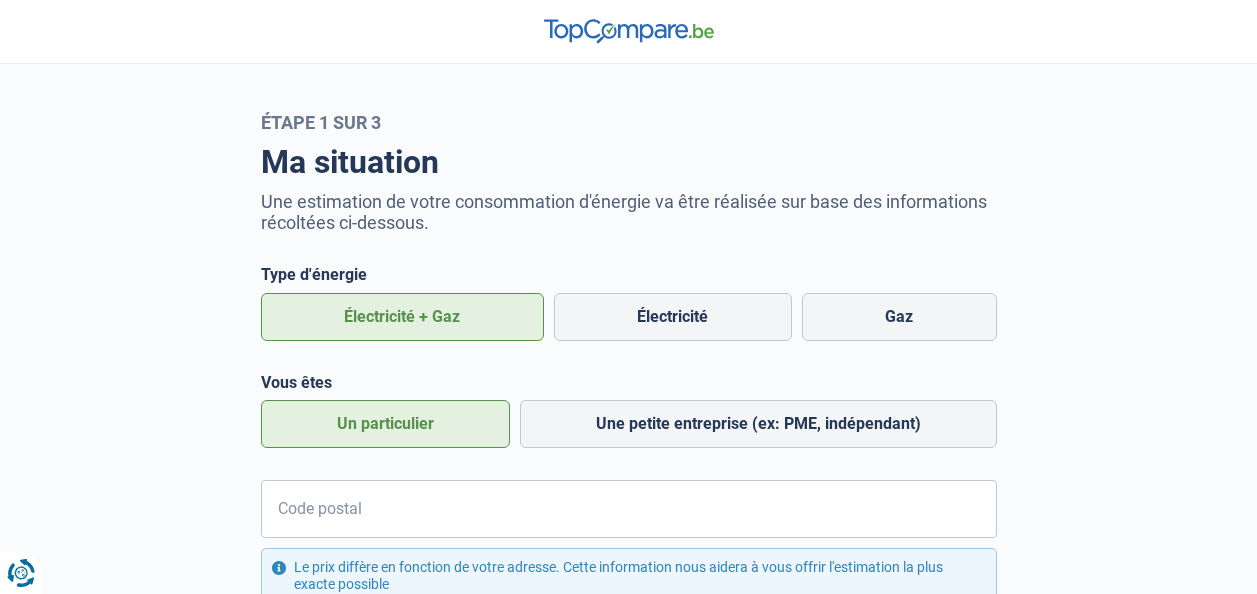 scroll, scrollTop: 0, scrollLeft: 0, axis: both 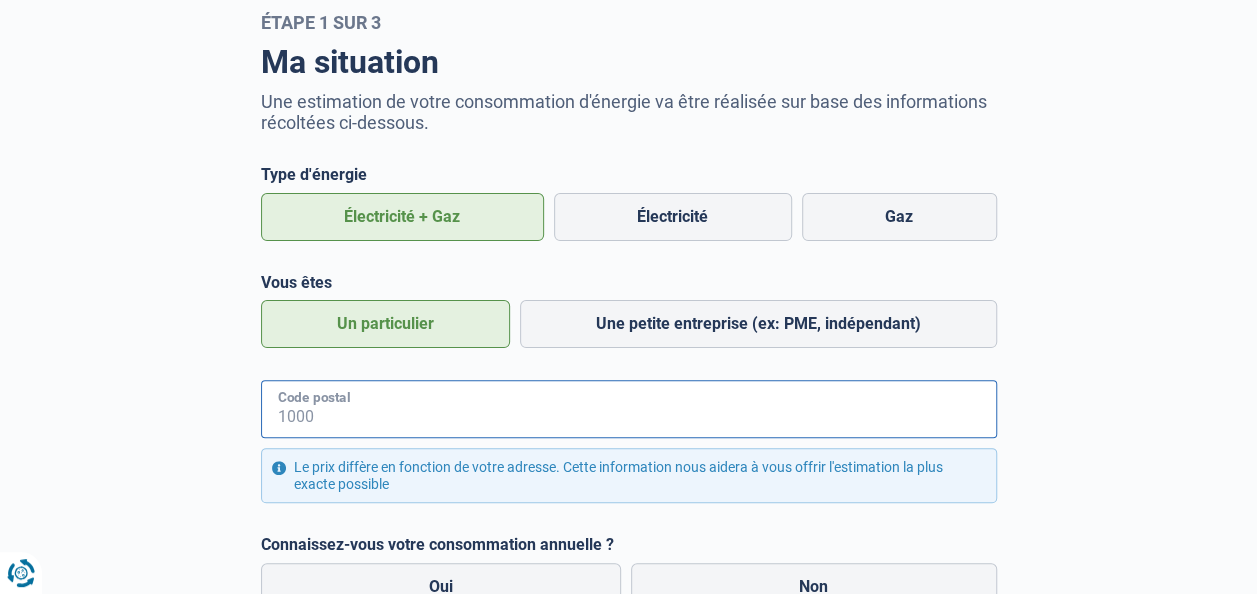 click on "Code postal" at bounding box center [629, 409] 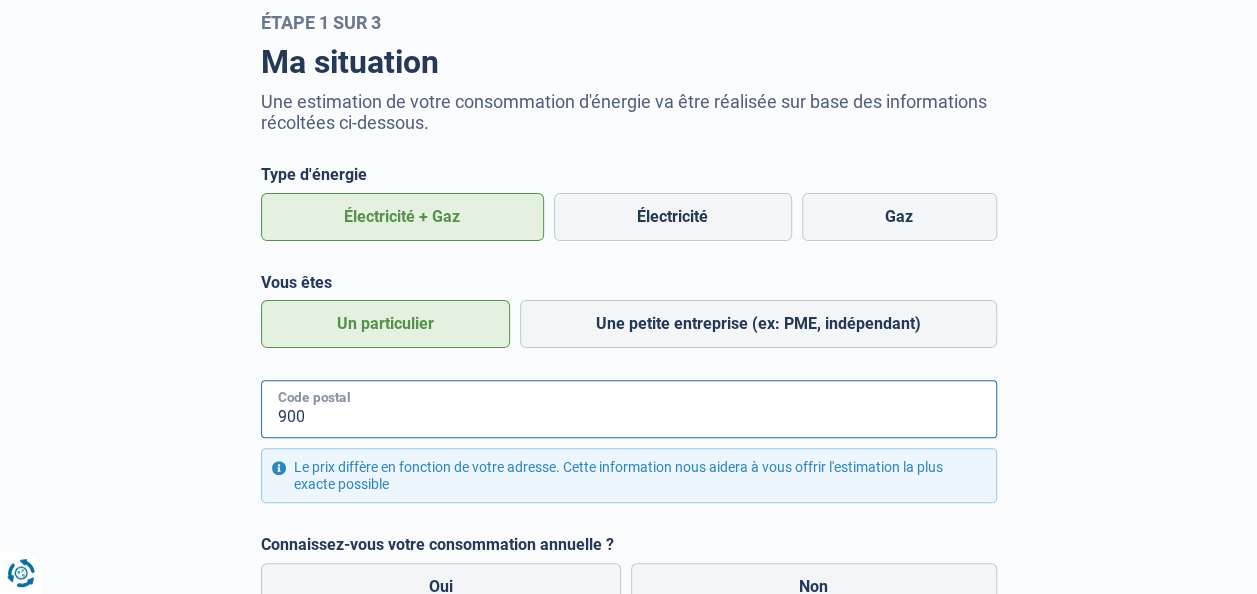 type on "9000" 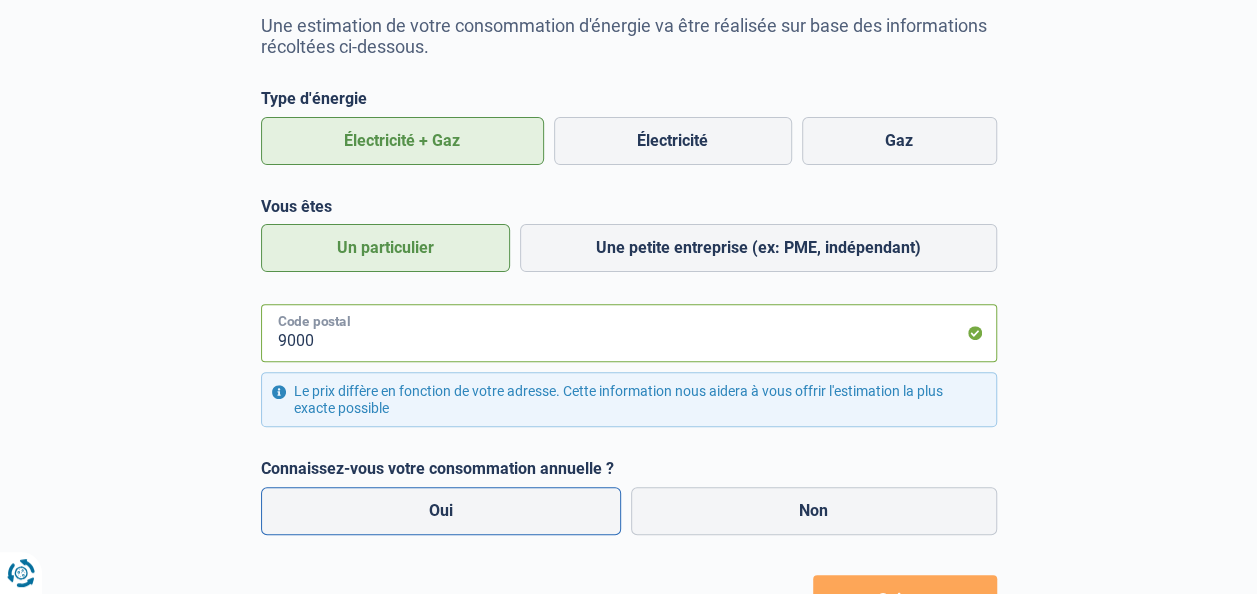 scroll, scrollTop: 276, scrollLeft: 0, axis: vertical 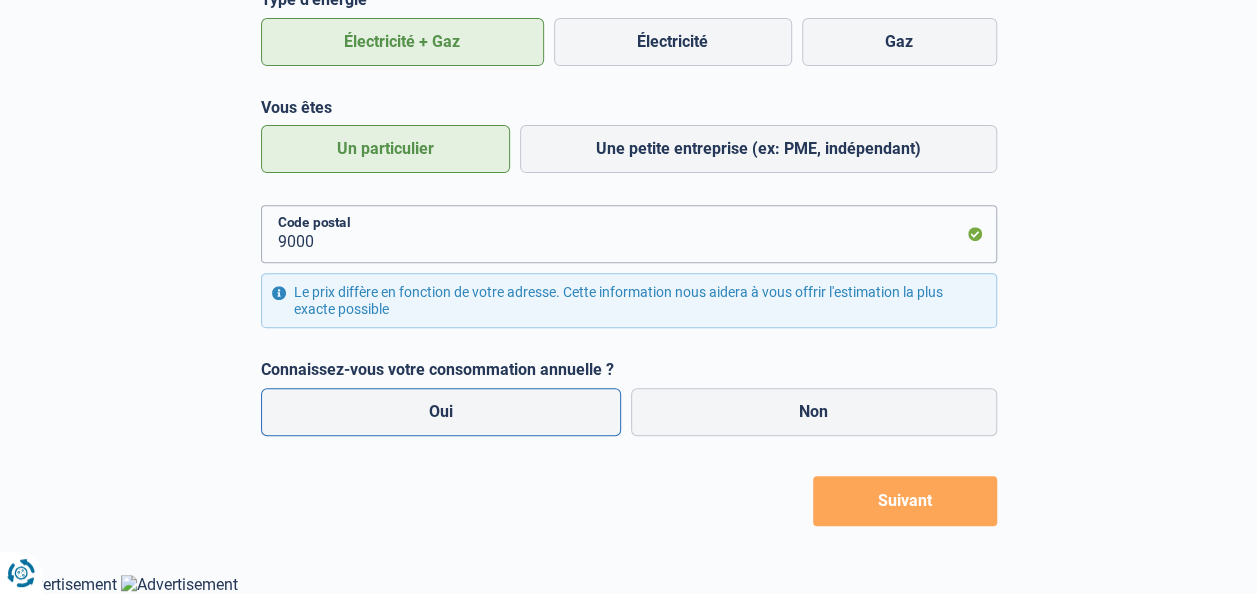 click on "Oui" at bounding box center [441, 412] 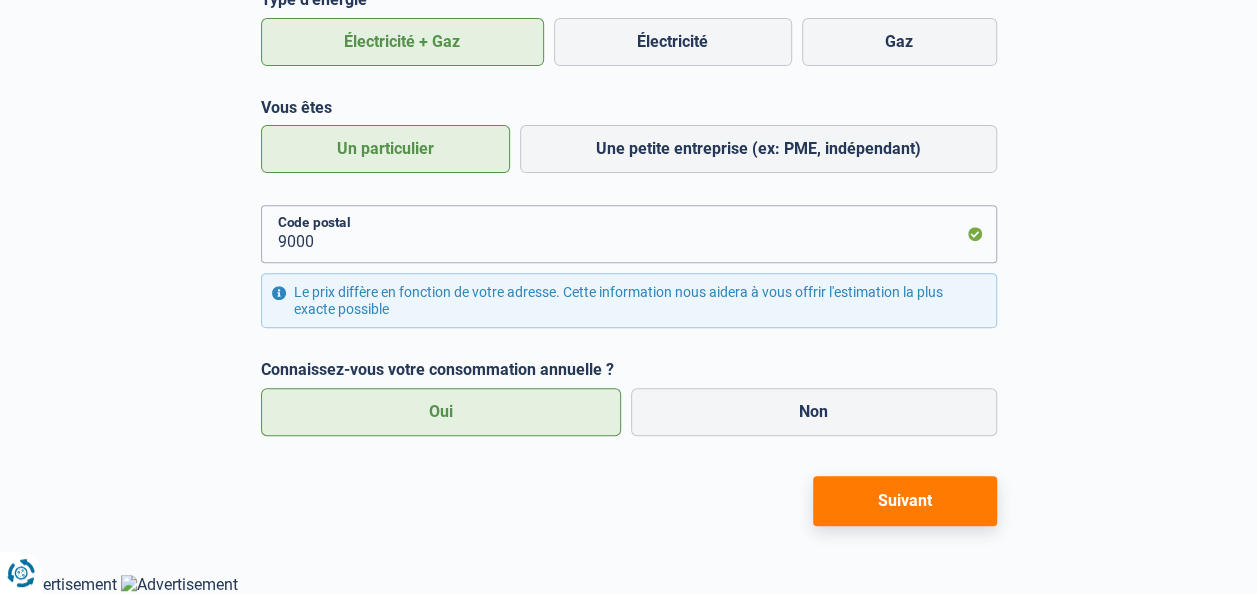 click on "Suivant" at bounding box center [905, 501] 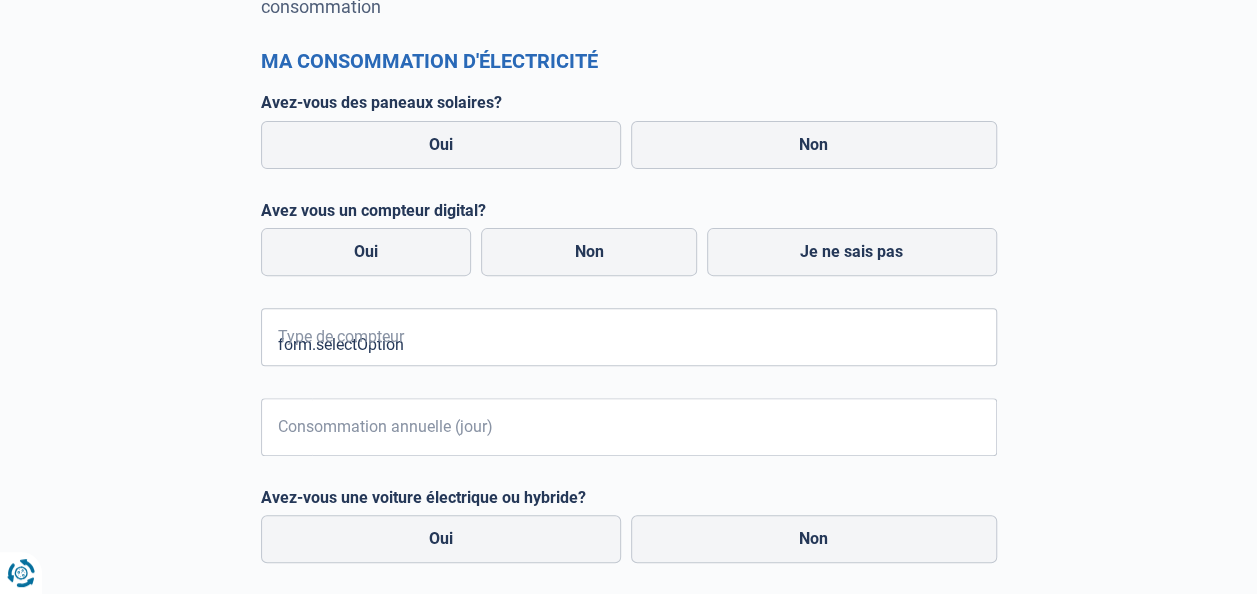 scroll, scrollTop: 176, scrollLeft: 0, axis: vertical 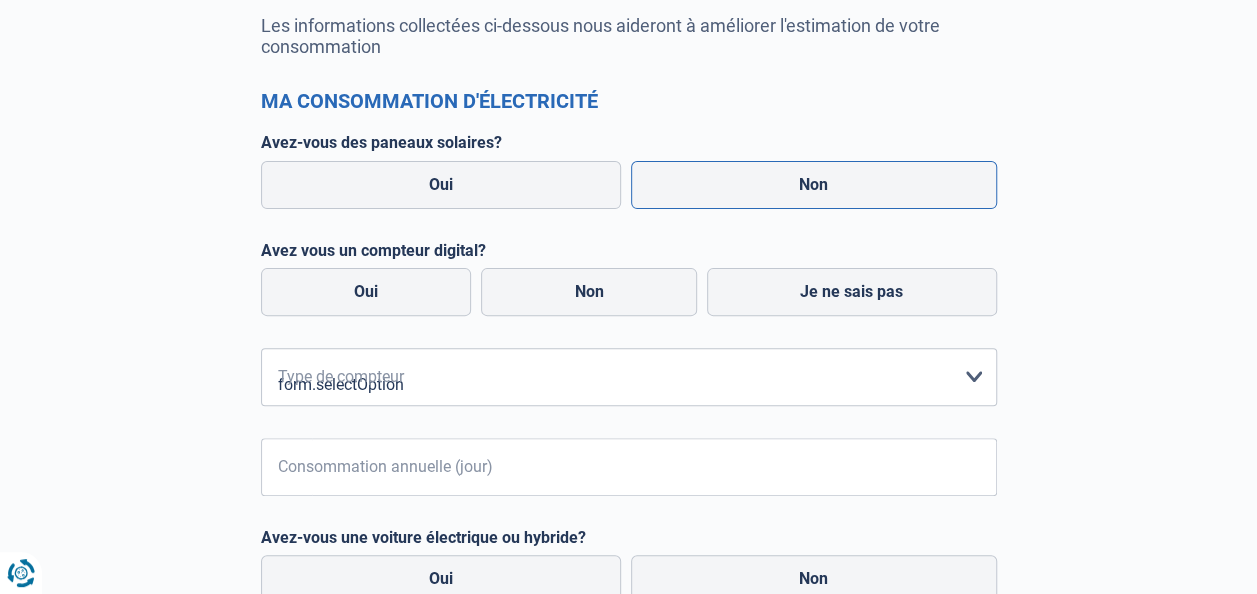 click on "Non" at bounding box center [814, 185] 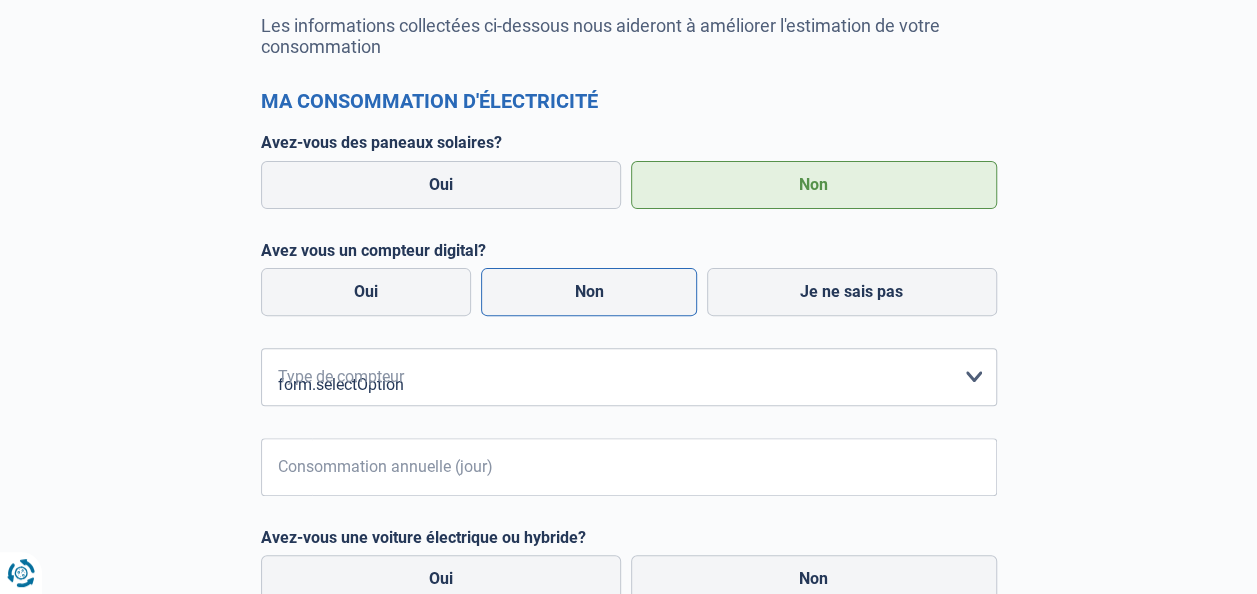 click on "Non" at bounding box center (589, 292) 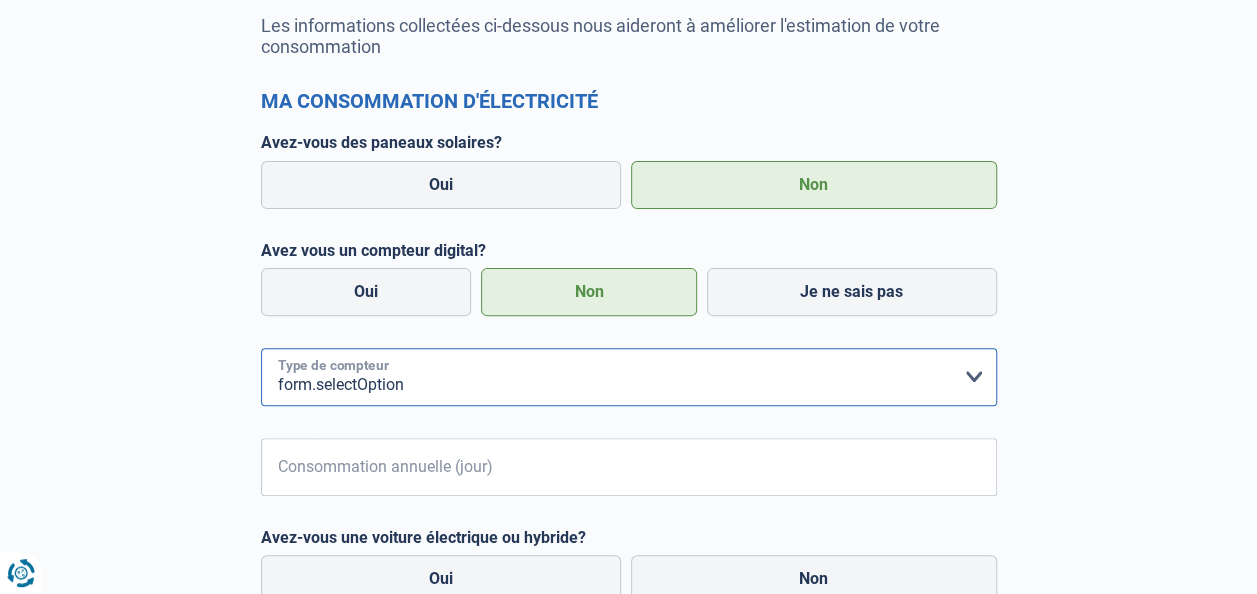 click on "form.selectOption Mono-horaire Bi-horaire Mono-horaire + exclusif nuit Bi-horaire + exclusif nuit Je ne sais pas" at bounding box center (629, 377) 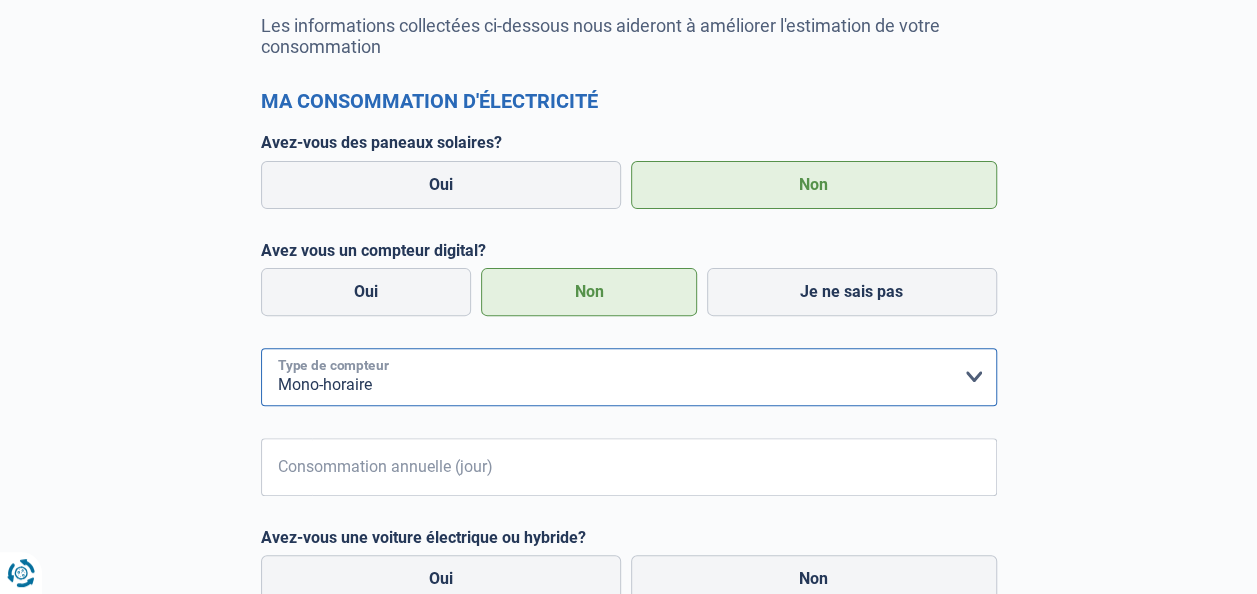 click on "form.selectOption Mono-horaire Bi-horaire Mono-horaire + exclusif nuit Bi-horaire + exclusif nuit Je ne sais pas" at bounding box center [629, 377] 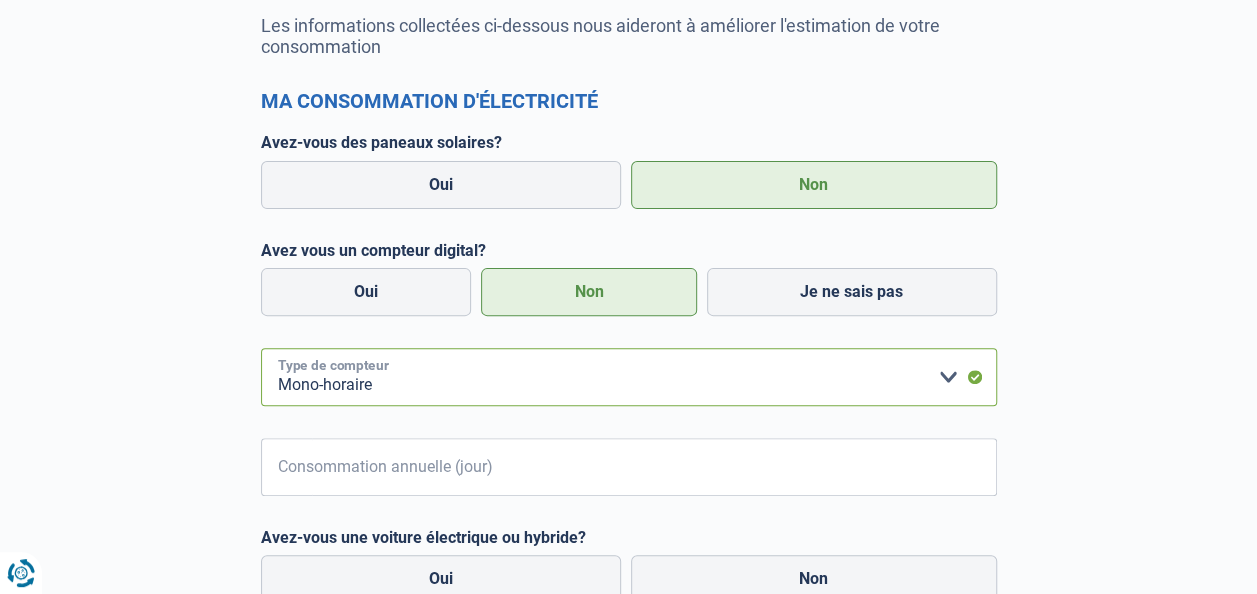 scroll, scrollTop: 276, scrollLeft: 0, axis: vertical 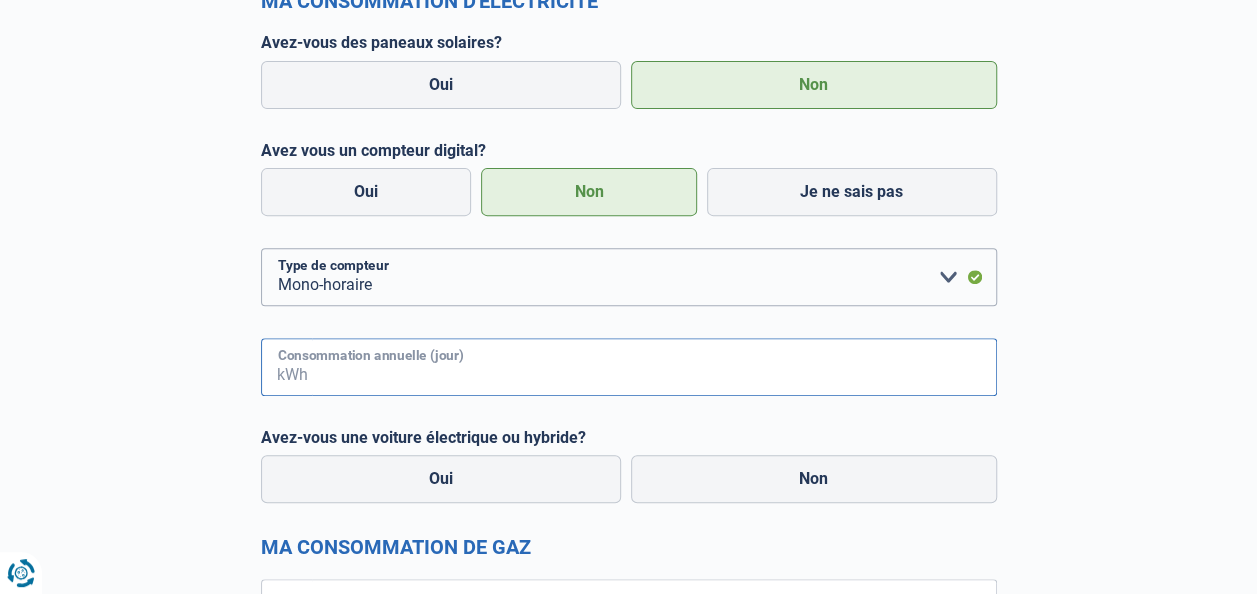 click on "Consommation annuelle (jour)" at bounding box center (654, 367) 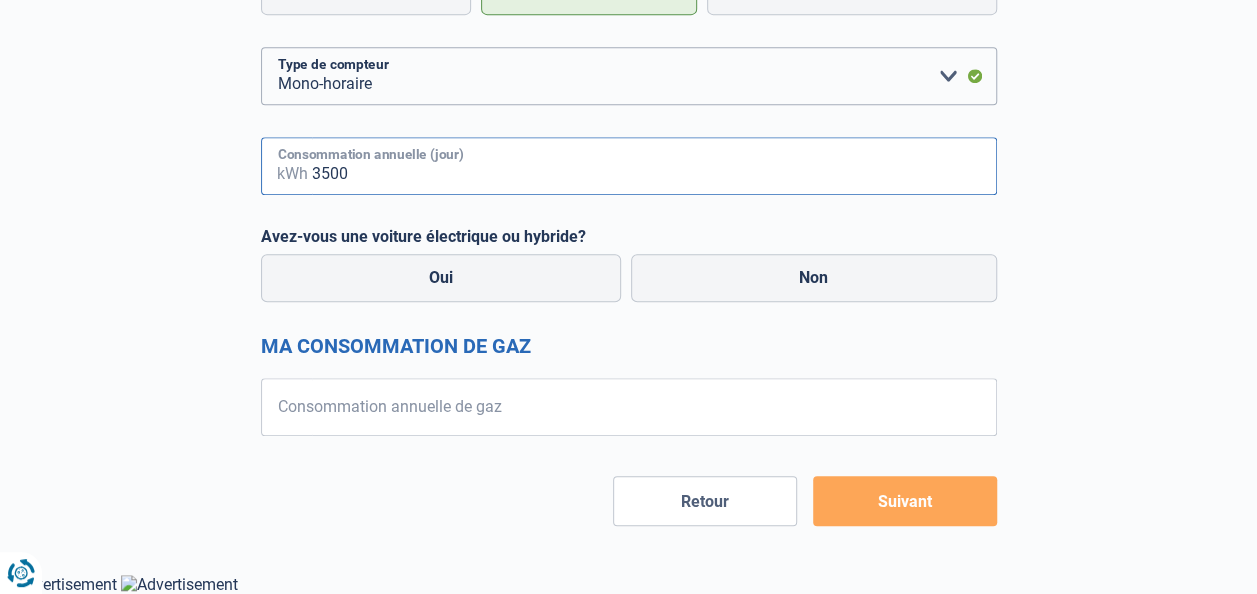 scroll, scrollTop: 479, scrollLeft: 0, axis: vertical 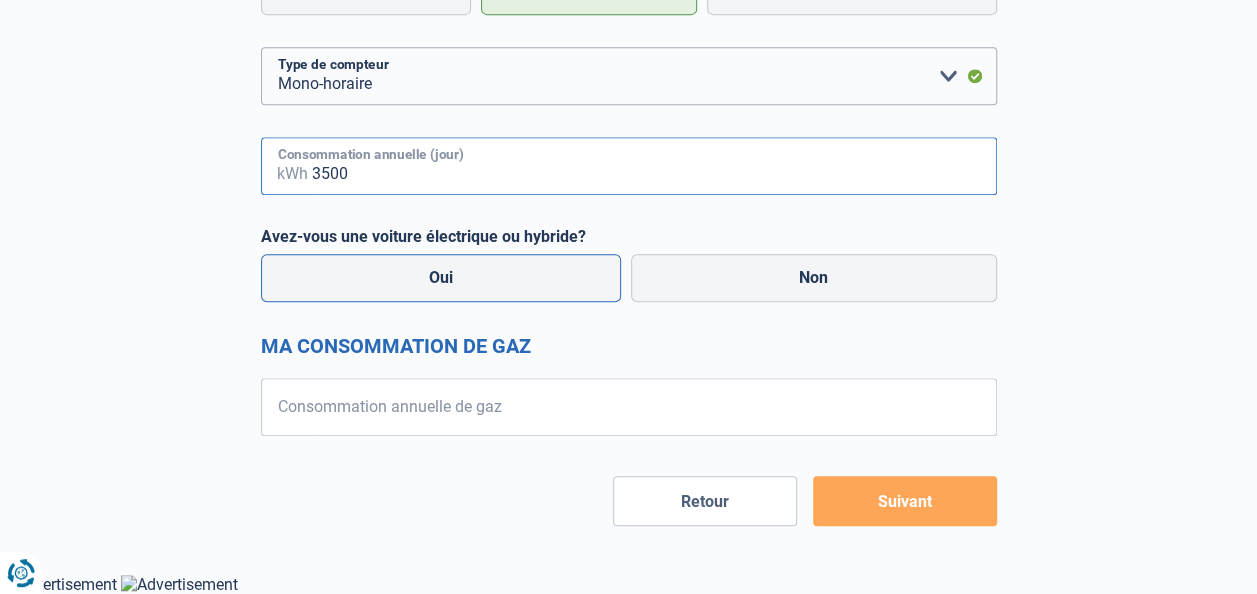 type on "3500" 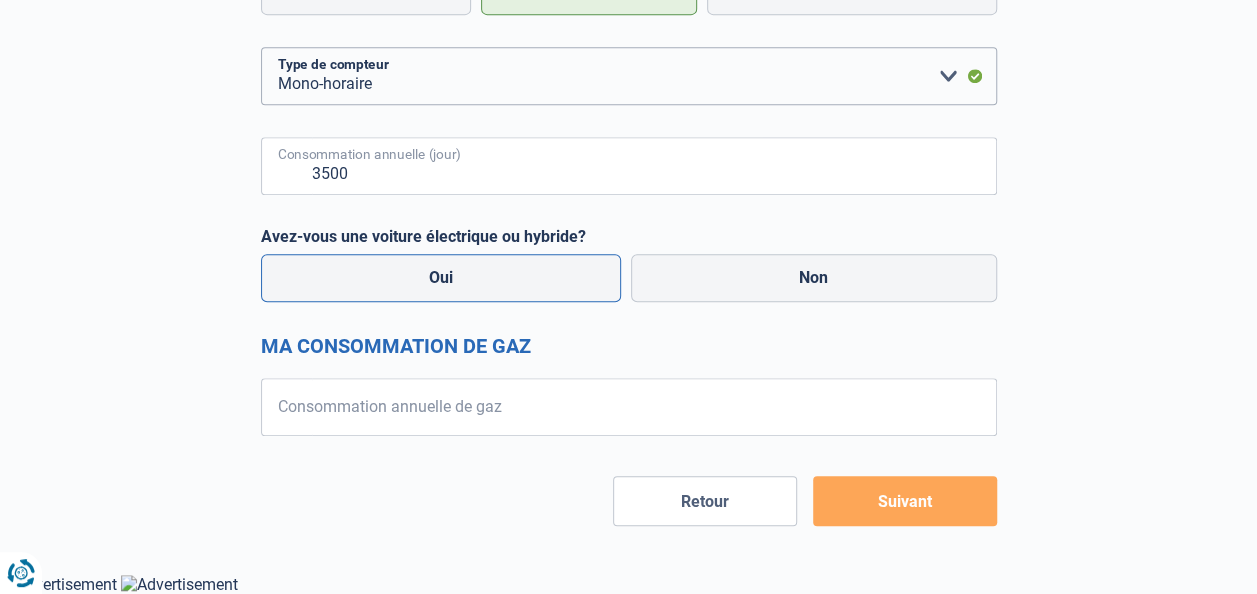 click on "Oui" at bounding box center [441, 278] 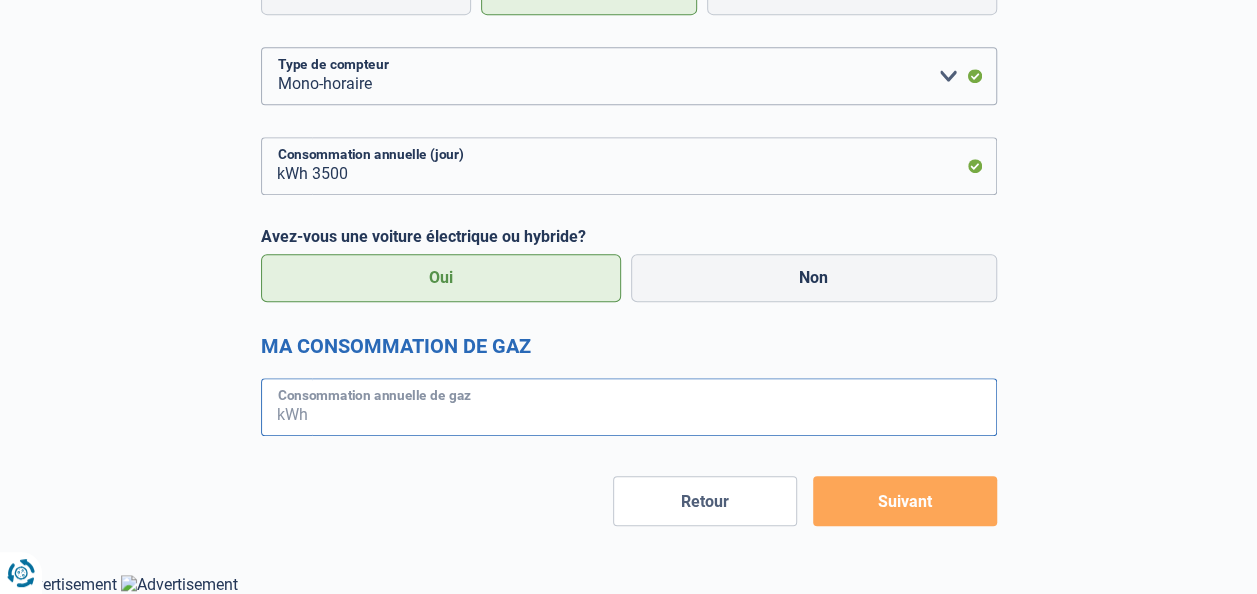 click on "Consommation annuelle de gaz" at bounding box center (654, 407) 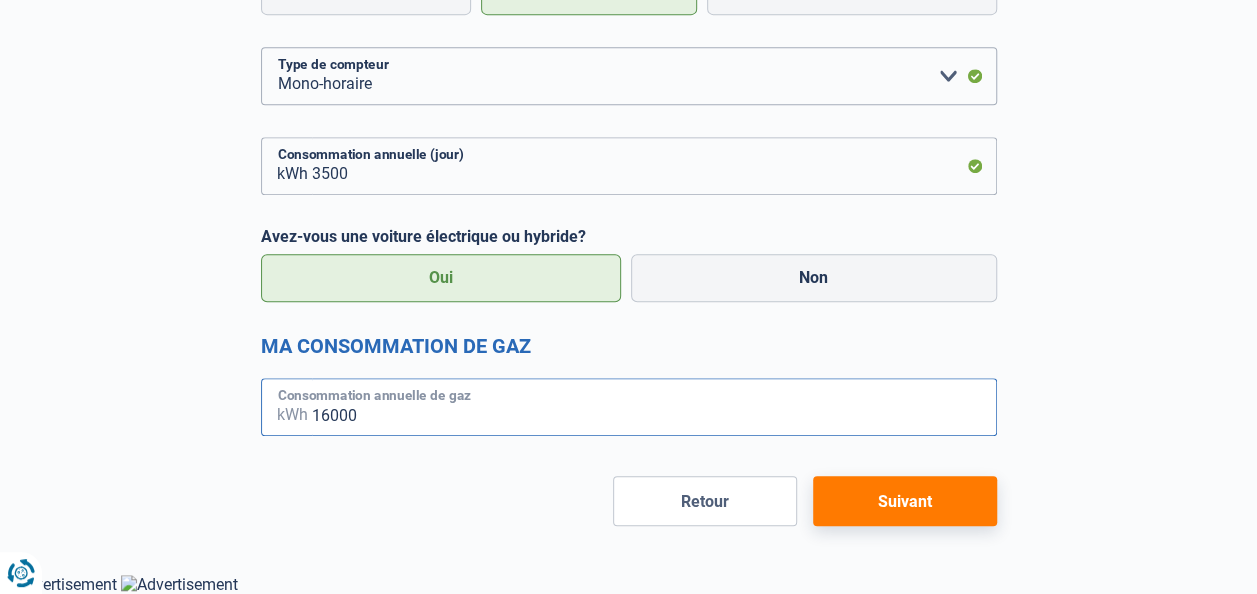 type on "16000" 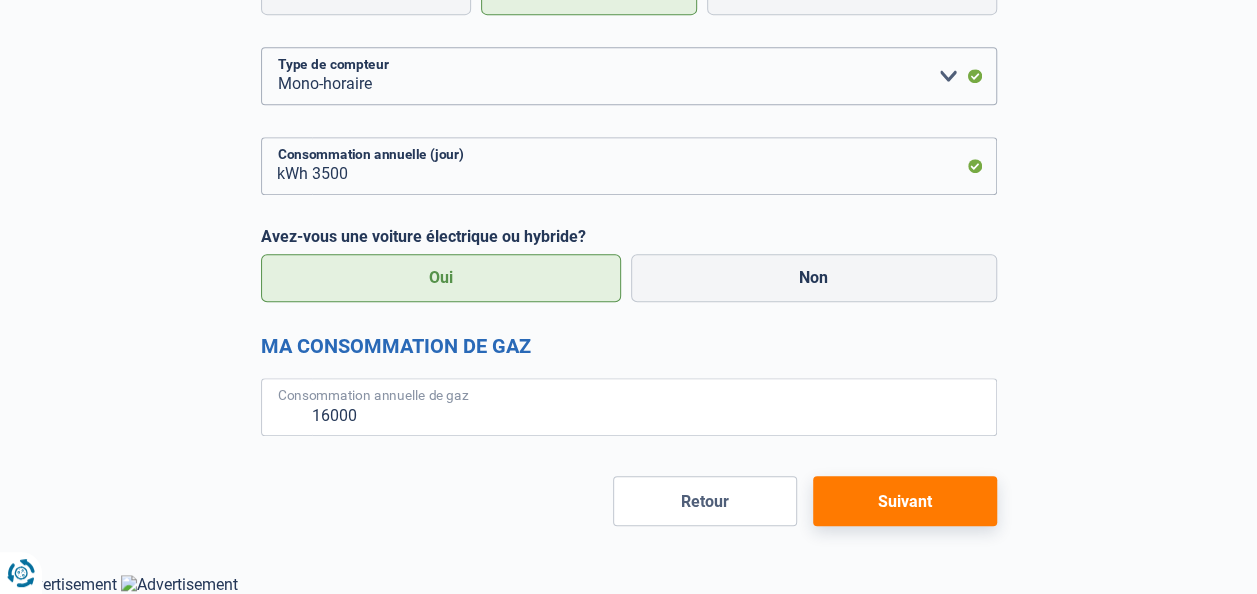 click on "Suivant" at bounding box center (905, 501) 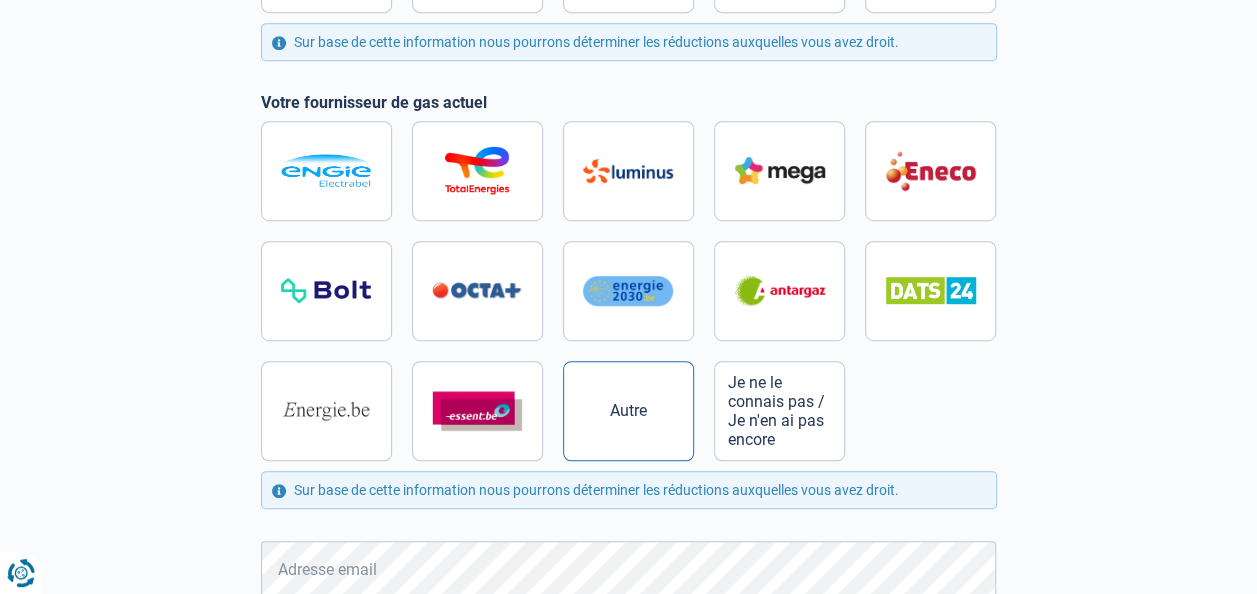 click on "Autre" at bounding box center [628, 410] 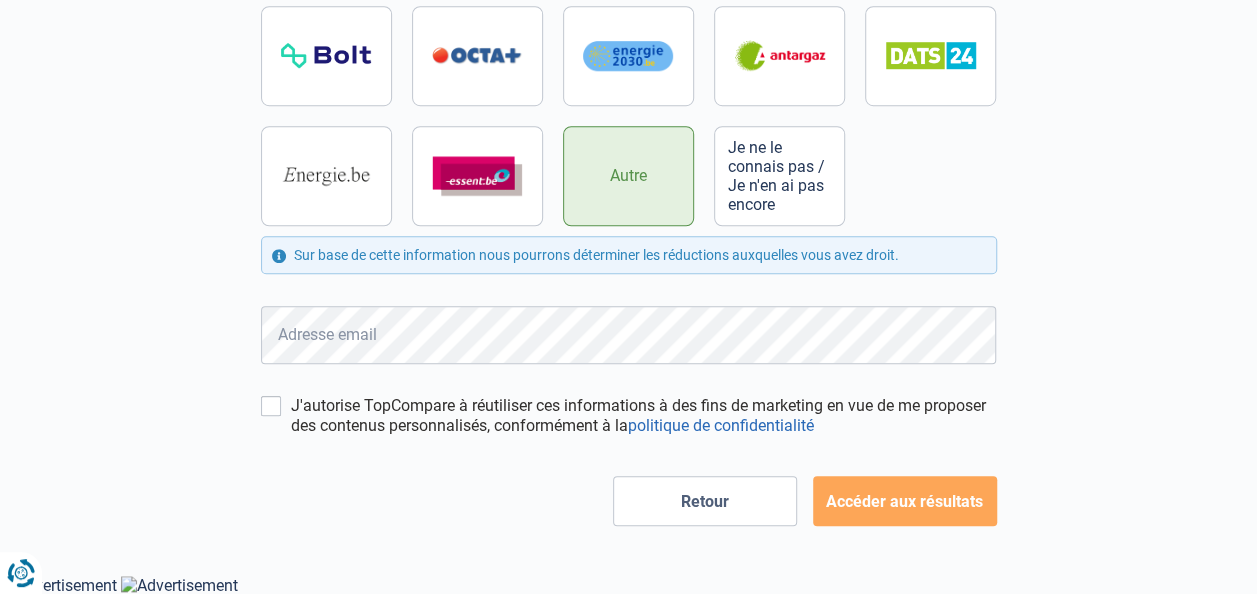 scroll, scrollTop: 314, scrollLeft: 0, axis: vertical 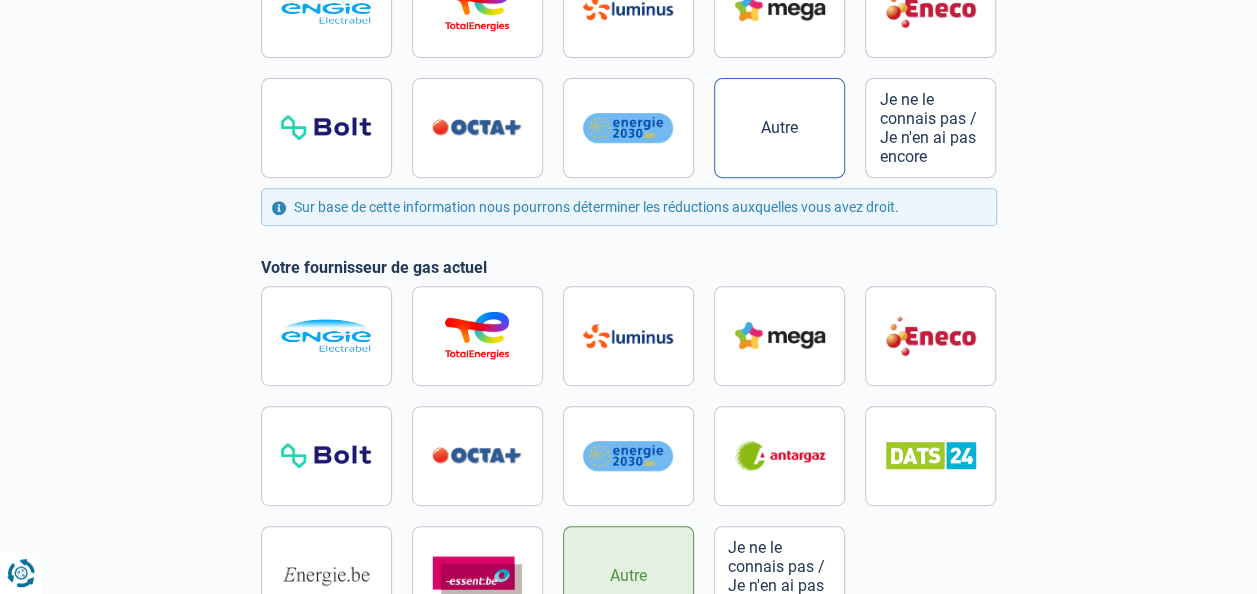click on "Autre" at bounding box center [779, 128] 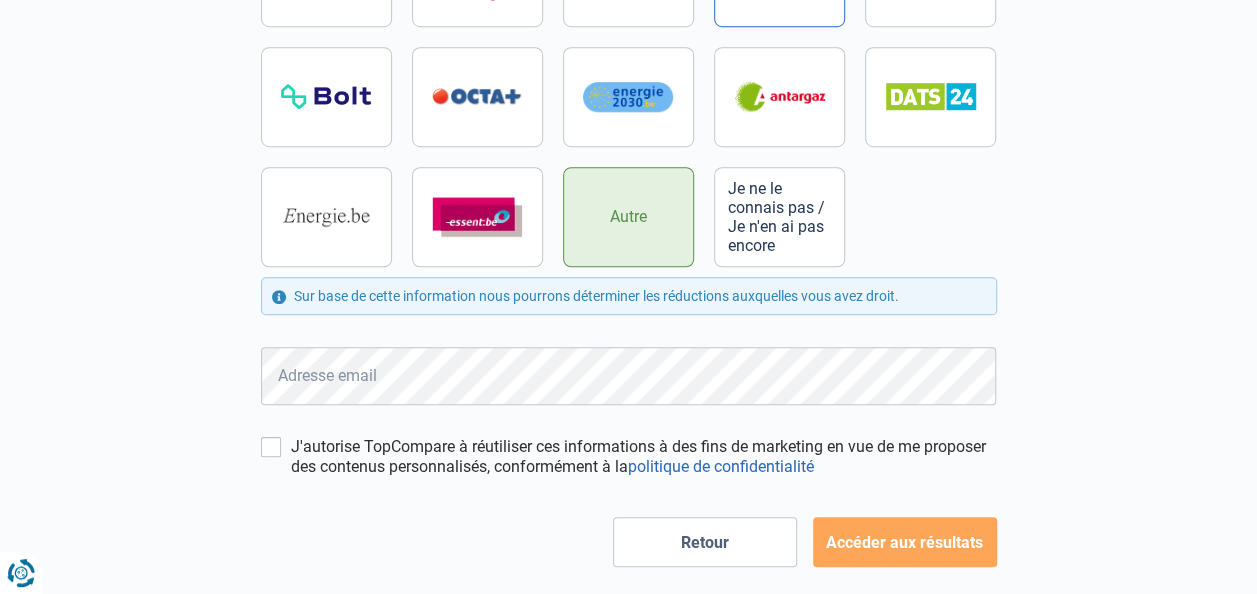 scroll, scrollTop: 714, scrollLeft: 0, axis: vertical 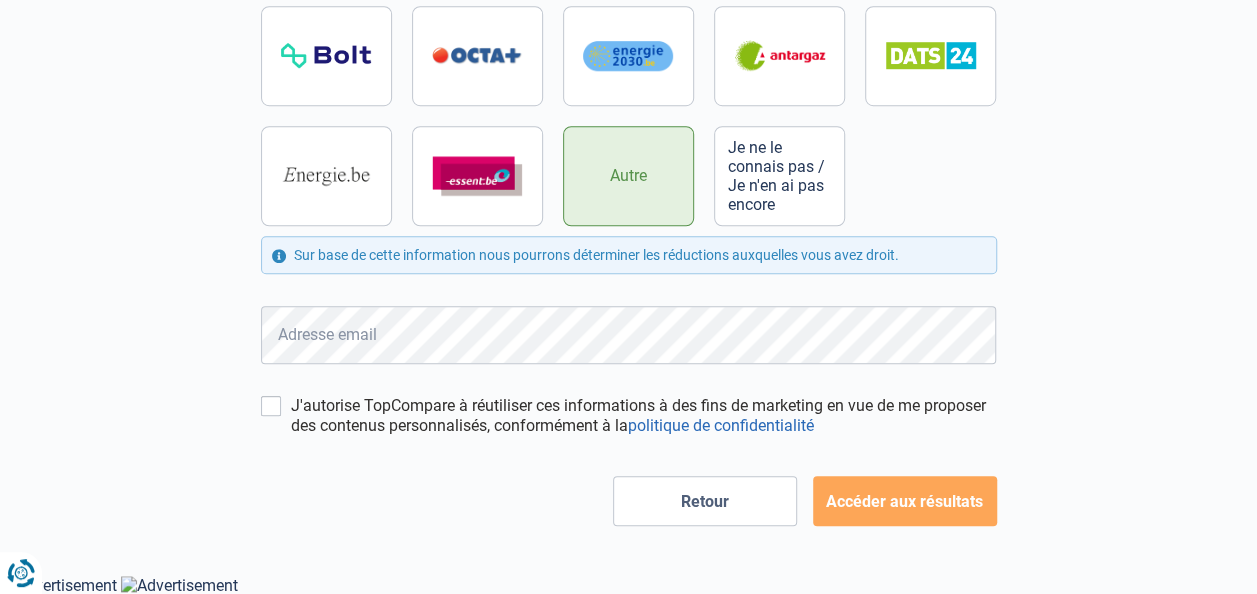 click on "Votre fournisseur actuel d'électricité Autre Je ne le connais pas / Je n'en ai pas encore Sur base de cette information nous pourrons déterminer les réductions auxquelles vous avez droit. Votre fournisseur de gas actuel Autre Je ne le connais pas / Je n'en ai pas encore Sur base de cette information nous pourrons déterminer les réductions auxquelles vous avez droit. Adresse email J'autorise TopCompare à réutiliser ces informations à des fins de marketing en vue de me proposer des contenus personnalisés, conformément à la   politique de confidentialité Retour Accéder aux résultats" at bounding box center (629, 28) 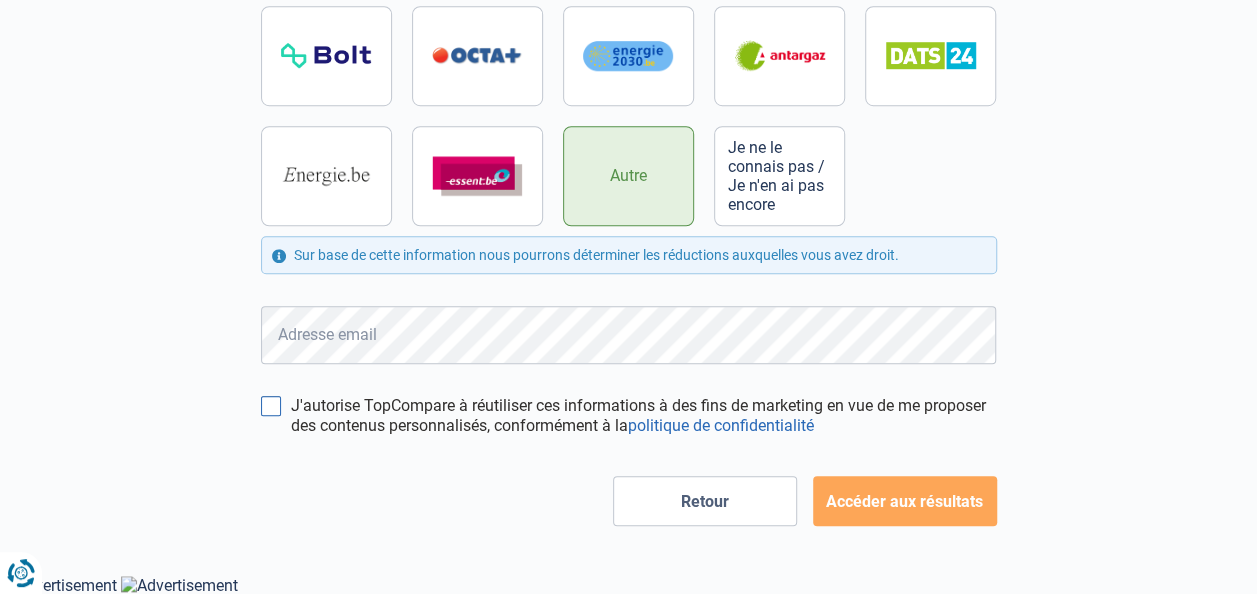 click on "J'autorise TopCompare à réutiliser ces informations à des fins de marketing en vue de me proposer des contenus personnalisés, conformément à la   politique de confidentialité" at bounding box center (271, 406) 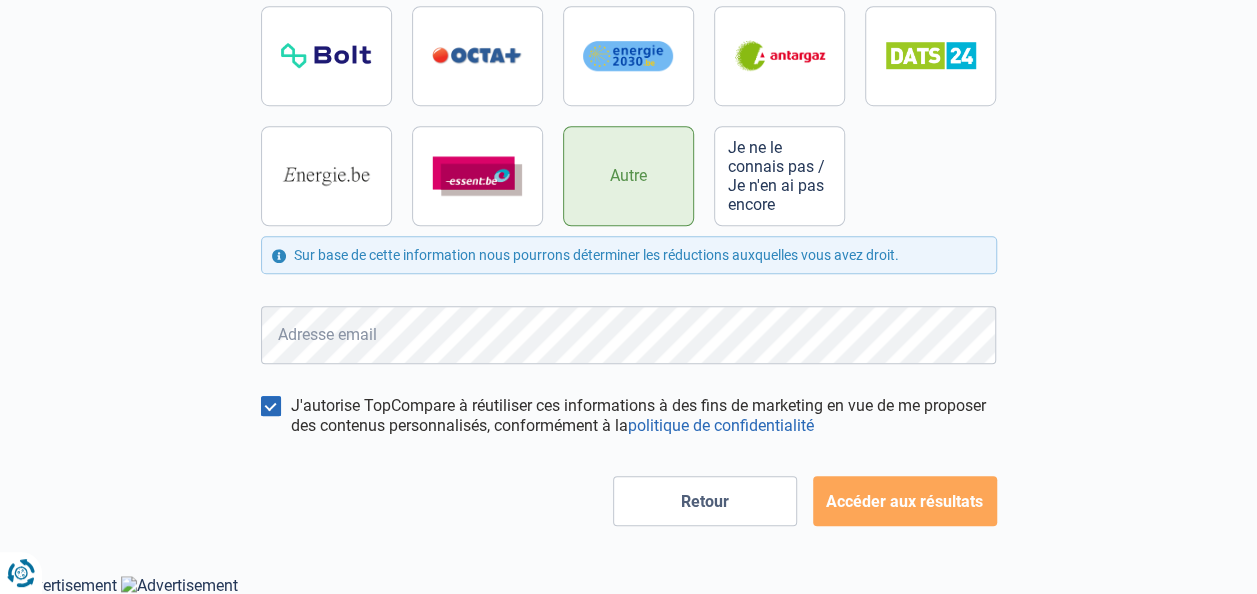 click on "J'autorise TopCompare à réutiliser ces informations à des fins de marketing en vue de me proposer des contenus personnalisés, conformément à la   politique de confidentialité" at bounding box center (271, 406) 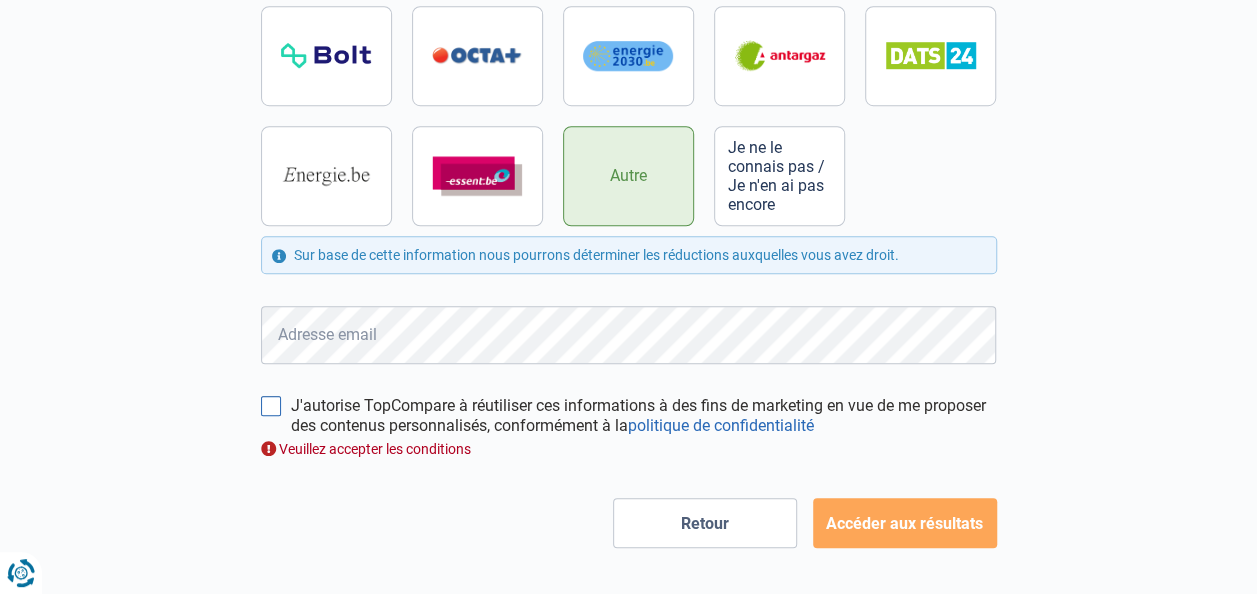click on "J'autorise TopCompare à réutiliser ces informations à des fins de marketing en vue de me proposer des contenus personnalisés, conformément à la   politique de confidentialité" at bounding box center [271, 406] 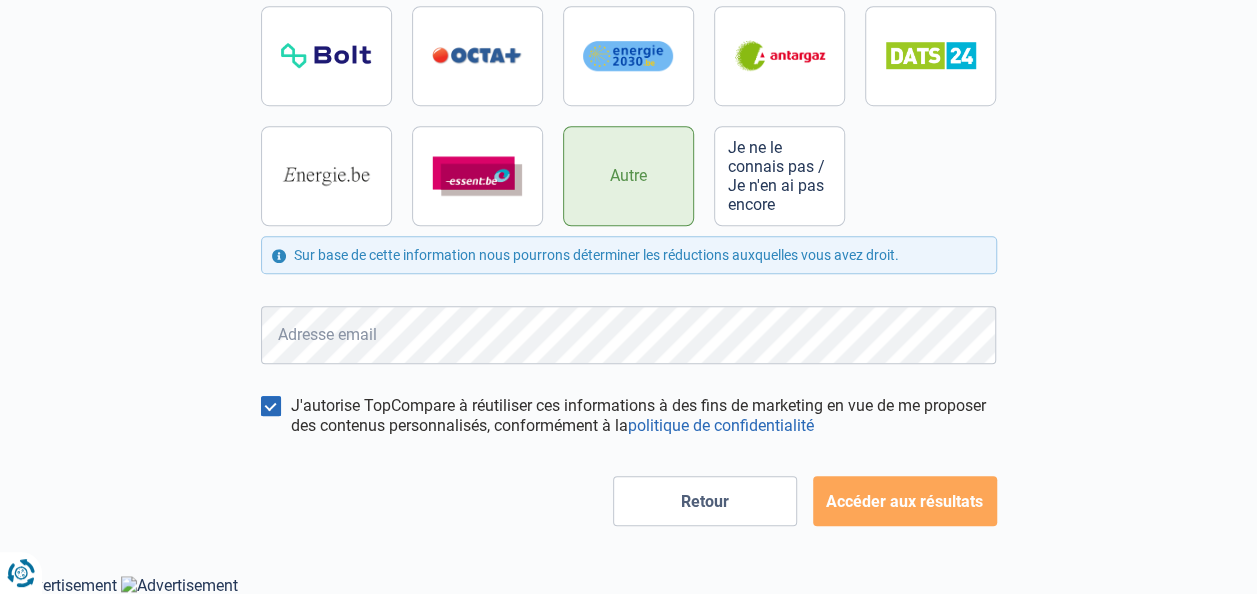 click on "Accéder aux résultats" at bounding box center (905, 501) 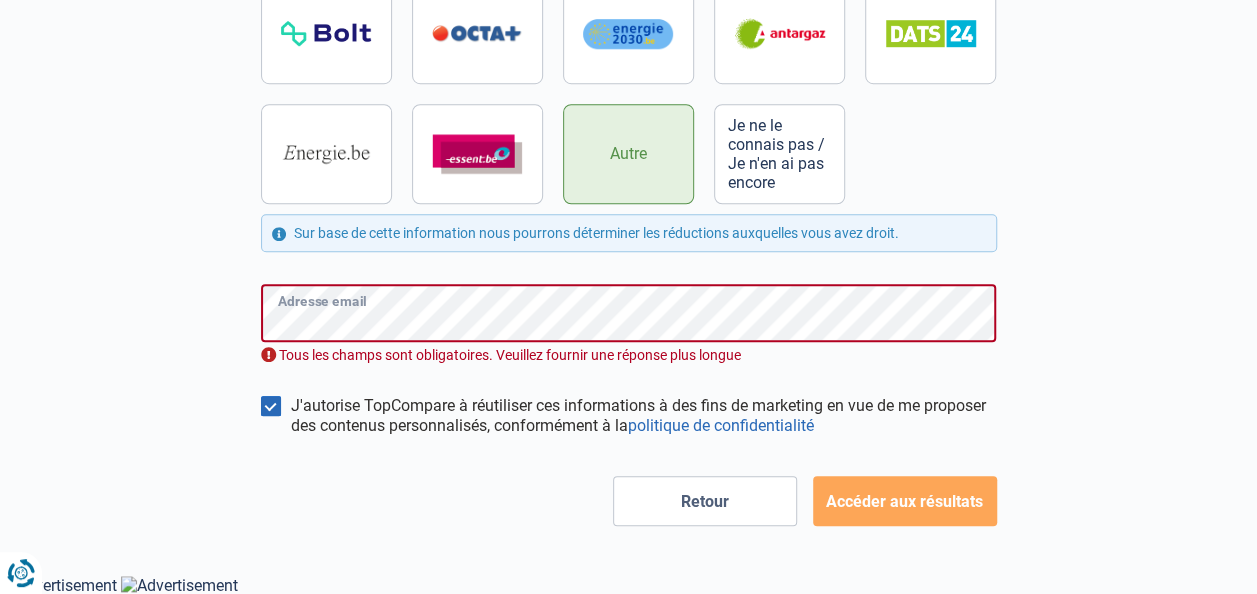 scroll, scrollTop: 714, scrollLeft: 0, axis: vertical 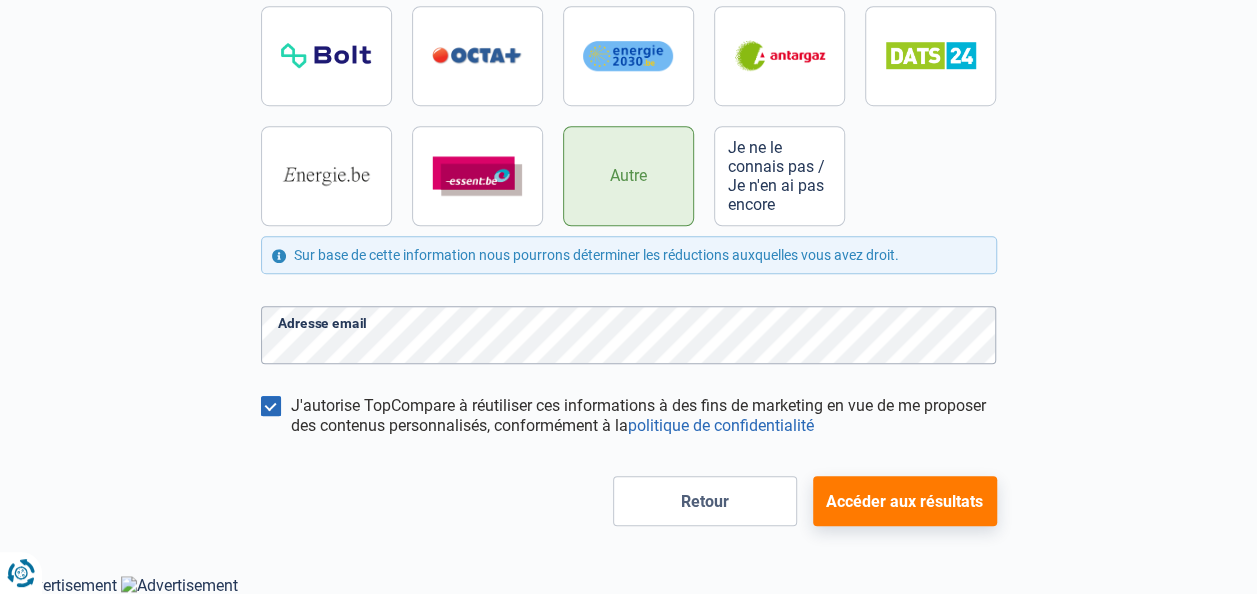 click on "Accéder aux résultats" at bounding box center [905, 501] 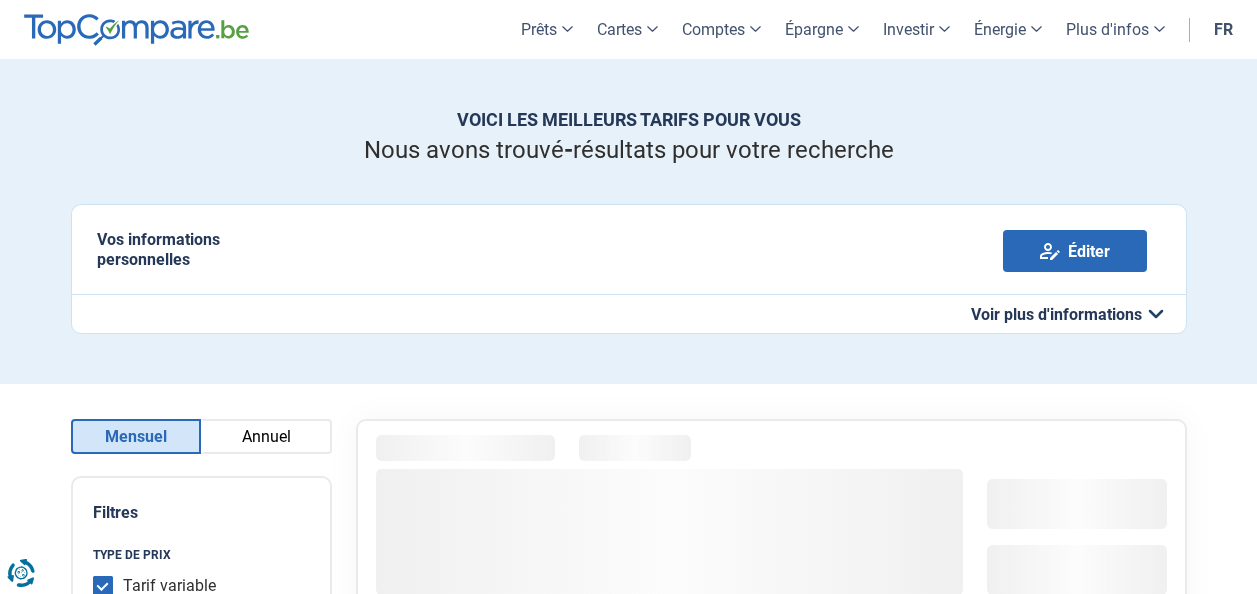 scroll, scrollTop: 0, scrollLeft: 0, axis: both 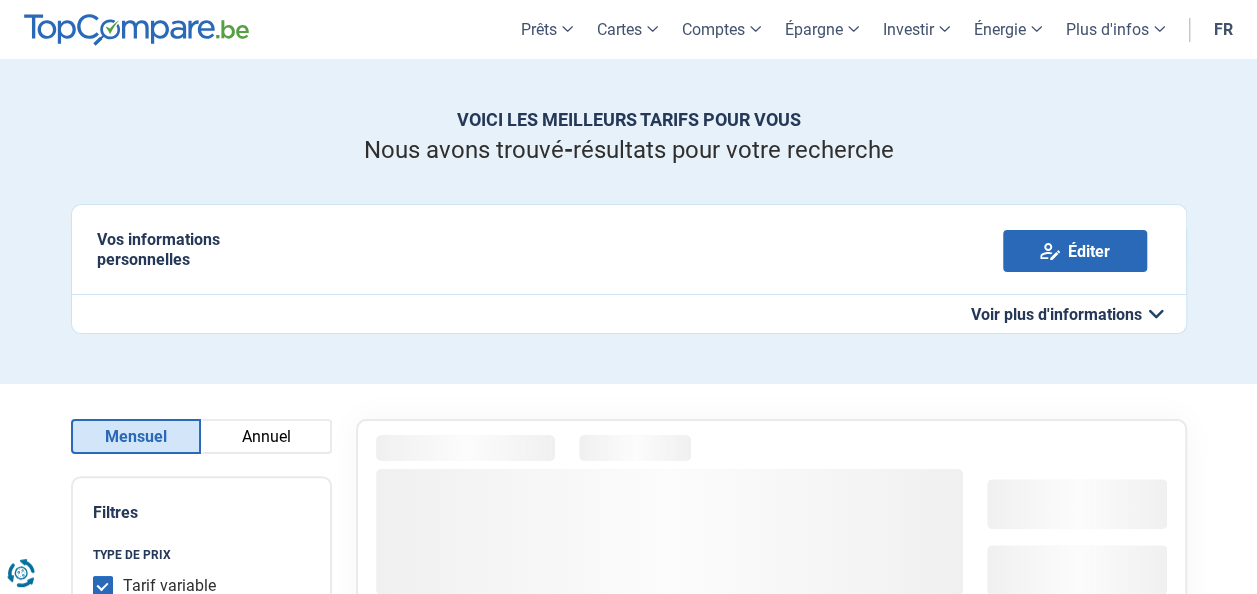 click on "Annuel" at bounding box center [266, 436] 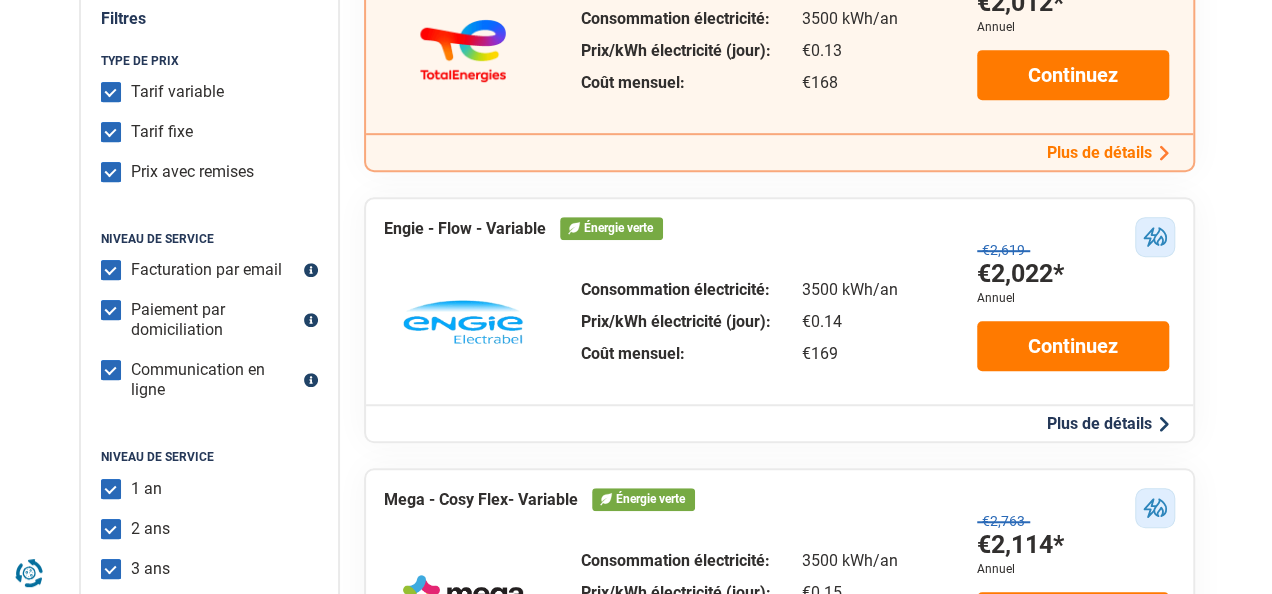scroll, scrollTop: 600, scrollLeft: 0, axis: vertical 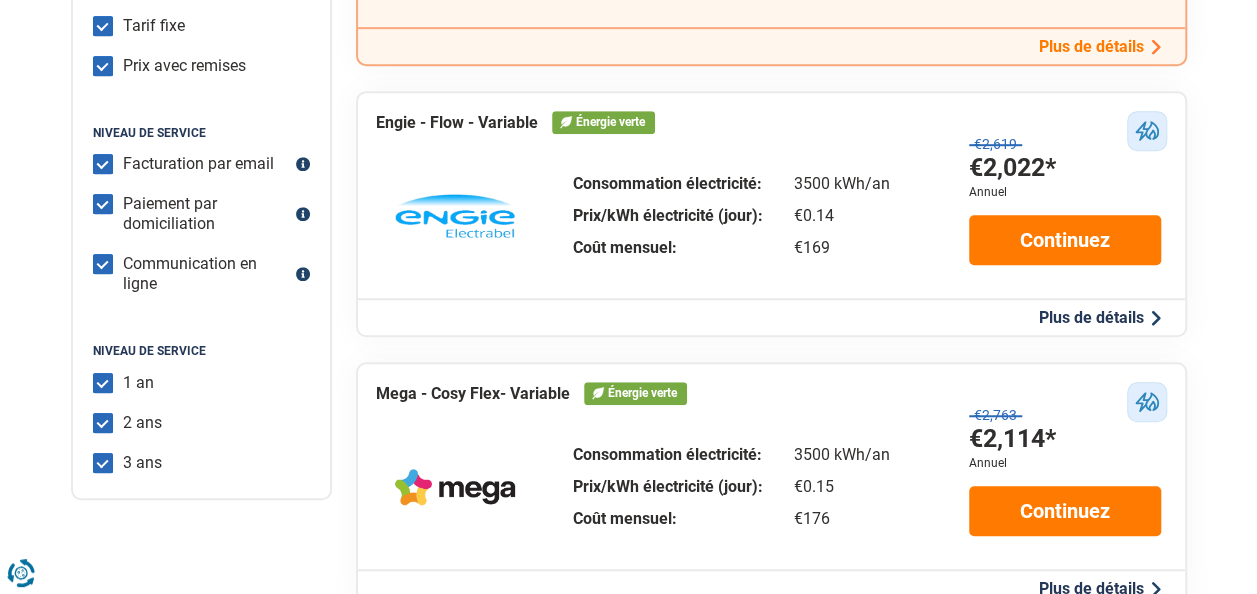 click on "Plus de détails" at bounding box center (1100, 317) 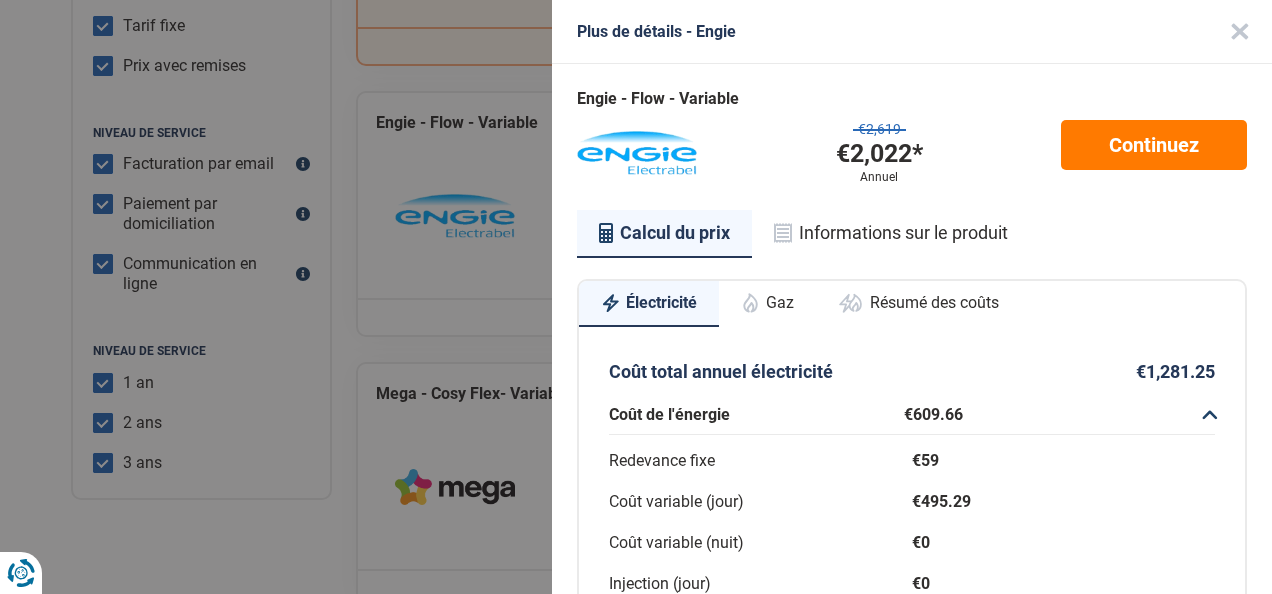 click on "Gaz" at bounding box center (767, 303) 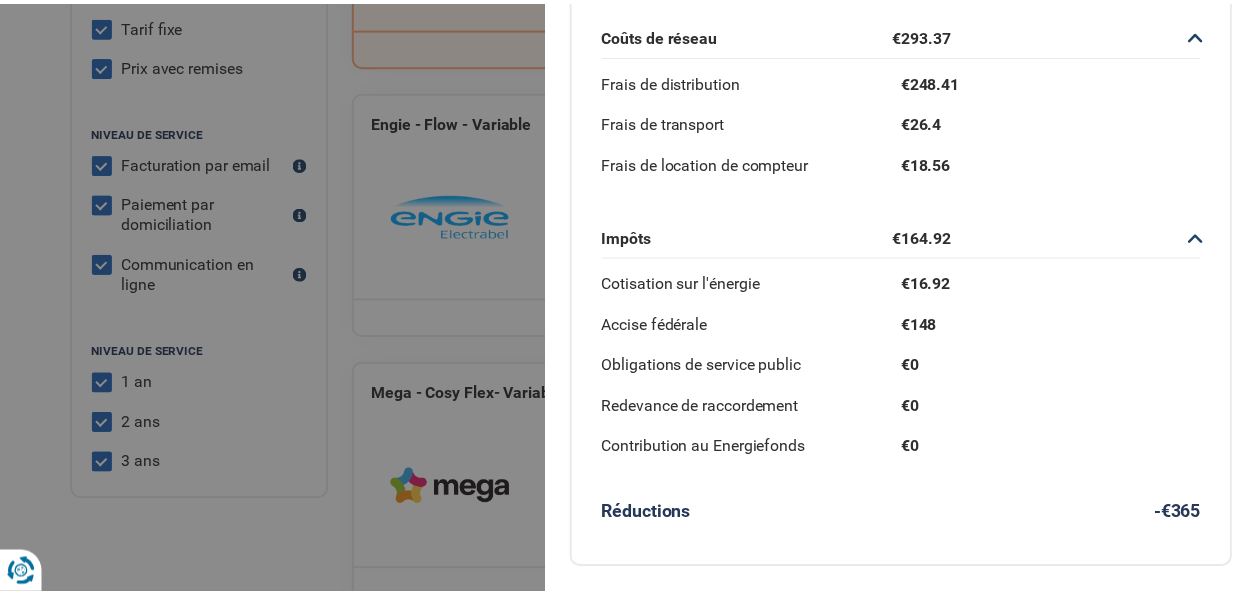 scroll, scrollTop: 556, scrollLeft: 0, axis: vertical 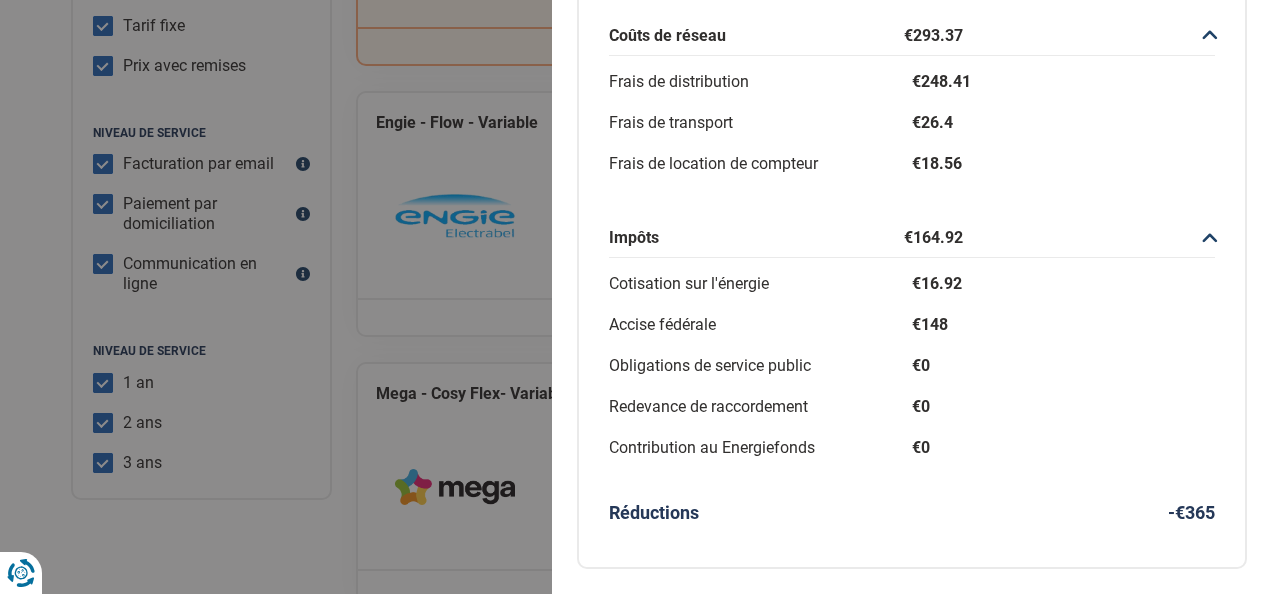 click on "€0" at bounding box center (1063, 407) 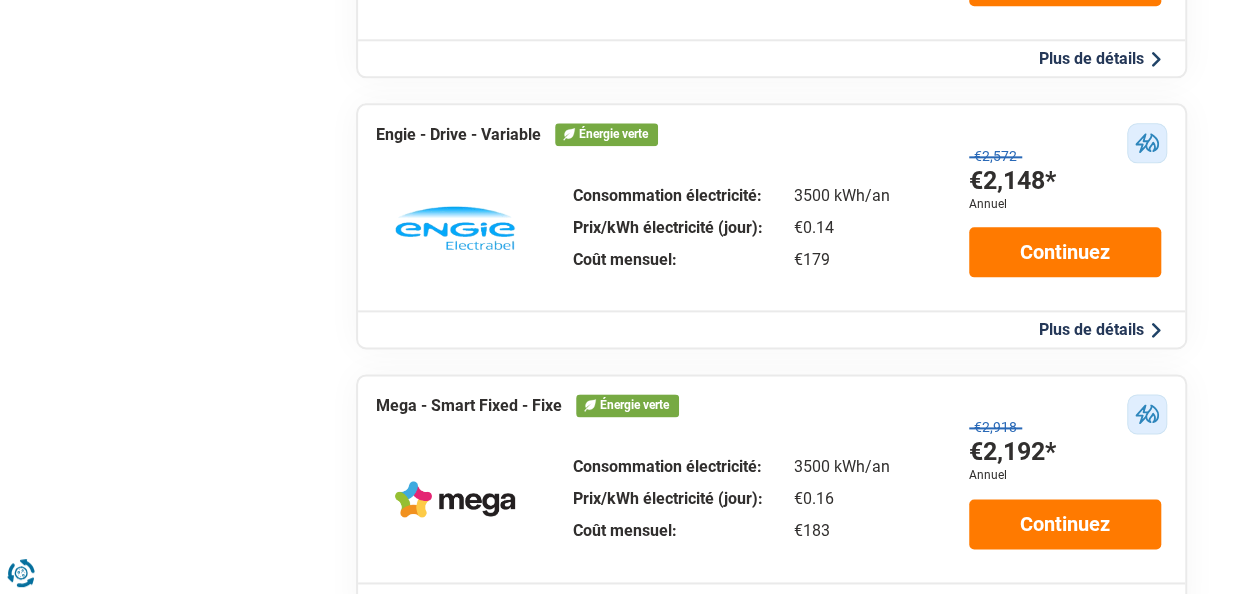 scroll, scrollTop: 1300, scrollLeft: 0, axis: vertical 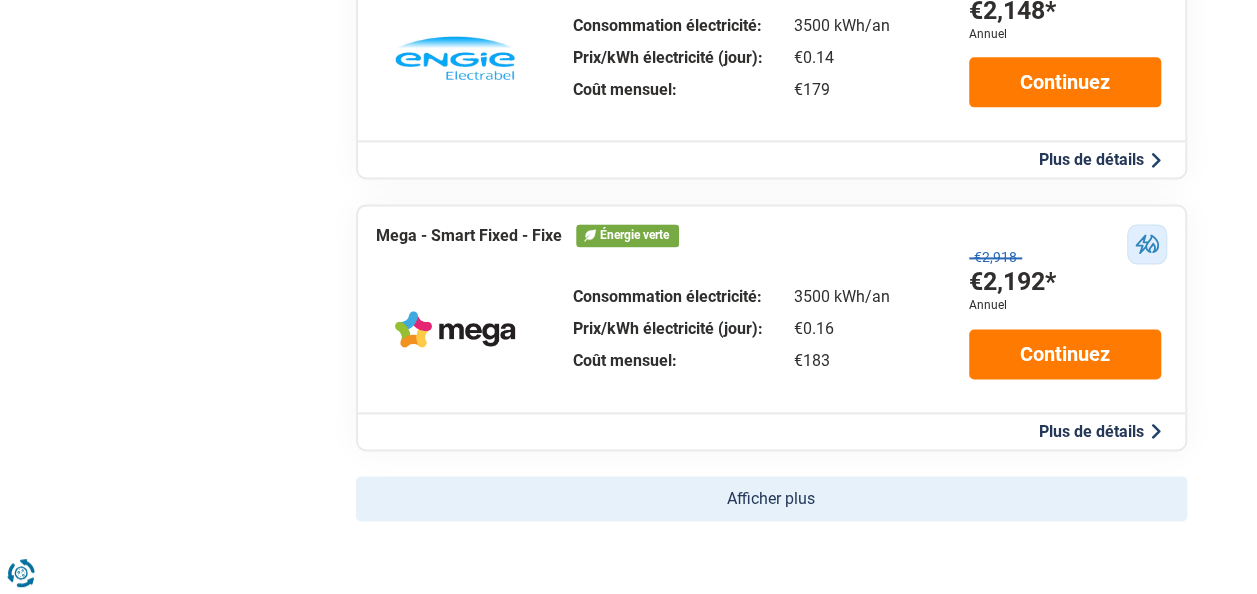 click on "Afficher plus" 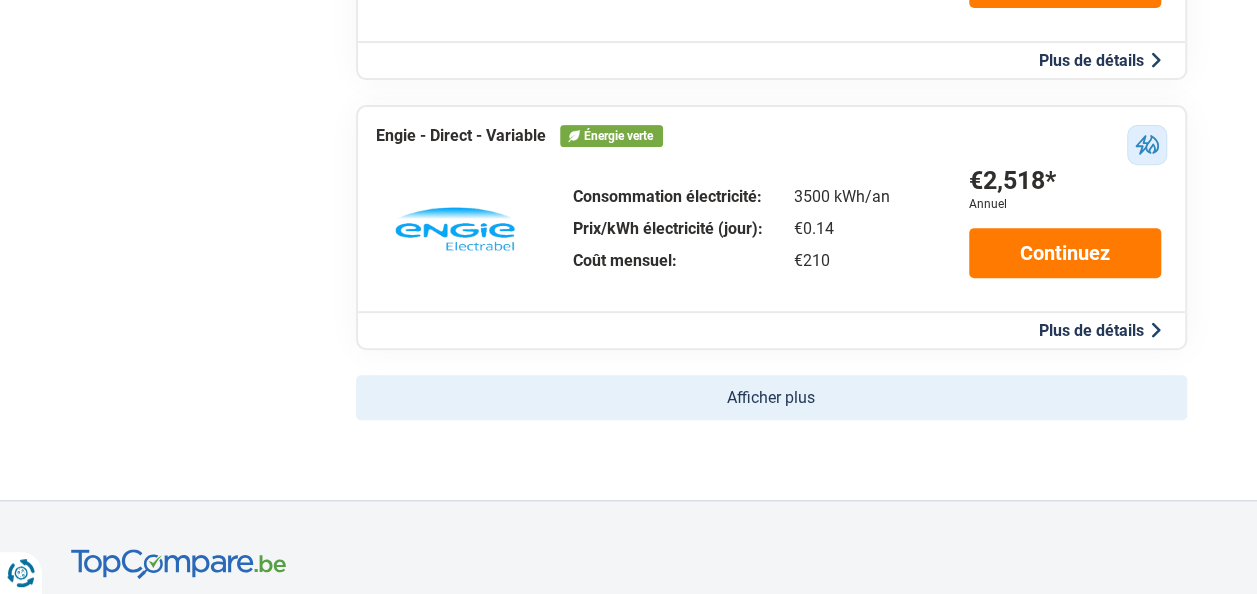 scroll, scrollTop: 4300, scrollLeft: 0, axis: vertical 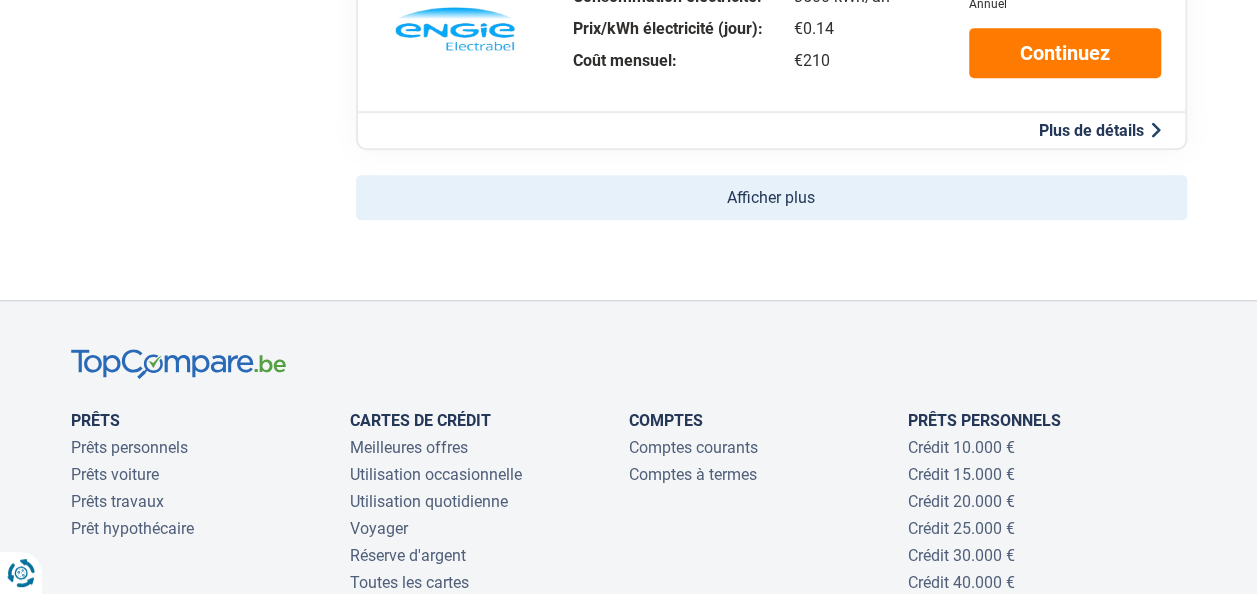 click on "Afficher plus" 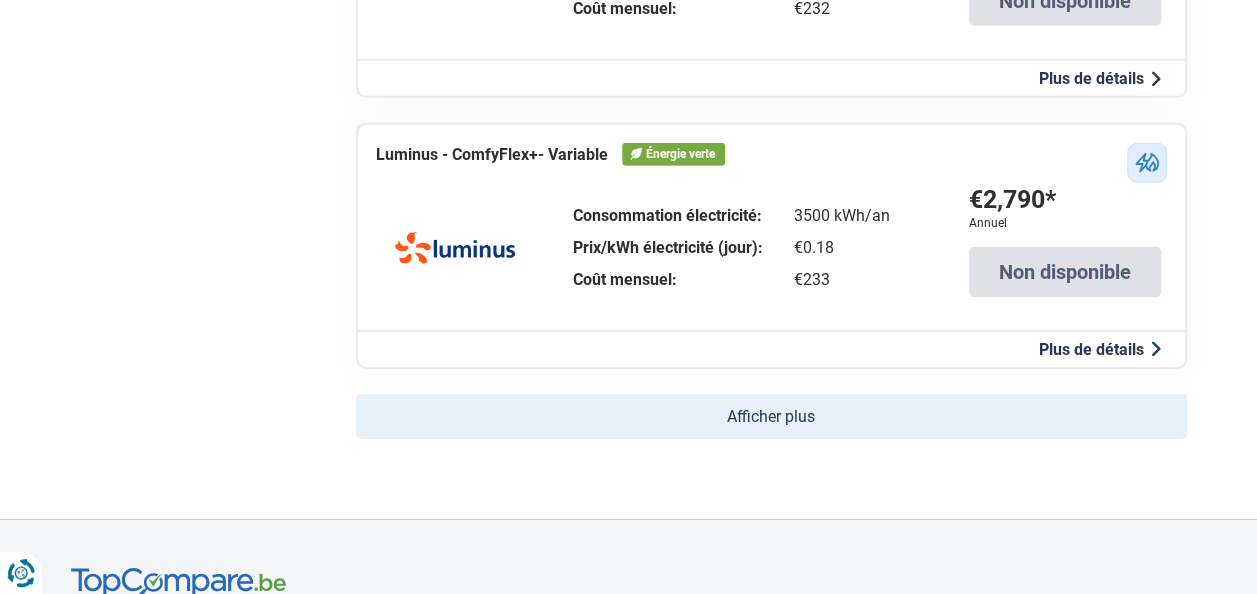 scroll, scrollTop: 7000, scrollLeft: 0, axis: vertical 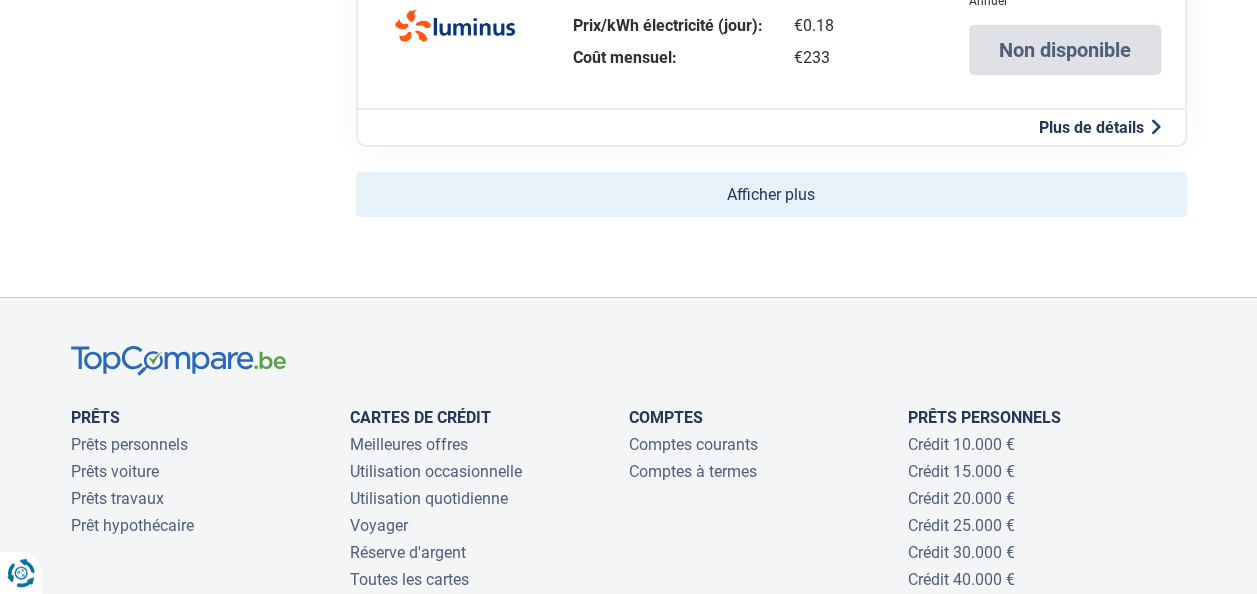 click on "Afficher plus" 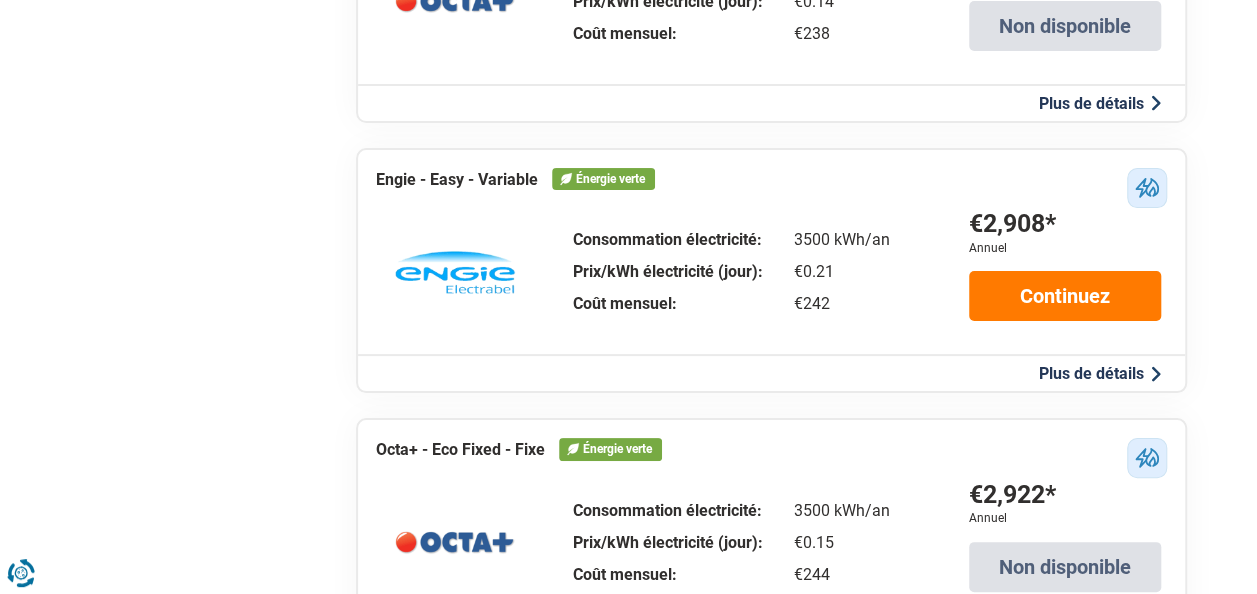 scroll, scrollTop: 7600, scrollLeft: 0, axis: vertical 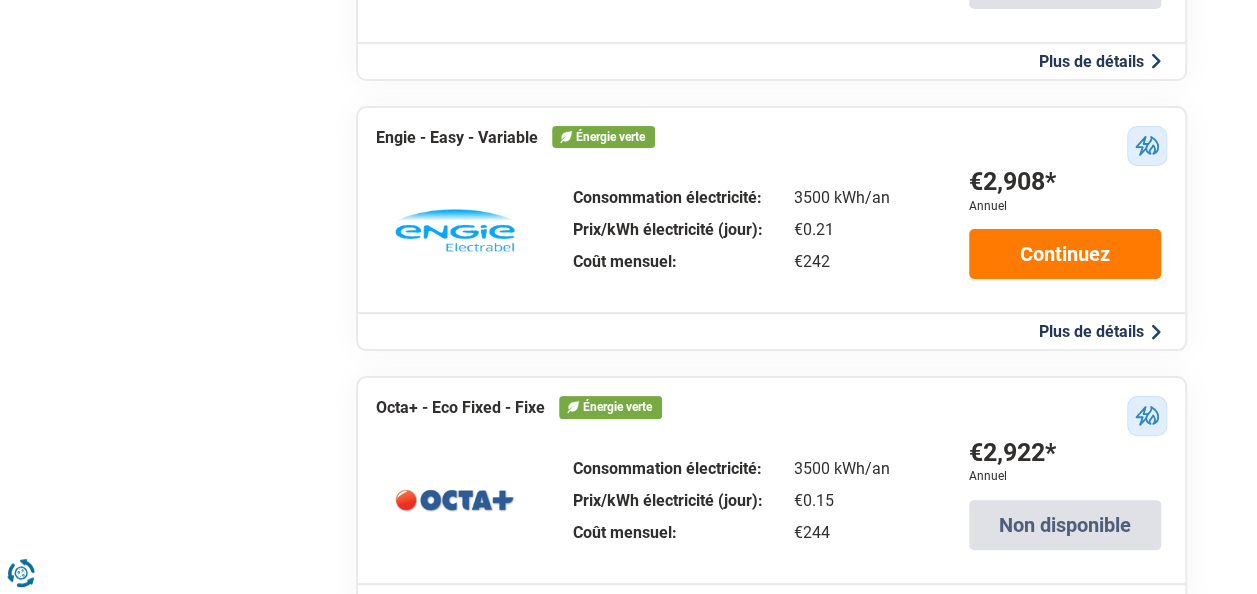 click on "Plus de détails" at bounding box center (1100, 331) 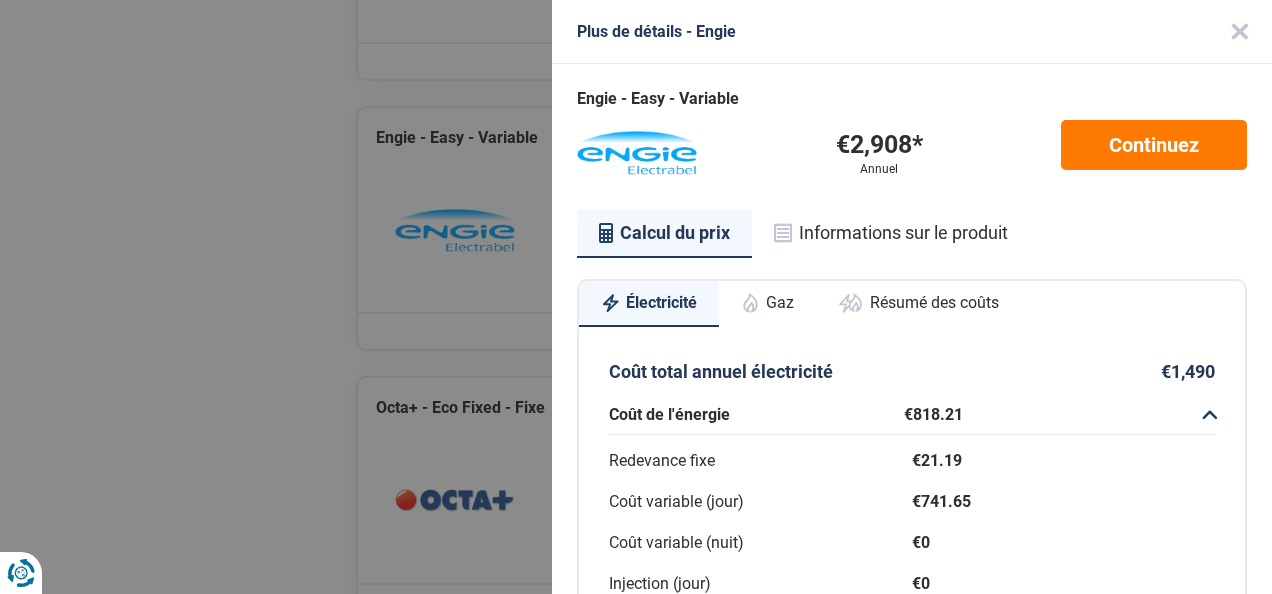 click at bounding box center (1240, 32) 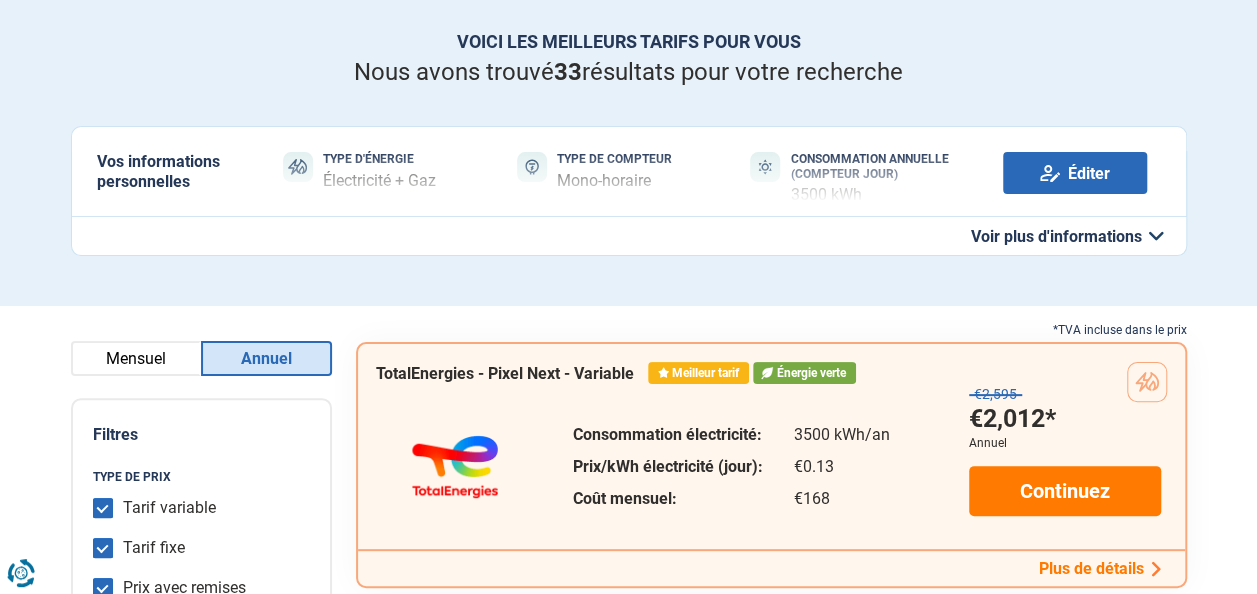 scroll, scrollTop: 0, scrollLeft: 0, axis: both 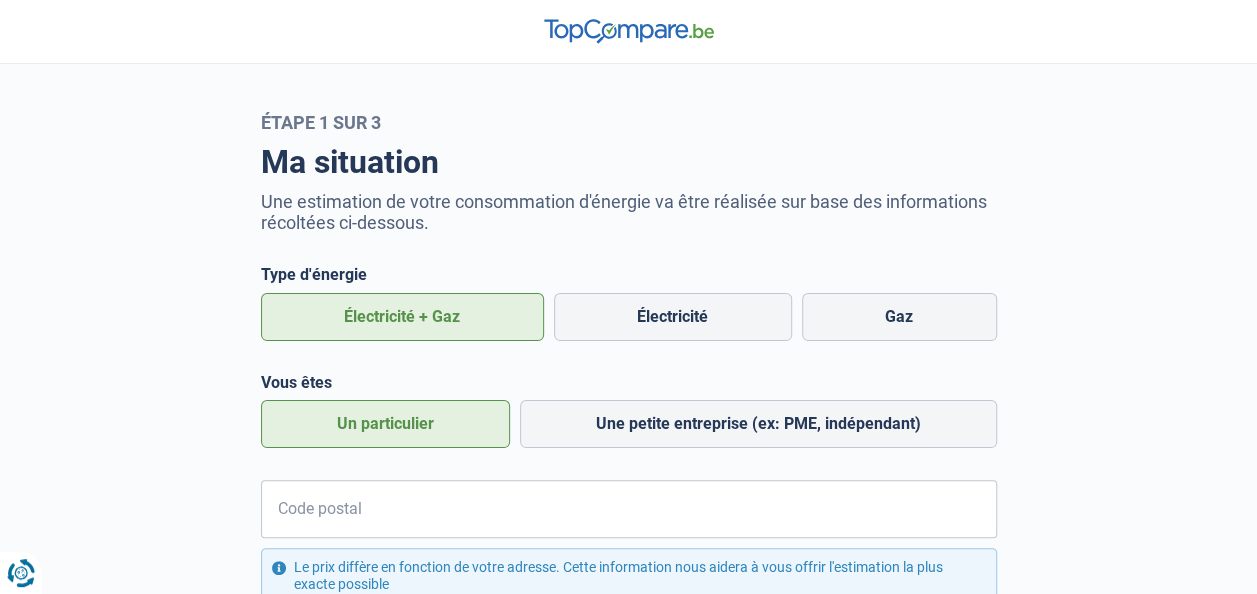 click on "Une estimation de votre consommation d'énergie va être réalisée sur base des informations récoltées ci-dessous." at bounding box center (629, 212) 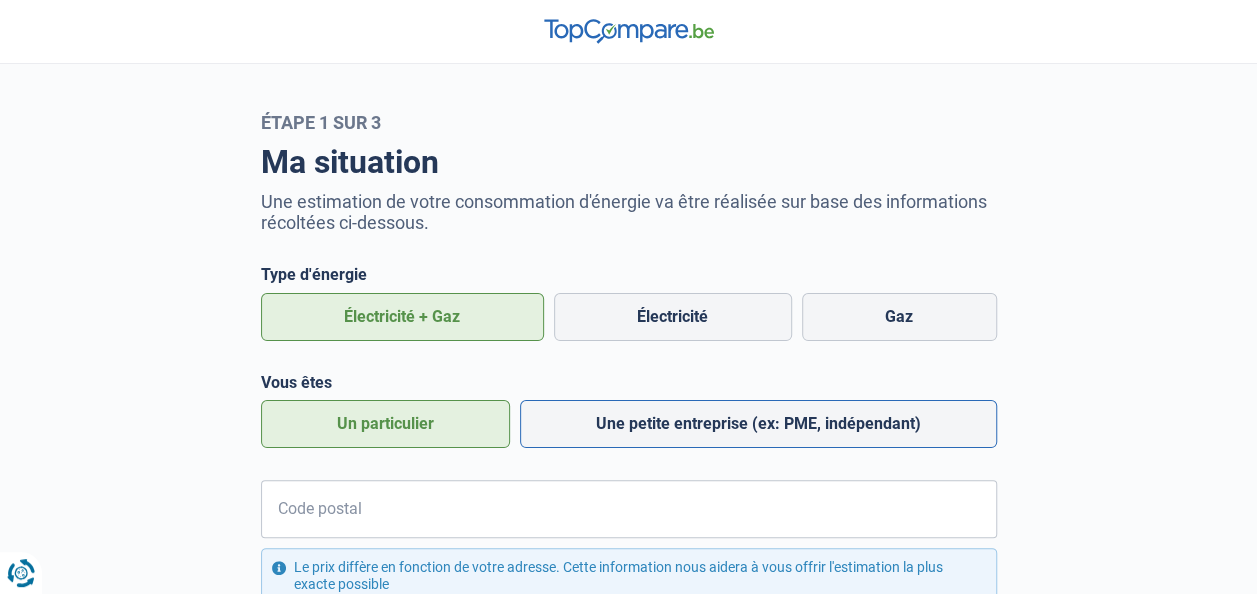 click on "Une petite entreprise (ex: PME, indépendant)" at bounding box center [758, 424] 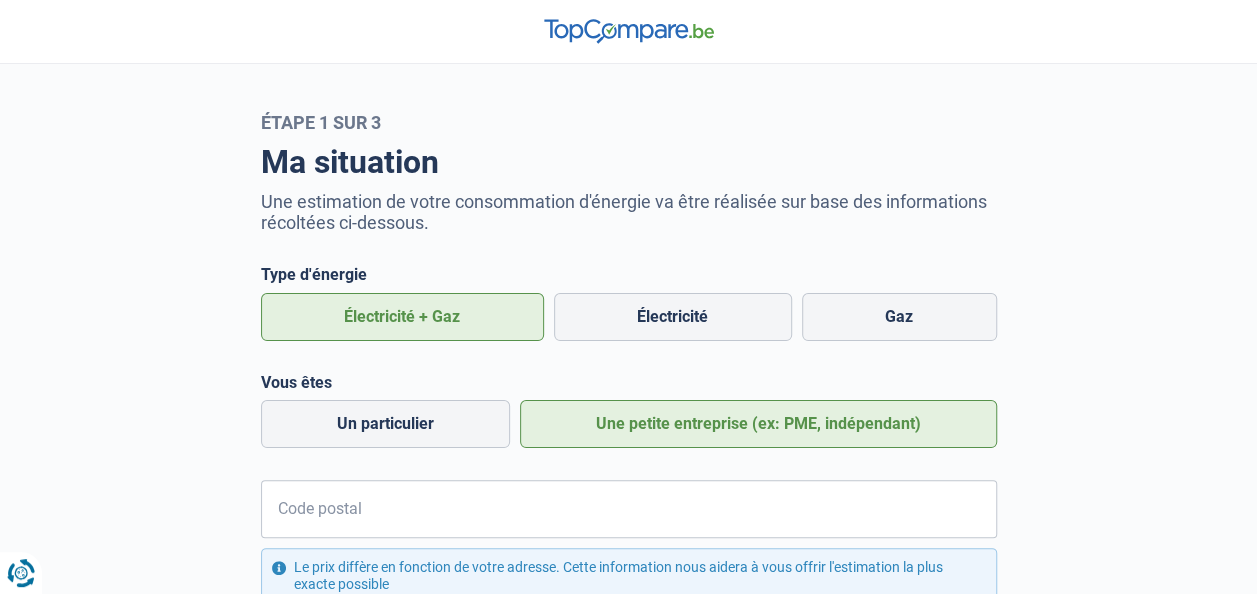 click on "Une petite entreprise (ex: PME, indépendant)" at bounding box center (758, 424) 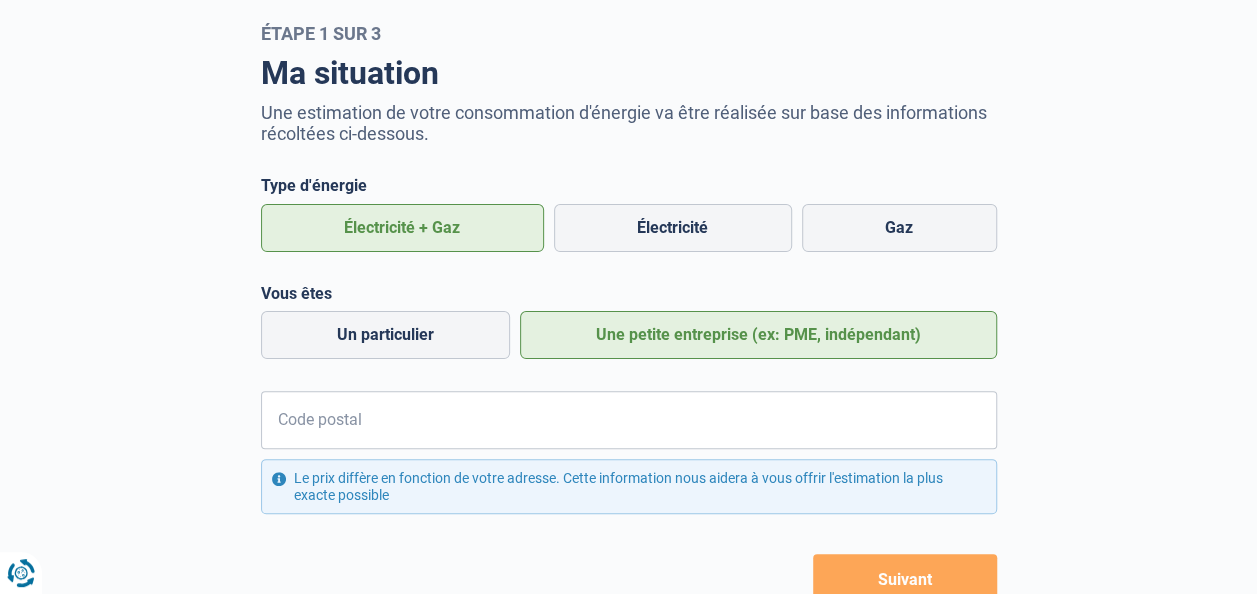 scroll, scrollTop: 169, scrollLeft: 0, axis: vertical 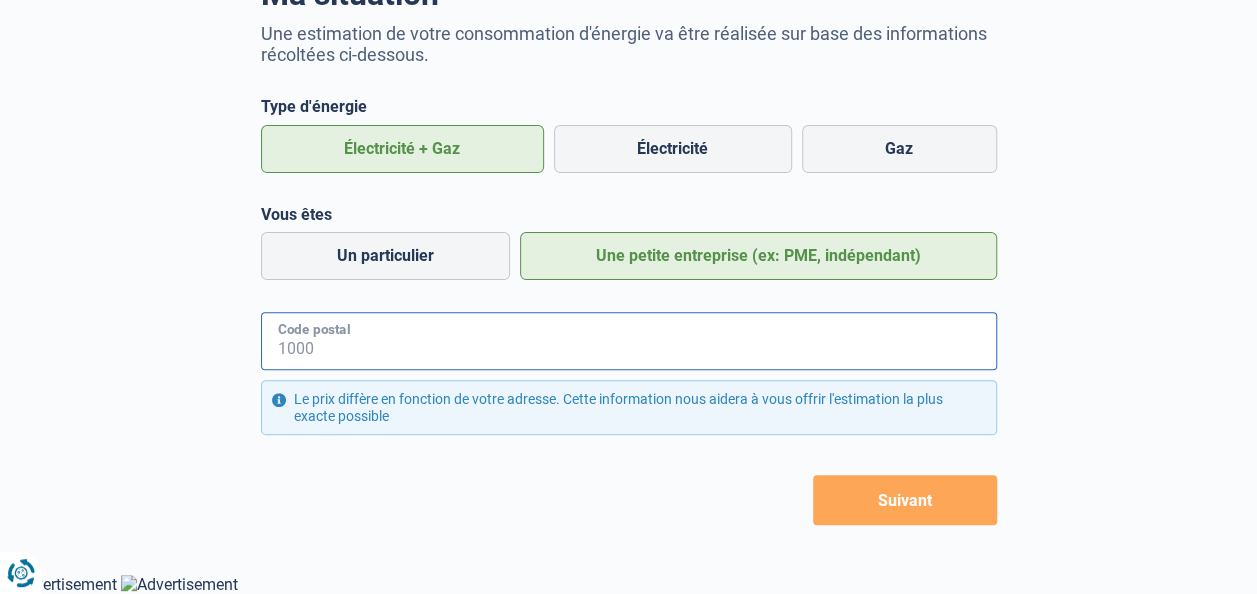 click on "Code postal" at bounding box center (629, 341) 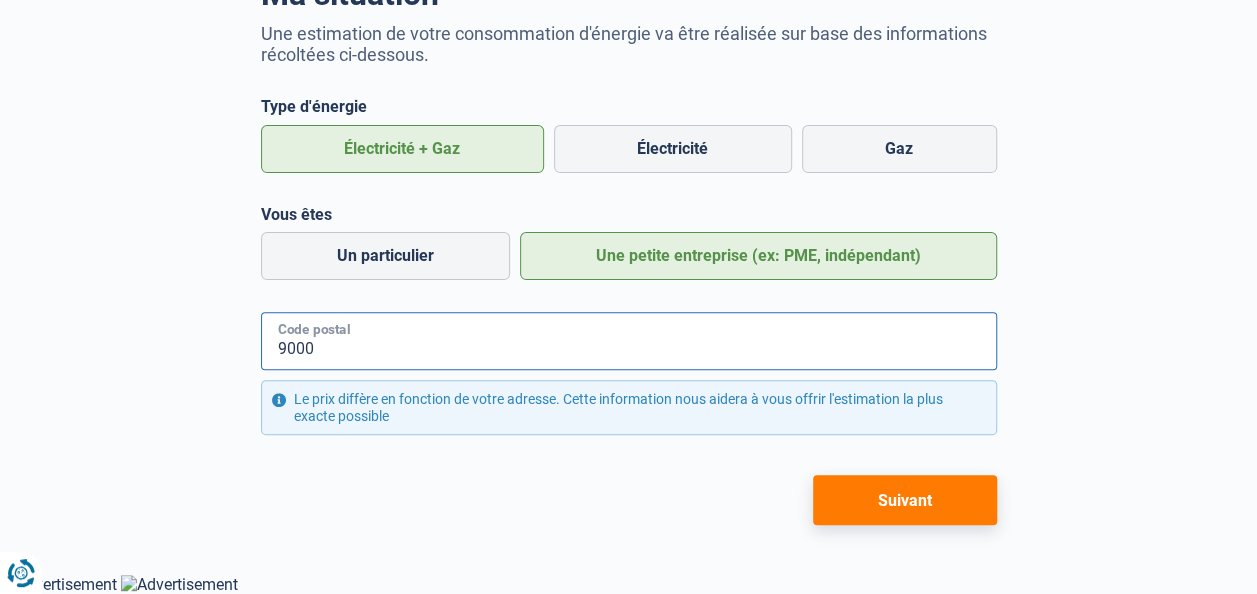 type on "9000" 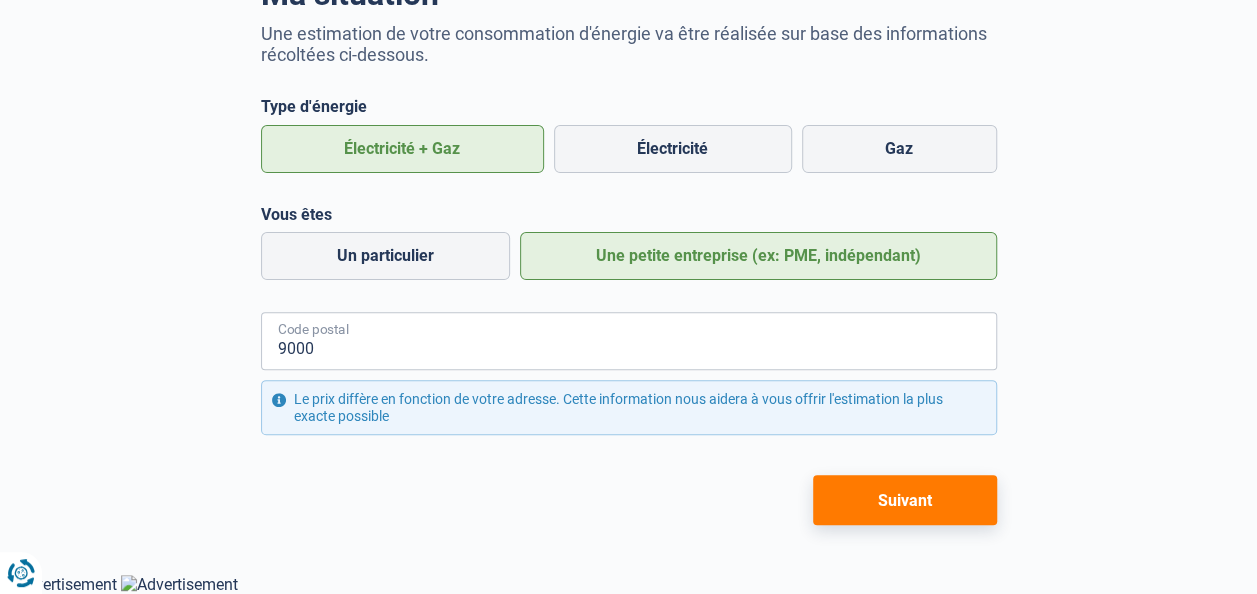 click on "Suivant" at bounding box center [905, 500] 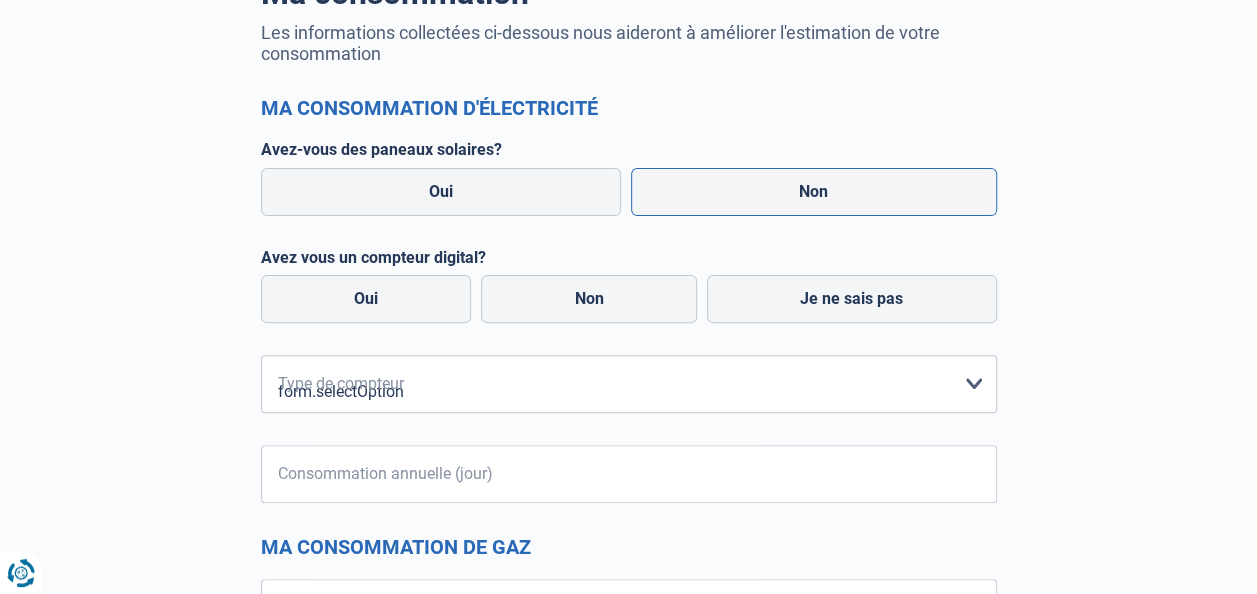 click on "Non" at bounding box center [814, 192] 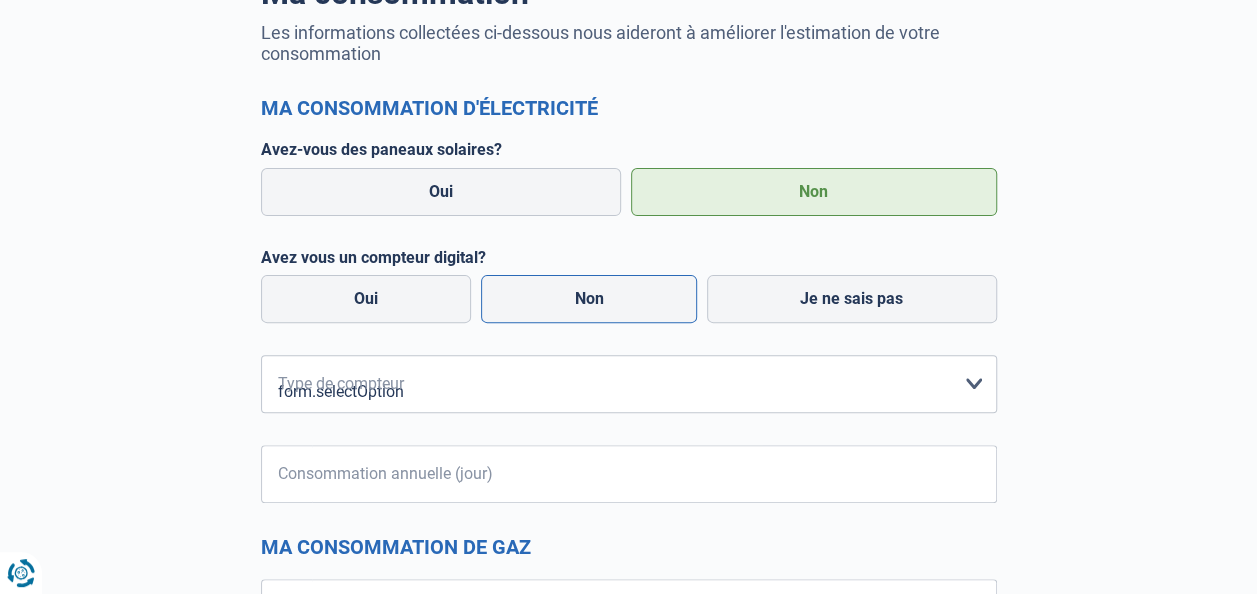 click on "Non" at bounding box center (589, 299) 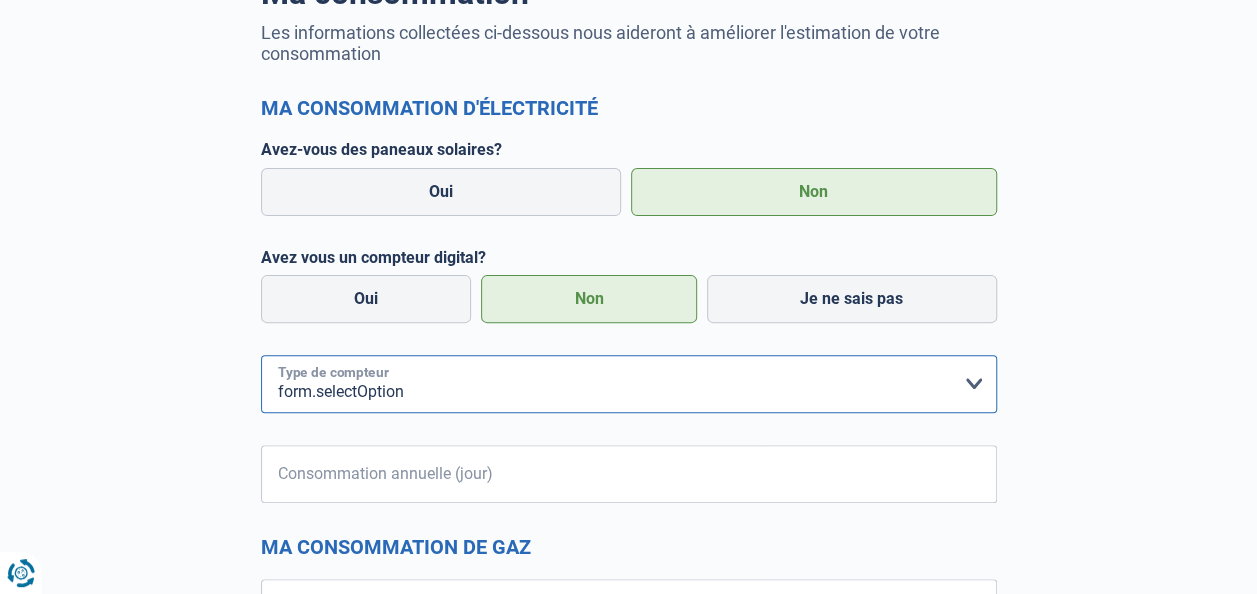click on "form.selectOption Mono-horaire Bi-horaire Mono-horaire + exclusif nuit Bi-horaire + exclusif nuit Je ne sais pas" at bounding box center [629, 384] 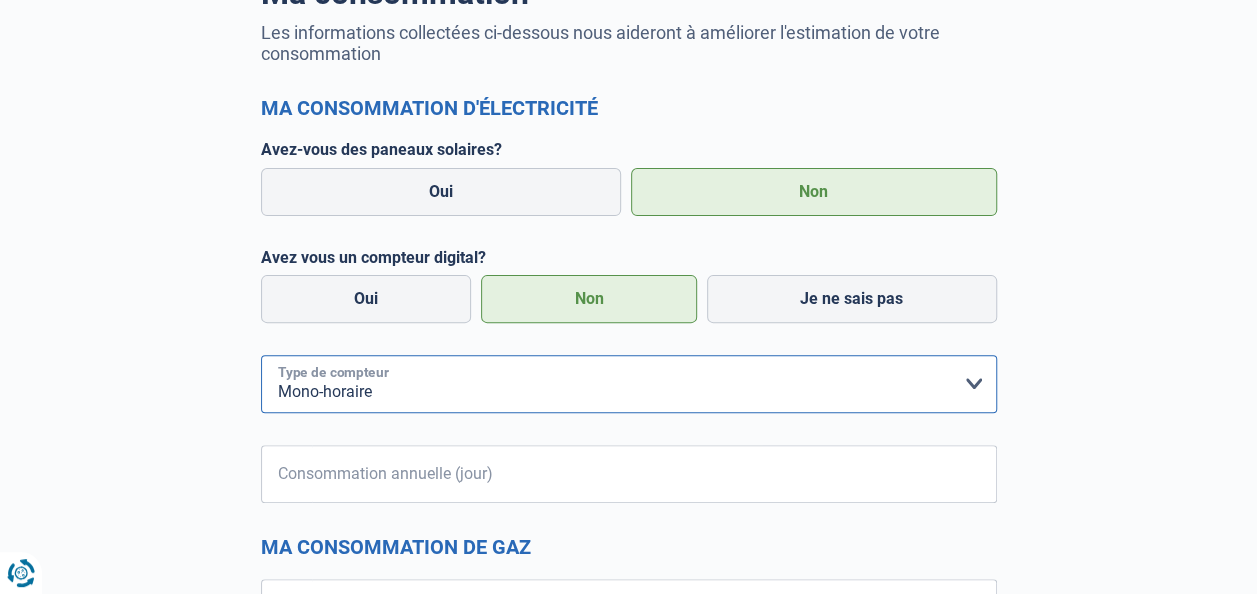 click on "form.selectOption Mono-horaire Bi-horaire Mono-horaire + exclusif nuit Bi-horaire + exclusif nuit Je ne sais pas" at bounding box center (629, 384) 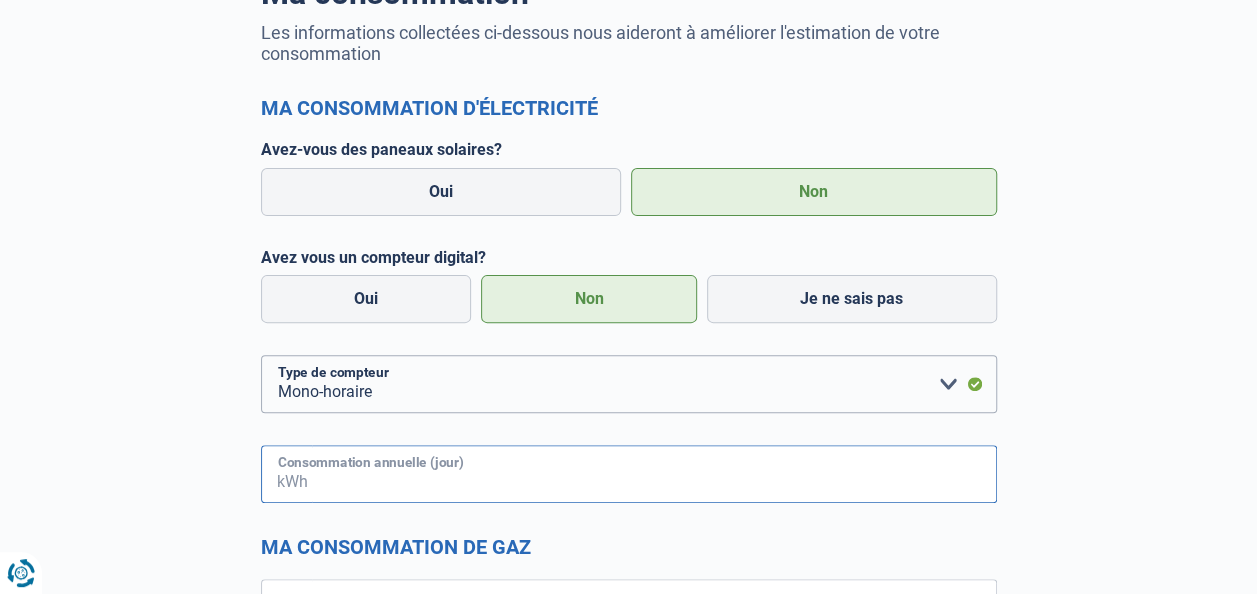 click on "Consommation annuelle (jour)" at bounding box center [654, 474] 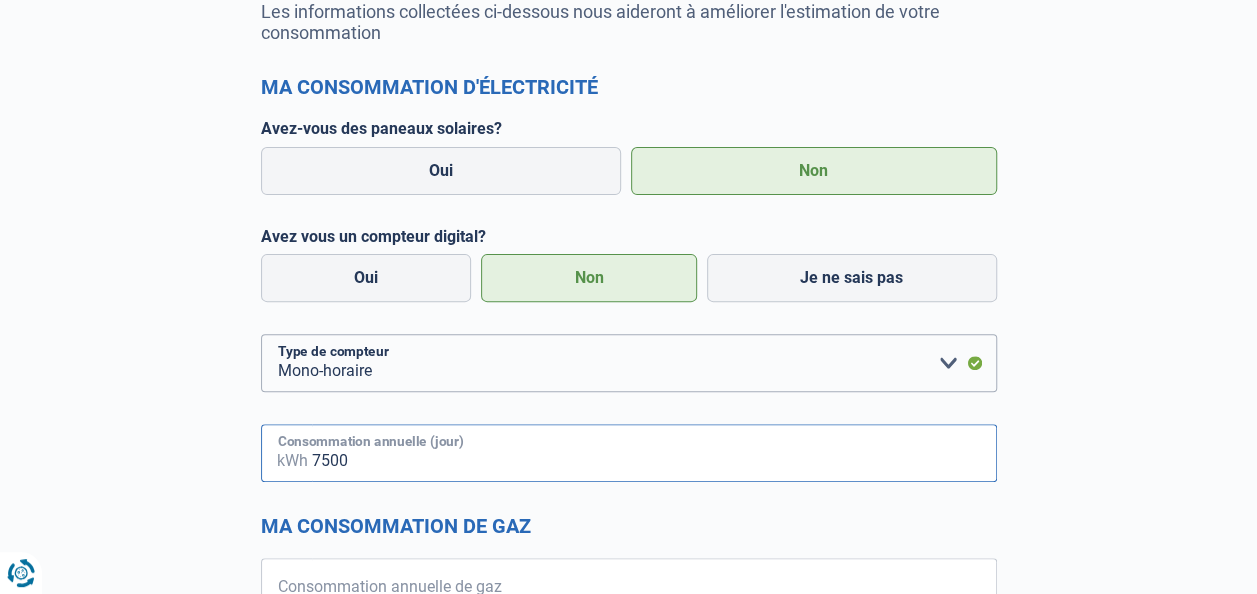 scroll, scrollTop: 369, scrollLeft: 0, axis: vertical 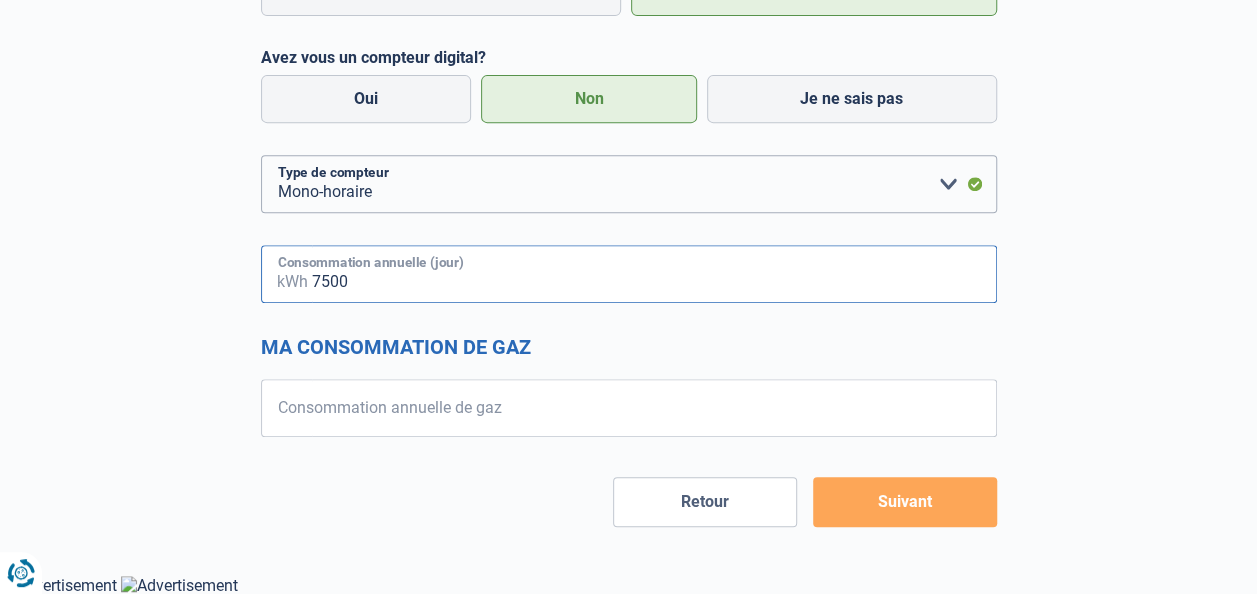 type on "7500" 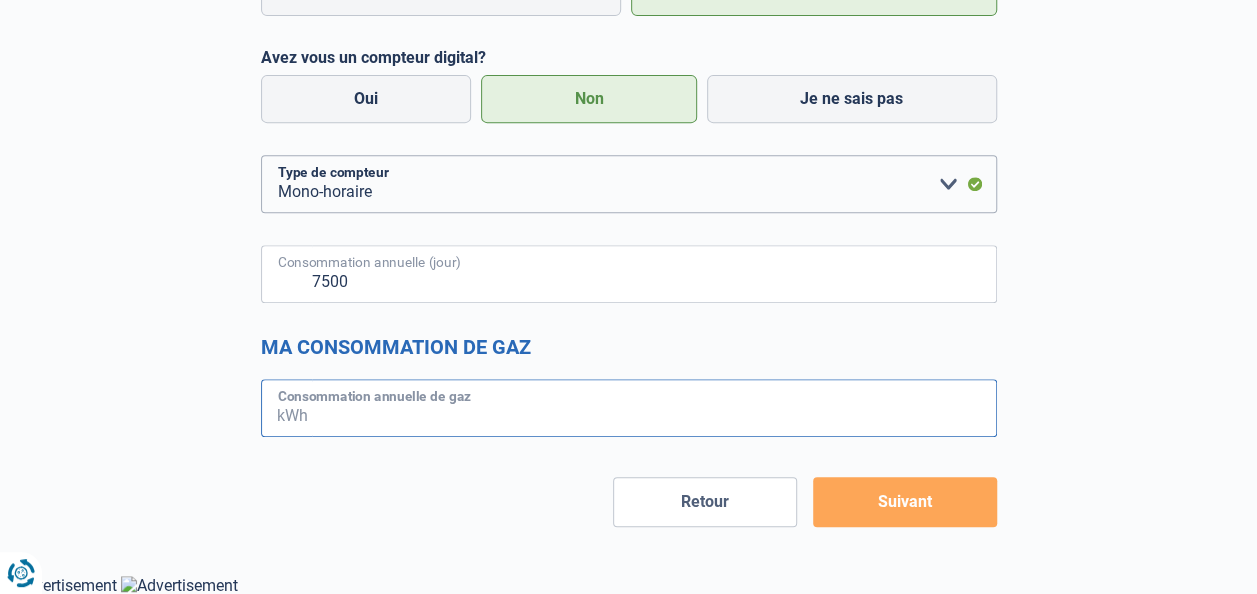 click on "Consommation annuelle de gaz" at bounding box center [654, 408] 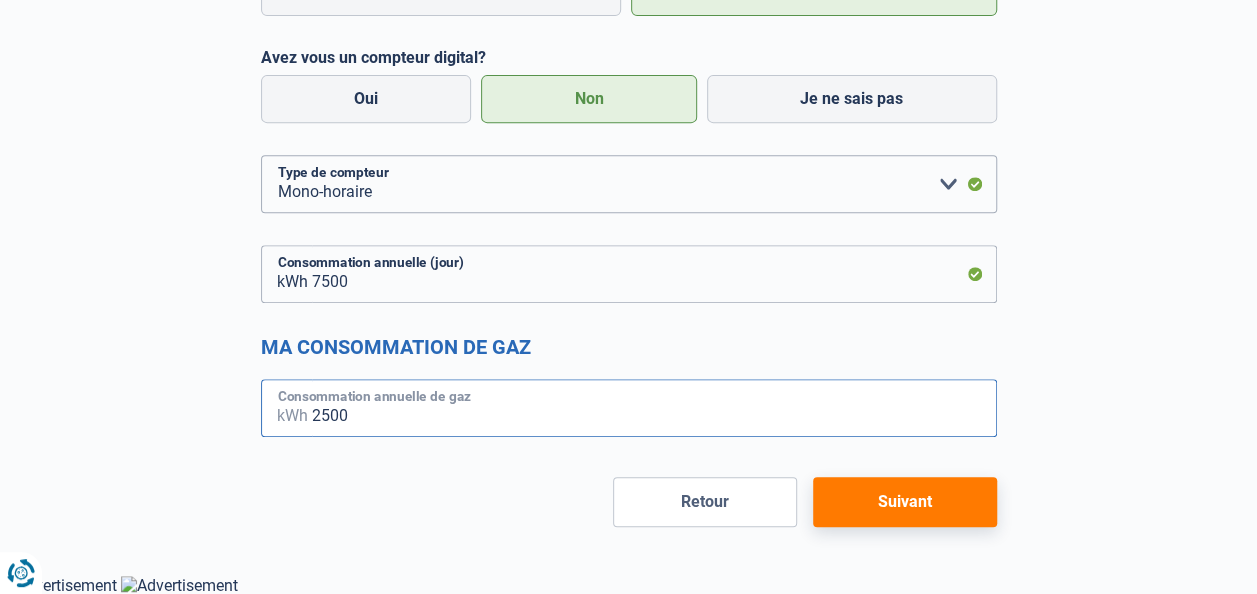 type on "25000" 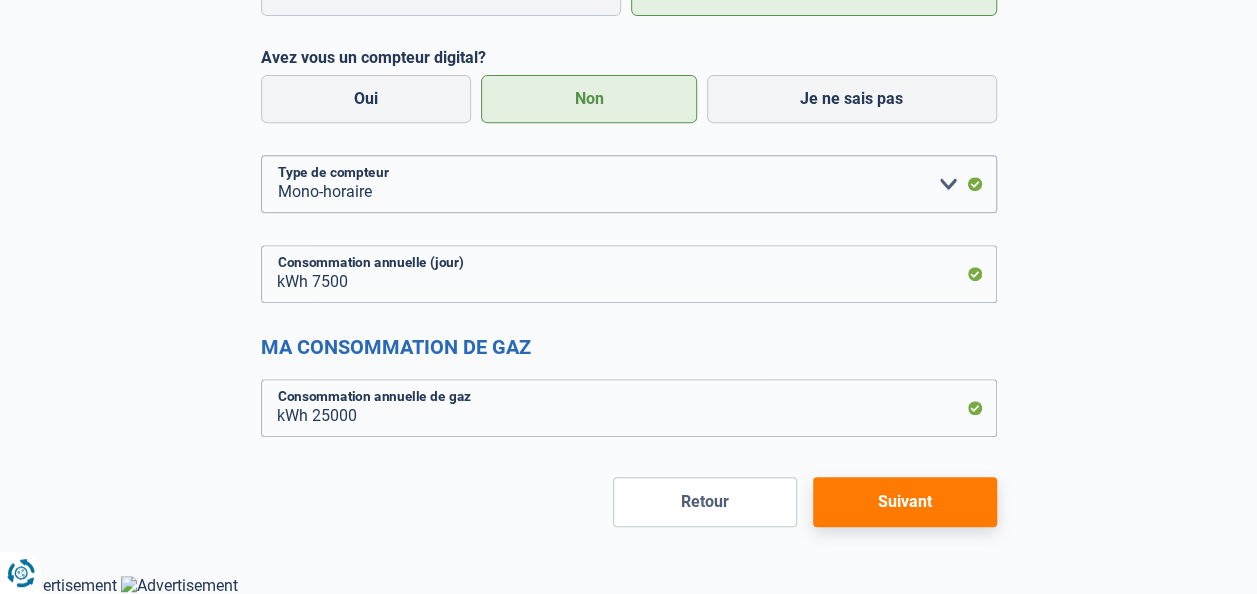 click on "Suivant" at bounding box center [905, 502] 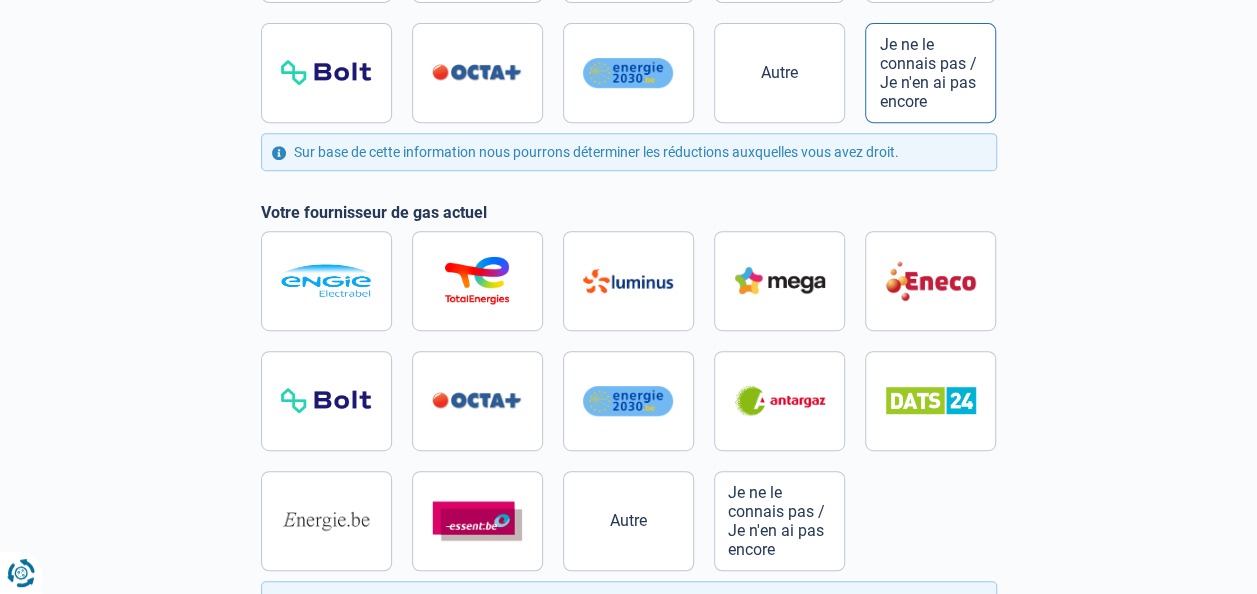 click on "Je ne le connais pas / Je n'en ai pas encore" at bounding box center [930, 73] 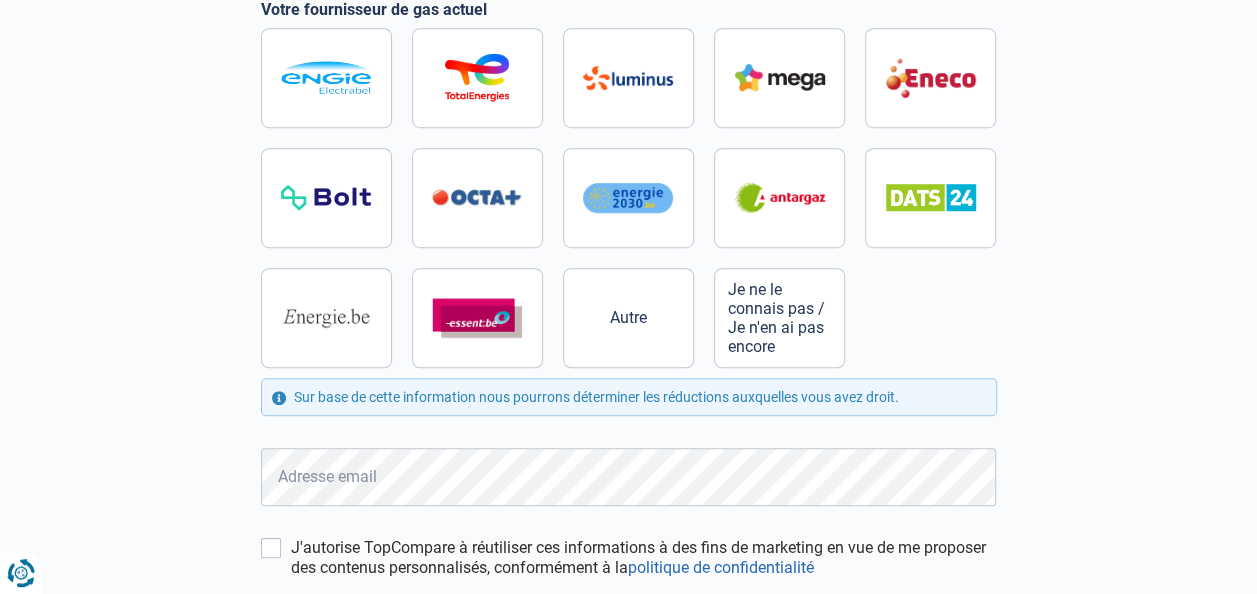 scroll, scrollTop: 573, scrollLeft: 0, axis: vertical 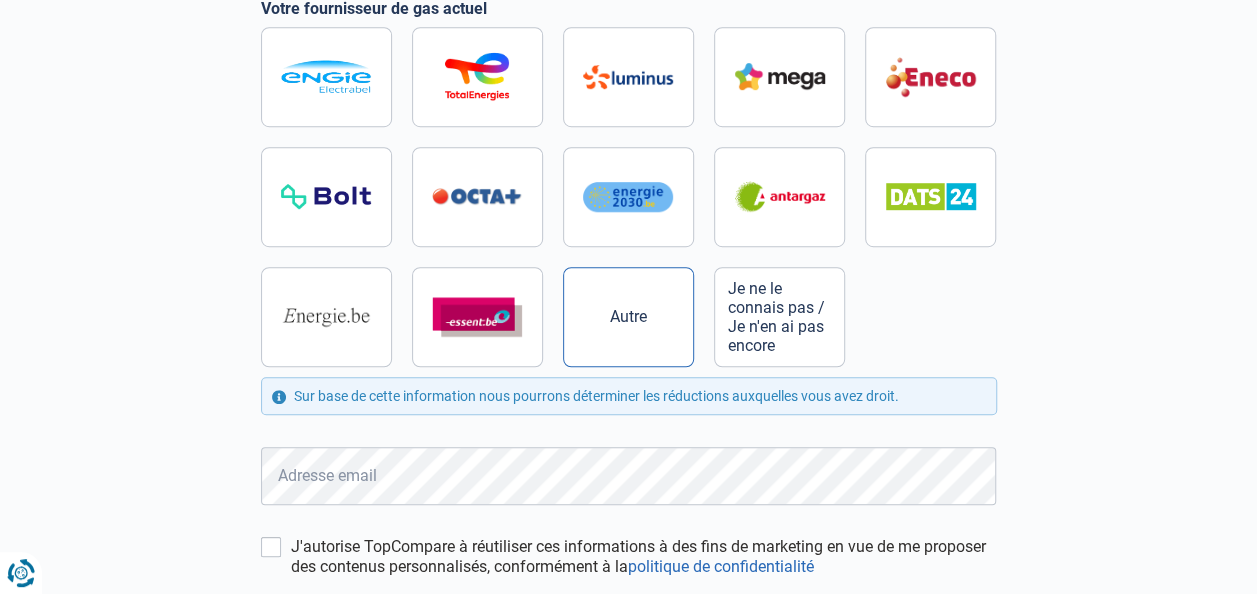 click on "Autre" at bounding box center [628, 316] 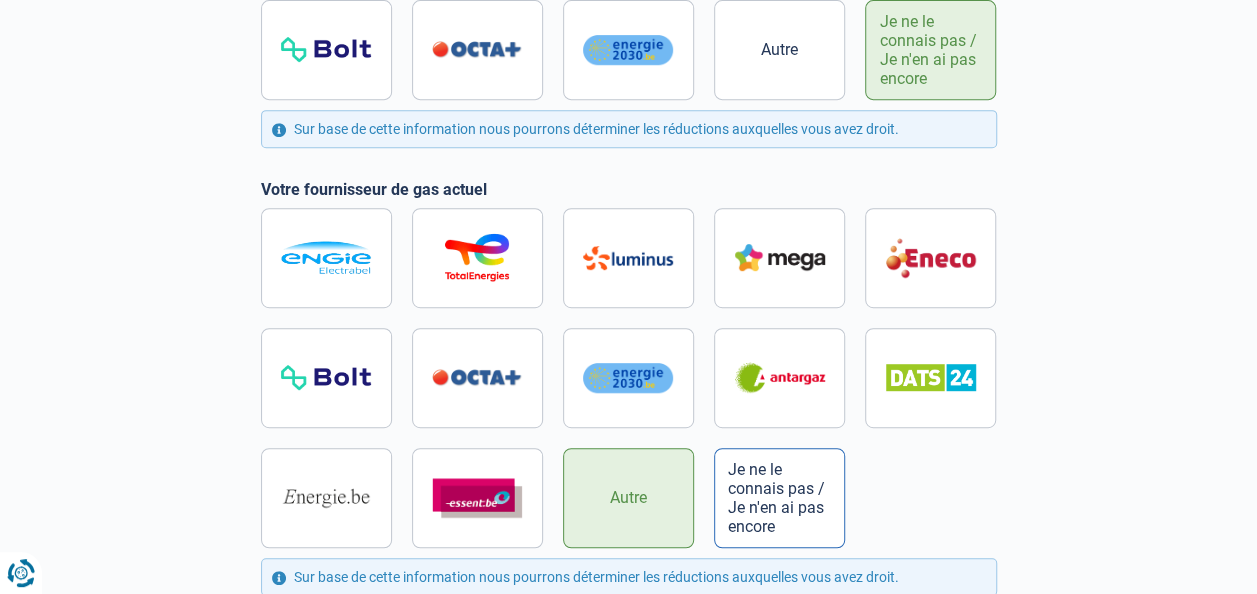 scroll, scrollTop: 273, scrollLeft: 0, axis: vertical 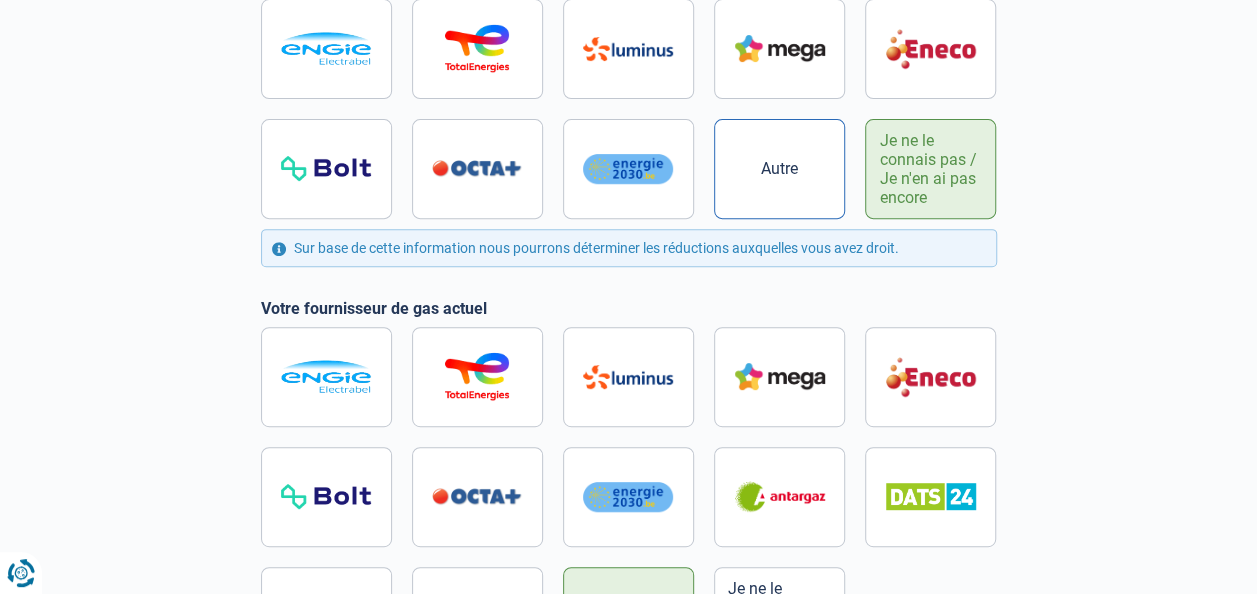 click on "Autre" at bounding box center [779, 168] 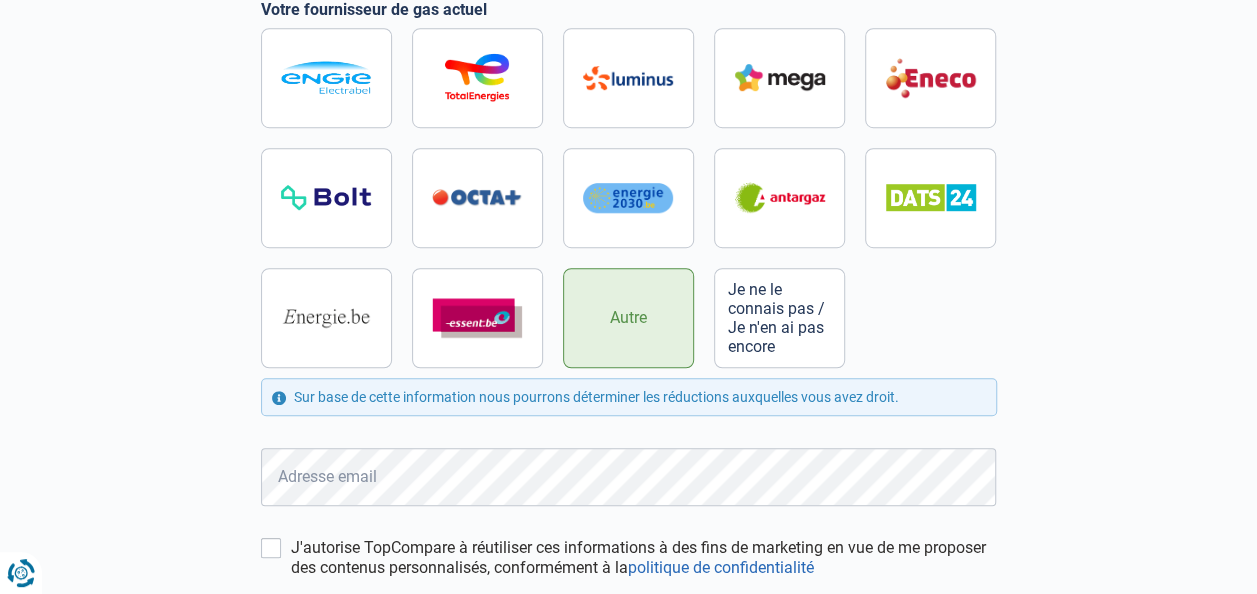 scroll, scrollTop: 714, scrollLeft: 0, axis: vertical 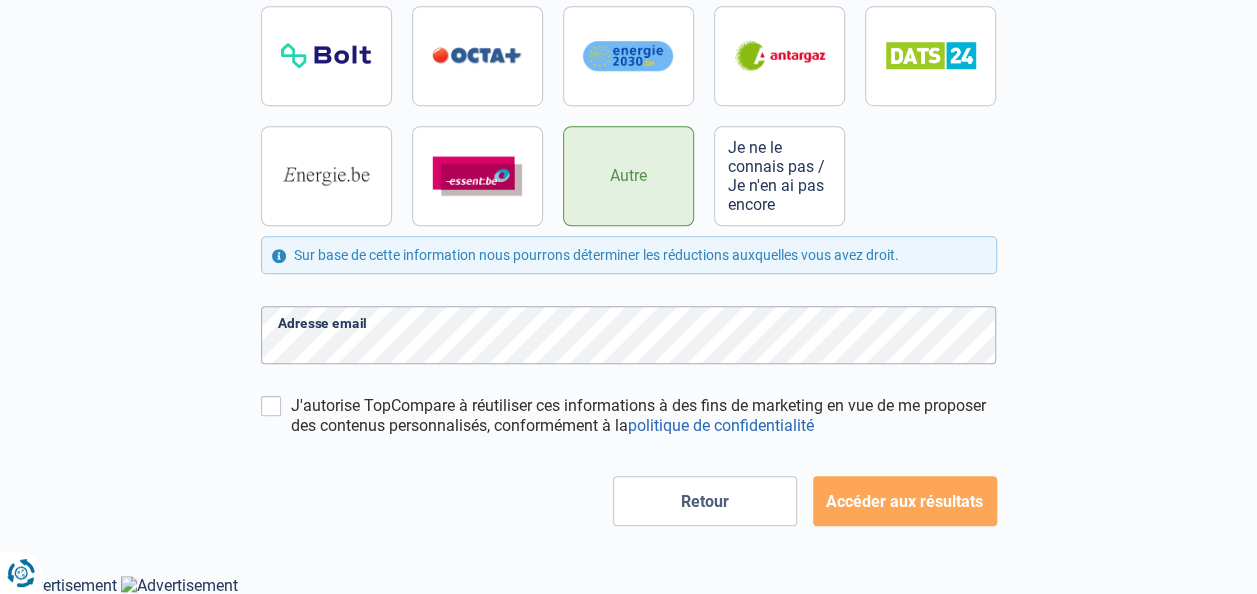 click on "J'autorise TopCompare à réutiliser ces informations à des fins de marketing en vue de me proposer des contenus personnalisés, conformément à la   politique de confidentialité" at bounding box center [629, 416] 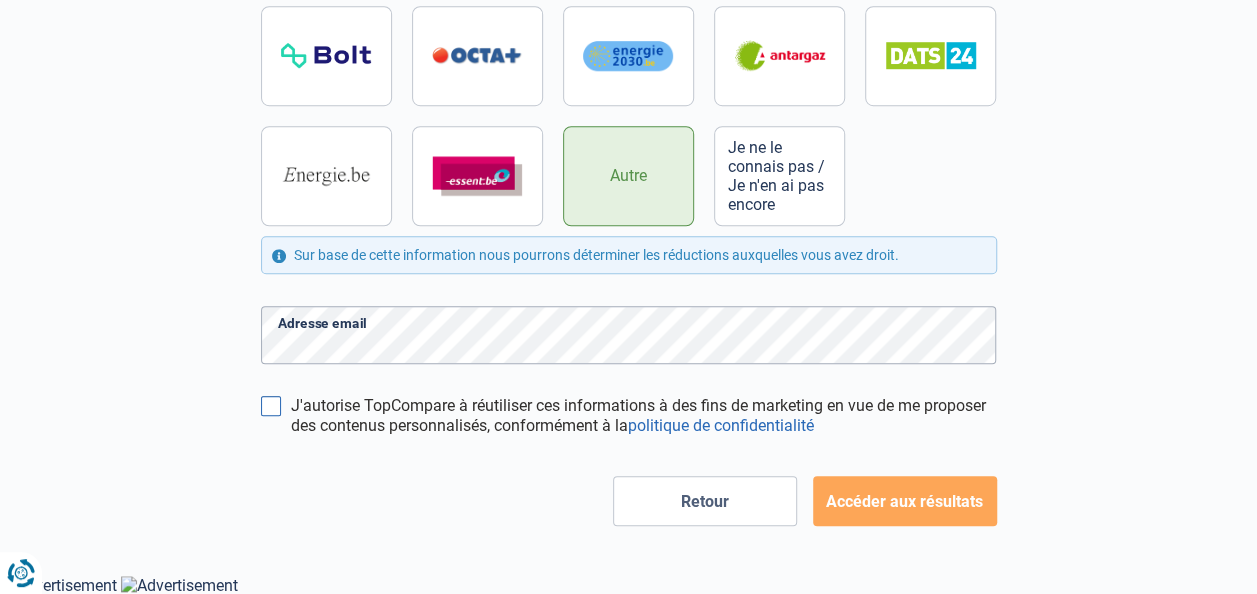 click on "J'autorise TopCompare à réutiliser ces informations à des fins de marketing en vue de me proposer des contenus personnalisés, conformément à la   politique de confidentialité" at bounding box center (271, 406) 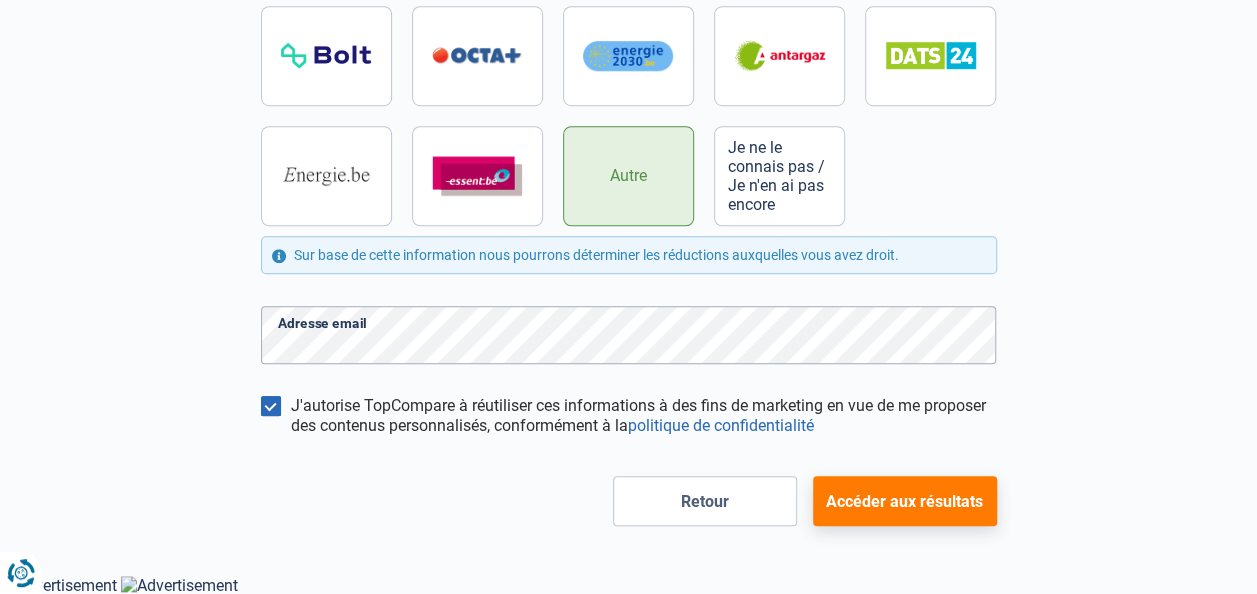 click on "Accéder aux résultats" at bounding box center (905, 501) 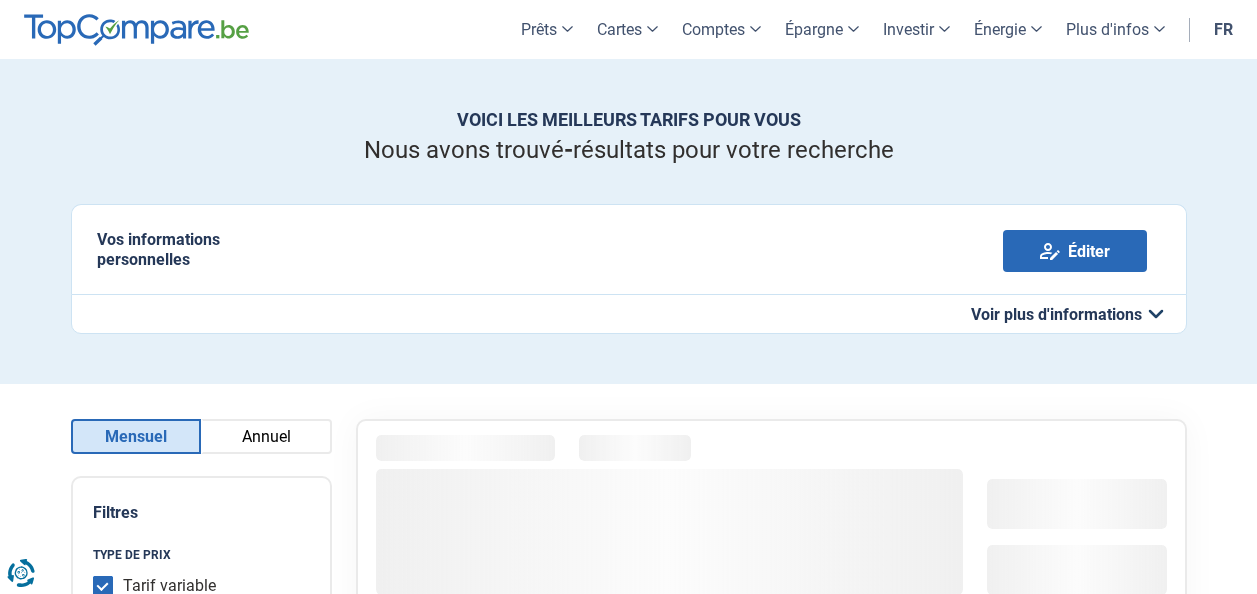 scroll, scrollTop: 0, scrollLeft: 0, axis: both 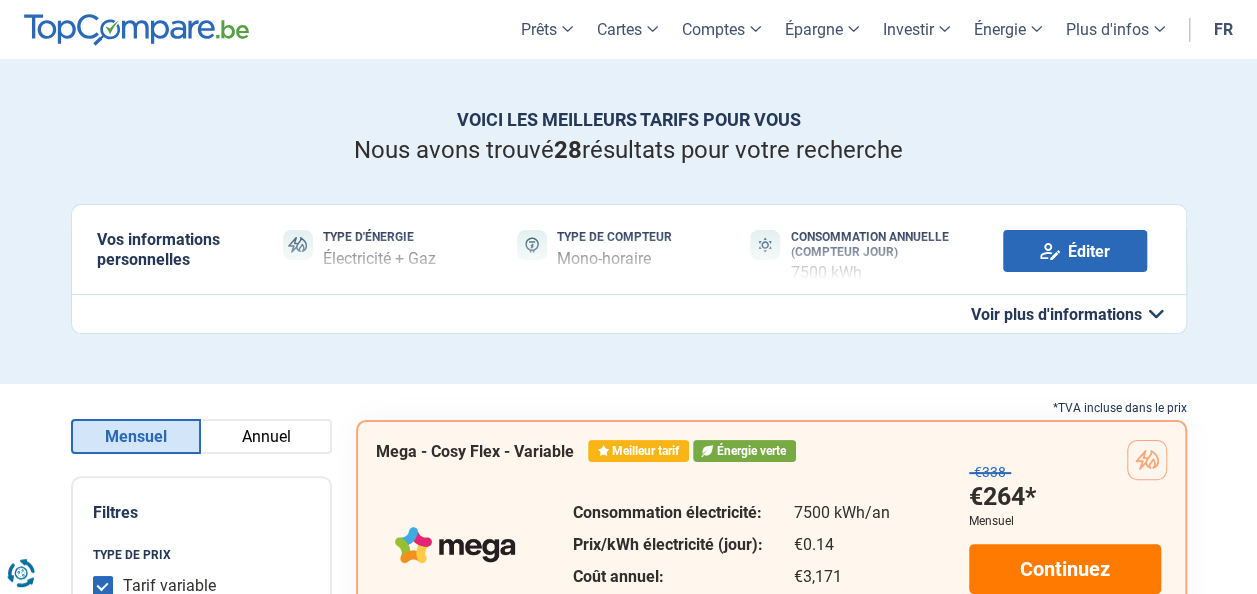 click on "Annuel" at bounding box center (266, 436) 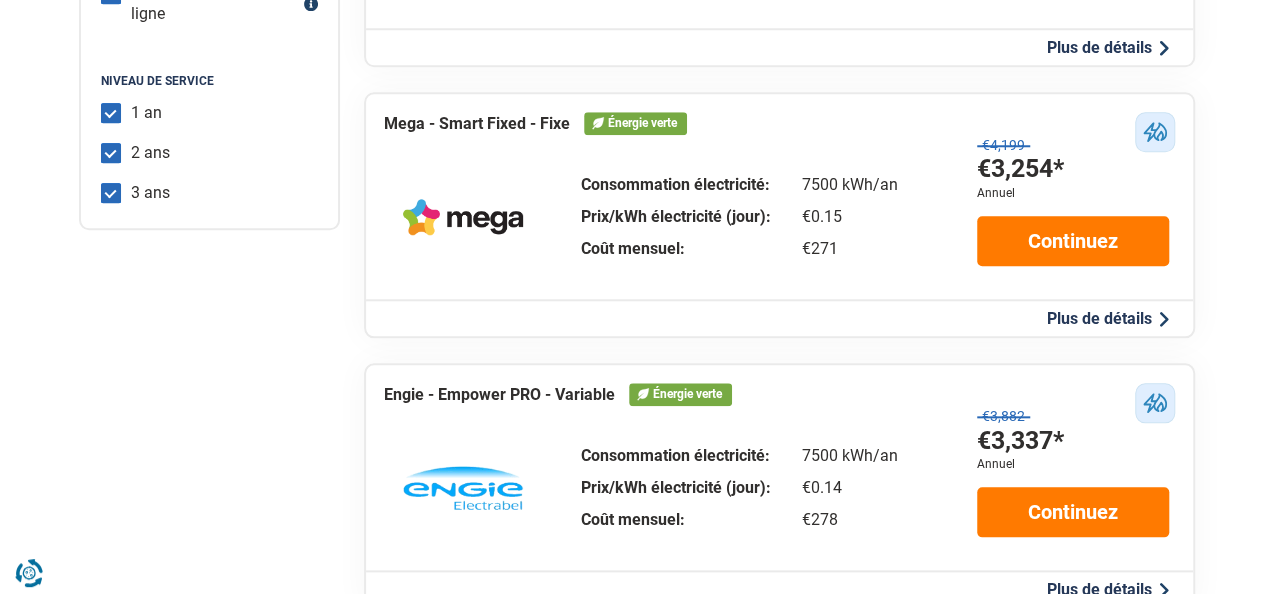 scroll, scrollTop: 1000, scrollLeft: 0, axis: vertical 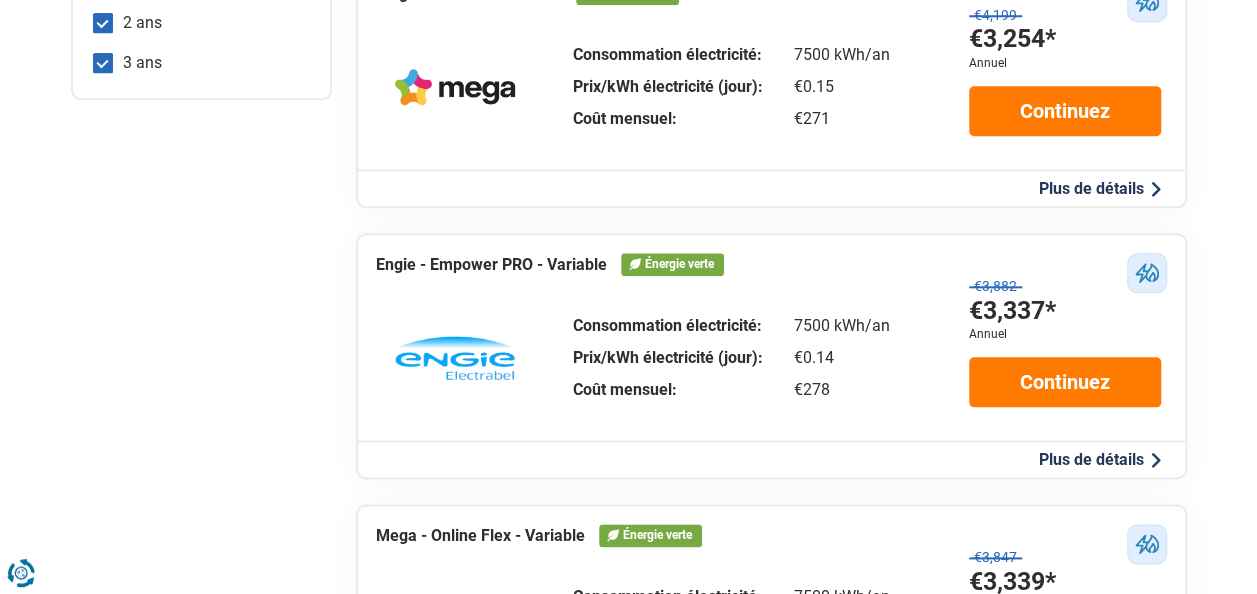 click on "Plus de détails" at bounding box center [1100, 459] 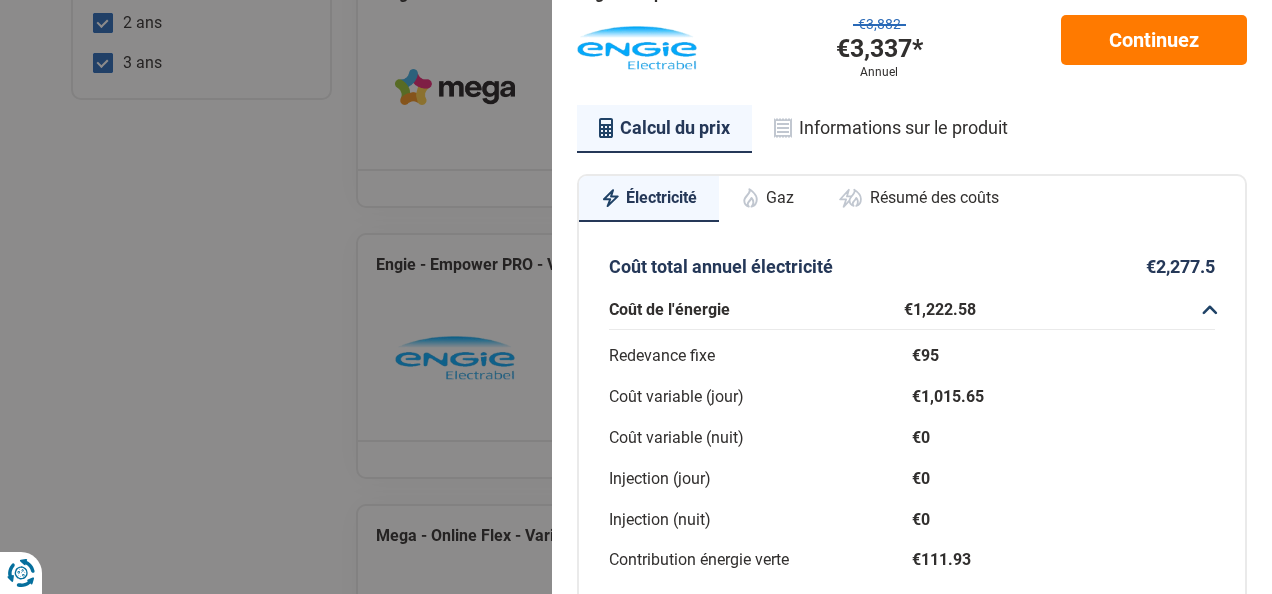 scroll, scrollTop: 101, scrollLeft: 0, axis: vertical 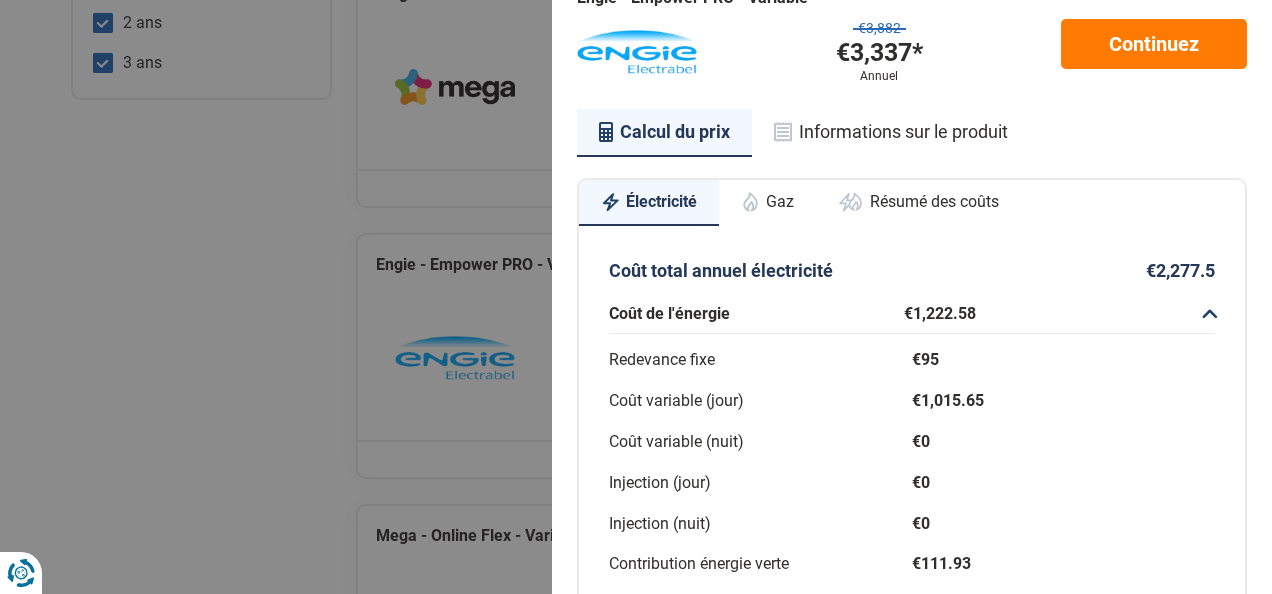 click on "Gaz" at bounding box center [767, 202] 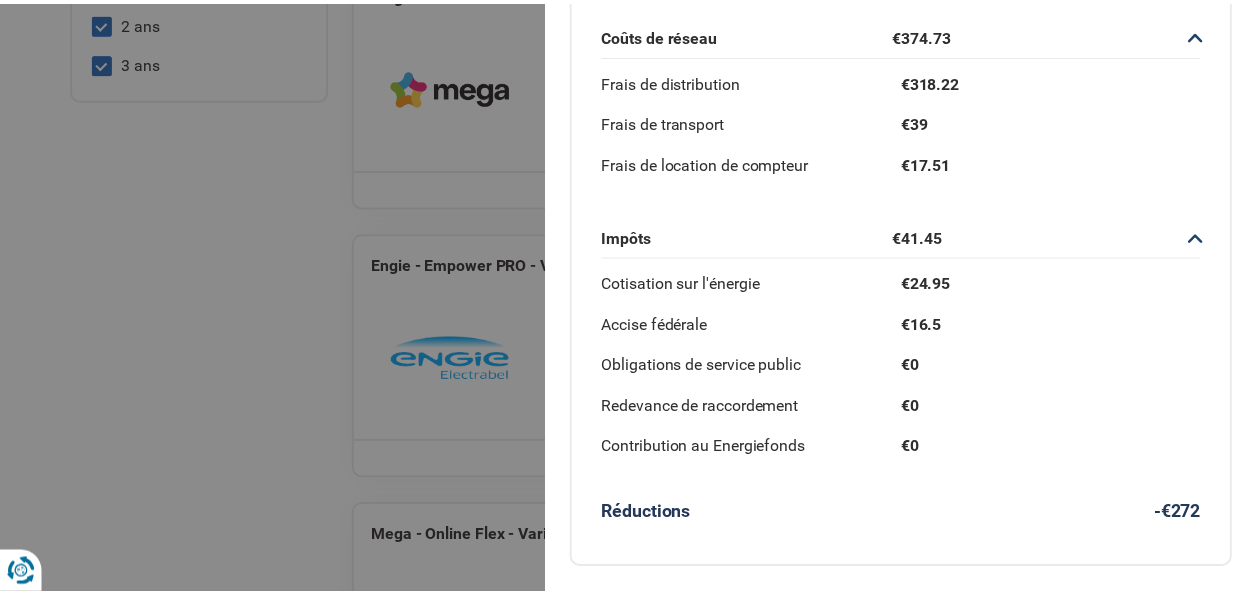 scroll, scrollTop: 556, scrollLeft: 0, axis: vertical 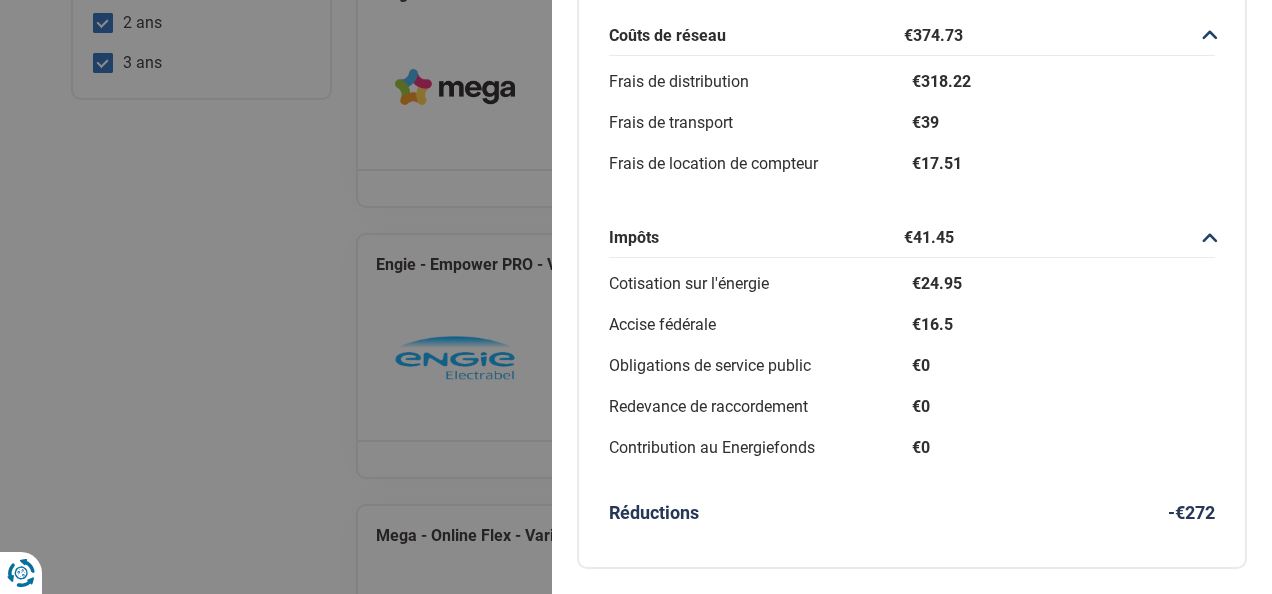 click on "Engie - Empower PRO - Variable €3,882 €3,337*  Annuel Continuez Calcul du prix Informations sur le produit Électricité Gaz Résumé des coûts Coût total annuel électricité €2,277.5 Coût de l'énergie €1,222.58 Redevance fixe €95 Coût variable (jour) €1,015.65 Coût variable (nuit) €0 Injection (jour) €0 Injection (nuit) €0 Contribution énergie verte €111.93 Coûts de réseau €815.49 Tarif capacité €133.11 Frais de distribution €664.87 Frais de transport €0 Frais de location de compteur €17.51 Tarif prosumer €0 Impôts €239.59 Cotisation sur l'énergie €14.45 Accise fédérale €106.58 Obligations de service public €0 Redevance de raccordement €0 Contribution au Energiefonds €118.56 Réductions -€272.5 Coût total annuel gaz €1,604 Coût de l'énergie €1,187.75 Redevance fixe €47 Coût variable en gaz €1,140.75 Coûts de réseau €374.73 Frais de distribution €318.22 Frais de transport €39 Frais de location de compteur €17.51 Impôts €16.5" at bounding box center [912, 58] 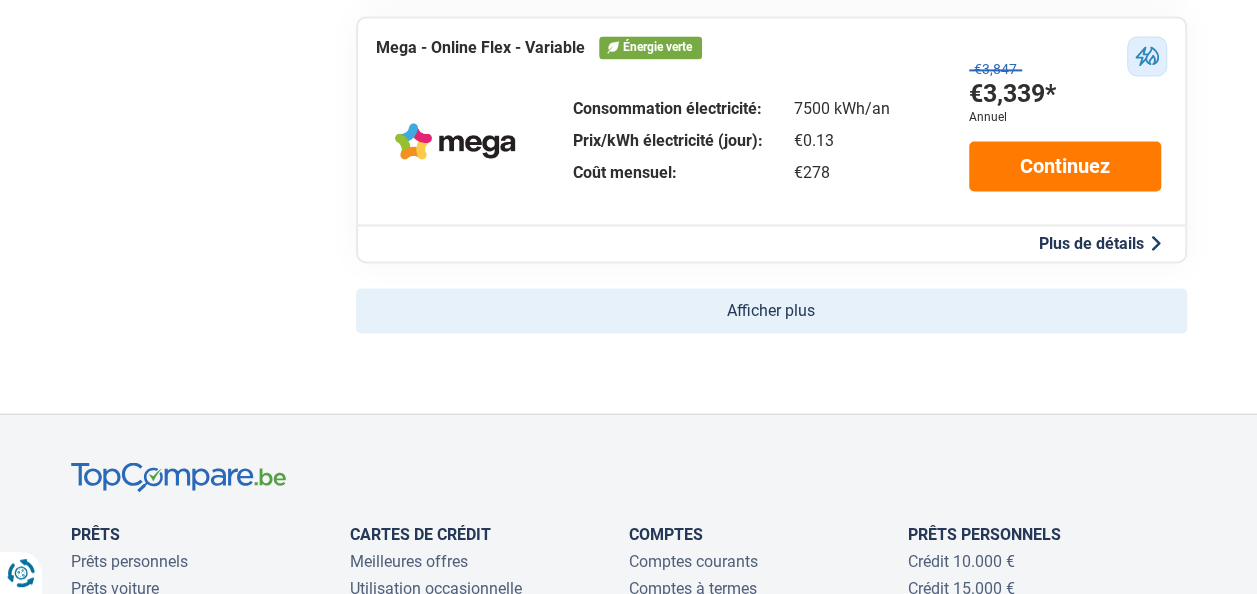 scroll, scrollTop: 1600, scrollLeft: 0, axis: vertical 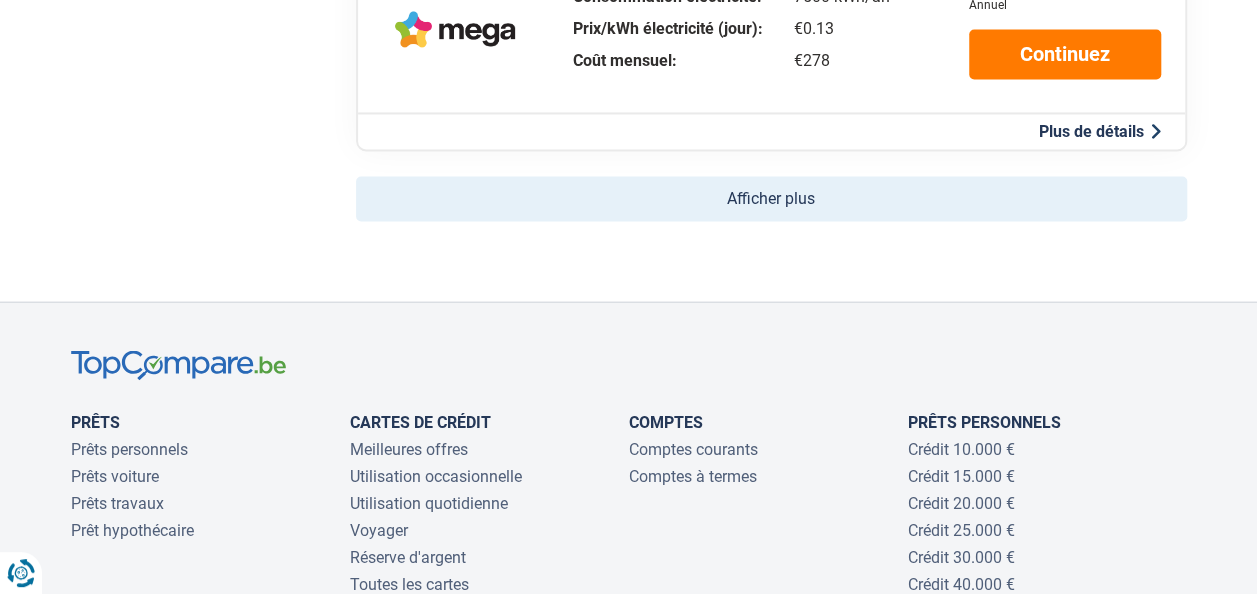 click on "Afficher plus" 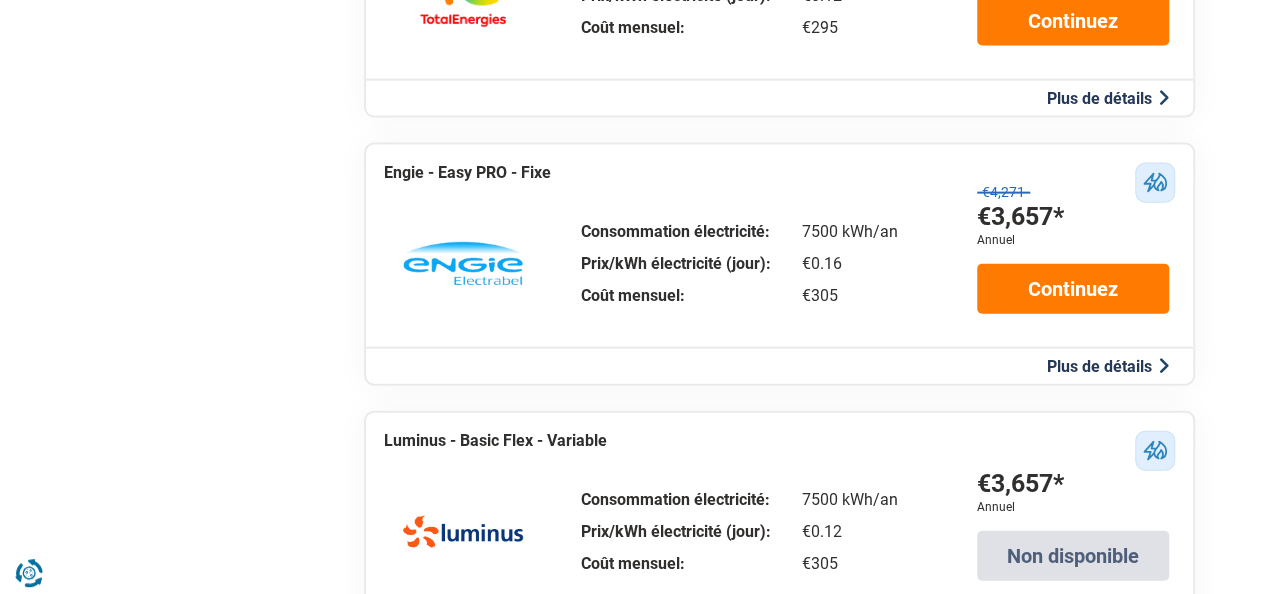 scroll, scrollTop: 2300, scrollLeft: 0, axis: vertical 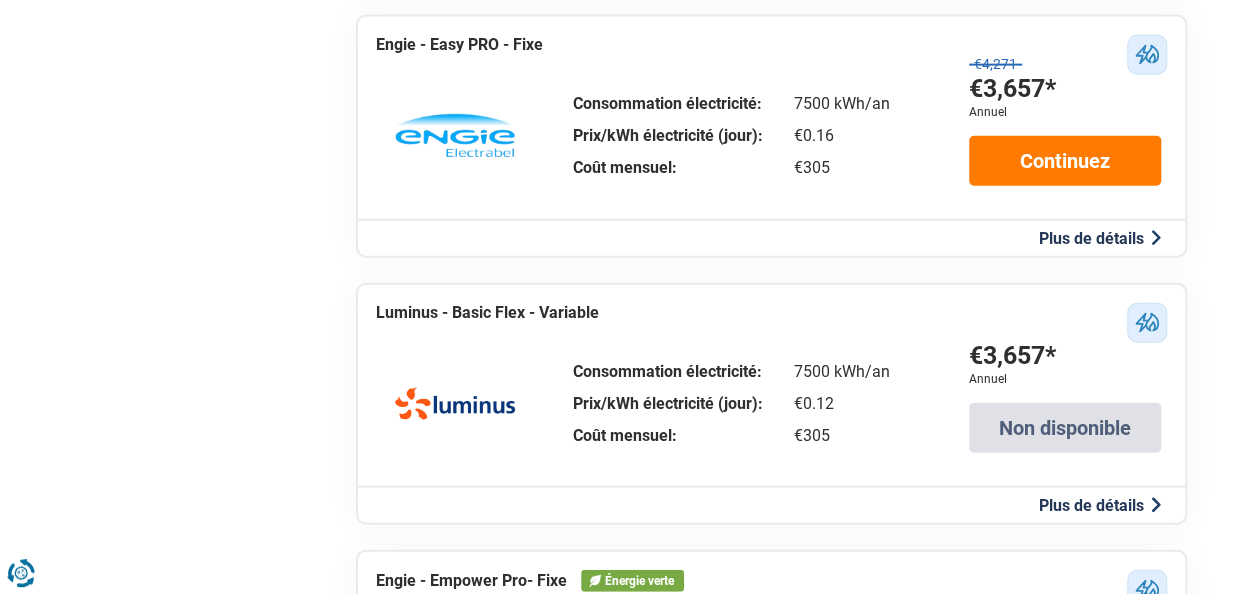 click on "Plus de détails" at bounding box center [1100, 238] 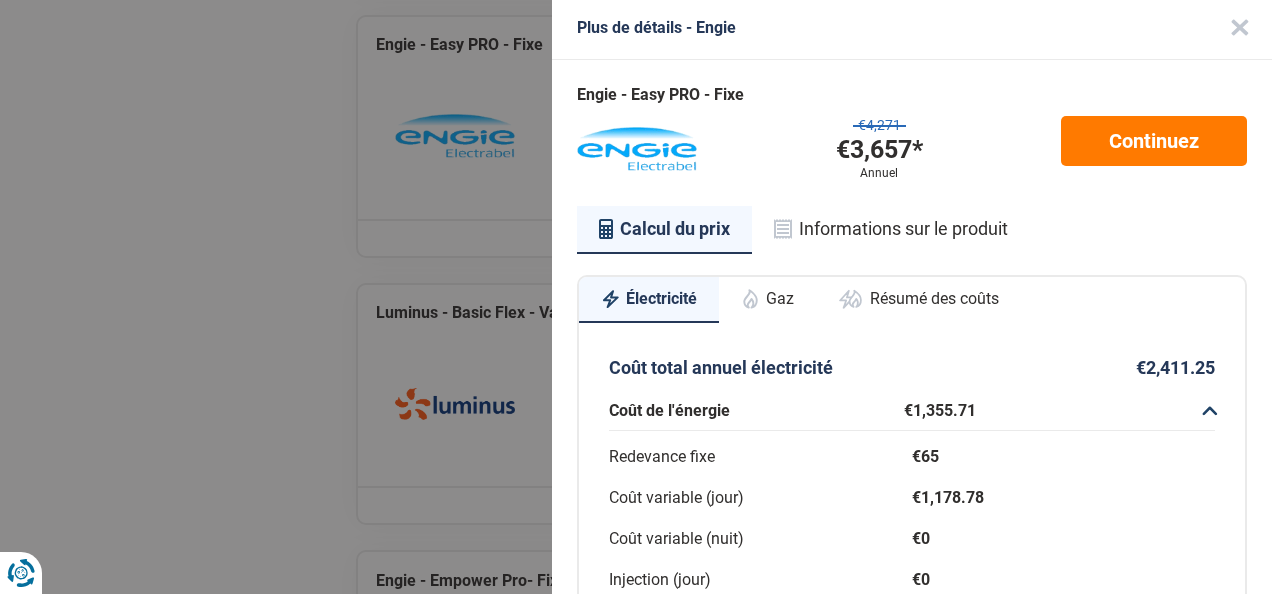 scroll, scrollTop: 0, scrollLeft: 0, axis: both 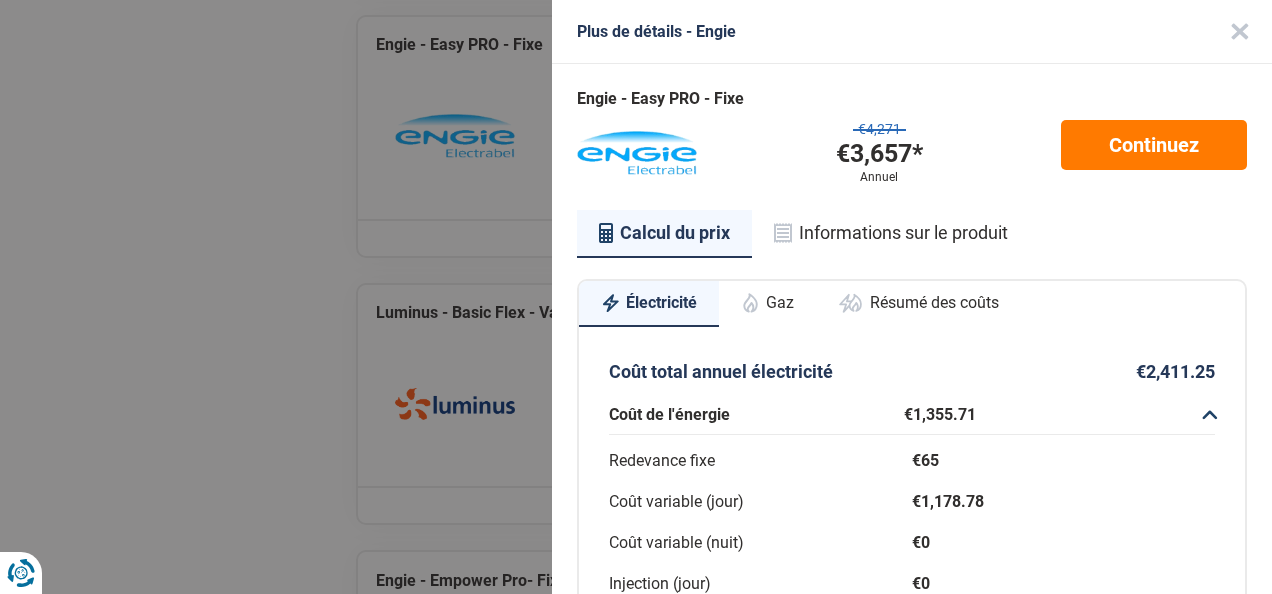 click on "Gaz" at bounding box center [767, 303] 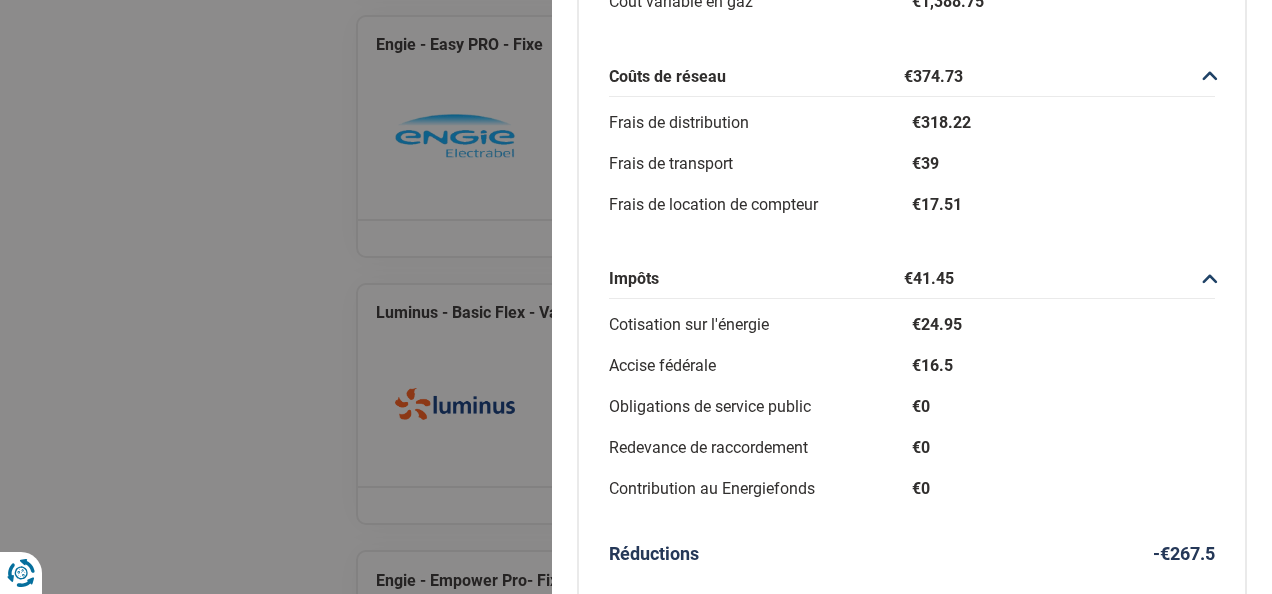 scroll, scrollTop: 556, scrollLeft: 0, axis: vertical 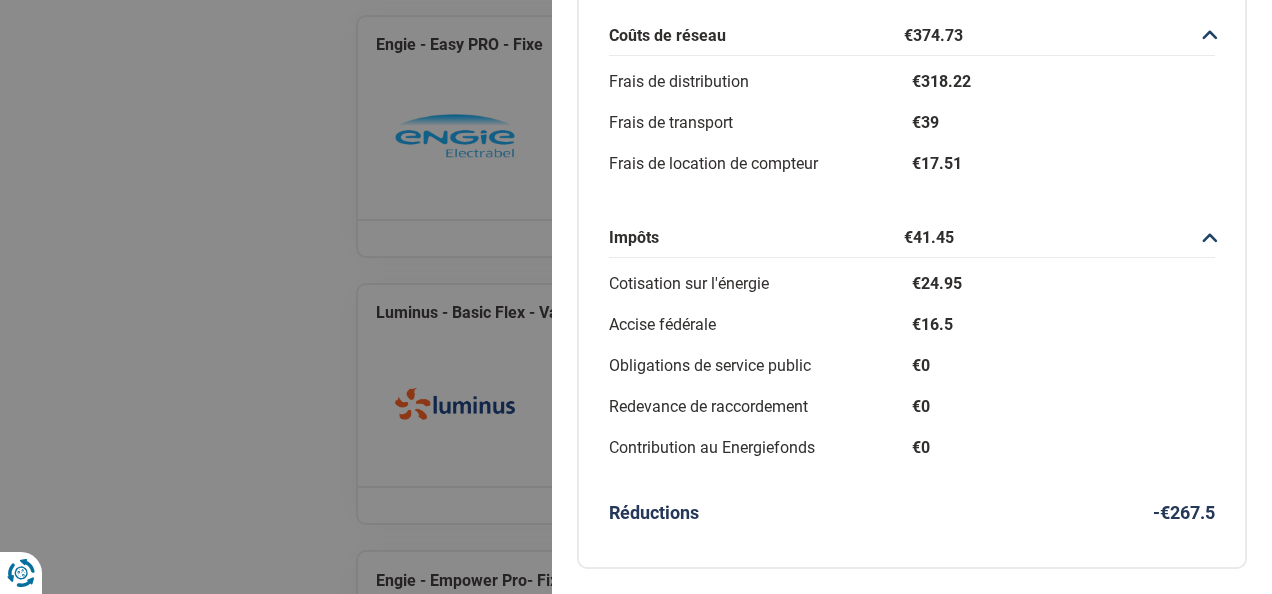 click on "Engie - Easy PRO - Fixe €4,271 €3,657*  Annuel Continuez Calcul du prix Informations sur le produit Électricité Gaz Résumé des coûts Coût total annuel électricité €2,411.25 Coût de l'énergie €1,355.71 Redevance fixe €65 Coût variable (jour) €1,178.78 Coût variable (nuit) €0 Injection (jour) €0 Injection (nuit) €0 Contribution énergie verte €111.93 Coûts de réseau €815.49 Tarif capacité €133.11 Frais de distribution €664.87 Frais de transport €0 Frais de location de compteur €17.51 Tarif prosumer €0 Impôts €239.59 Cotisation sur l'énergie €14.45 Accise fédérale €106.58 Obligations de service public €0 Redevance de raccordement €0 Contribution au Energiefonds €118.56 Réductions -€346.25 Coût total annuel gaz €1,859.5 Coût de l'énergie €1,443.75 Redevance fixe €55 Coût variable en gaz €1,388.75 Coûts de réseau €374.73 Frais de distribution €318.22 Frais de transport €39 Frais de location de compteur €17.51 Impôts €41.45" at bounding box center (912, 58) 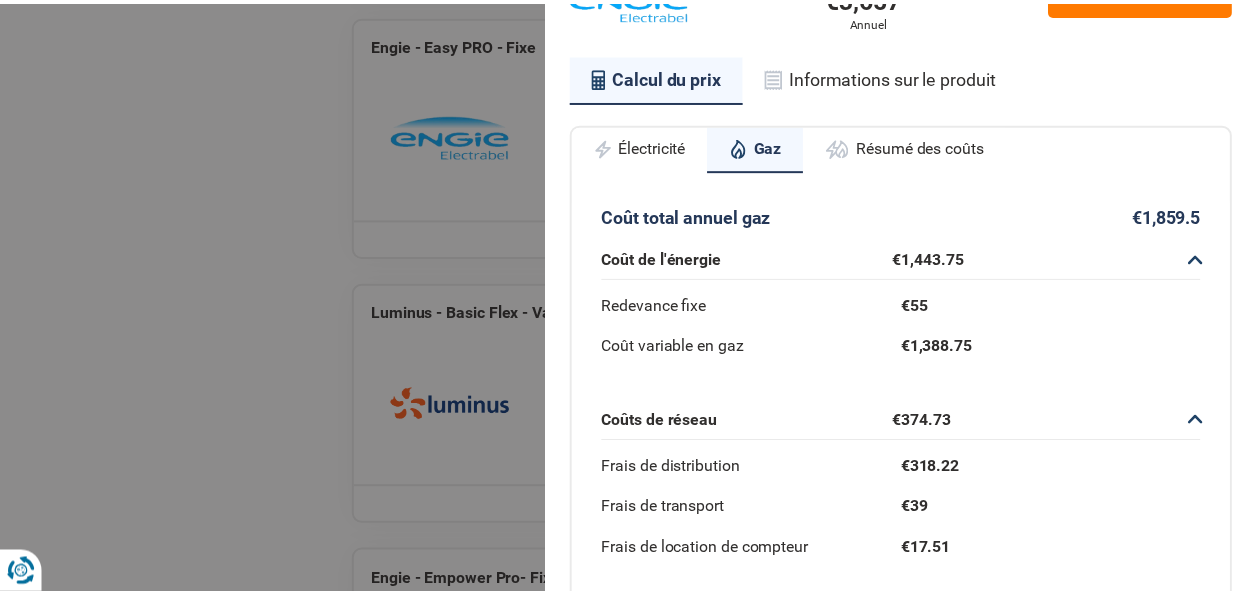 scroll, scrollTop: 0, scrollLeft: 0, axis: both 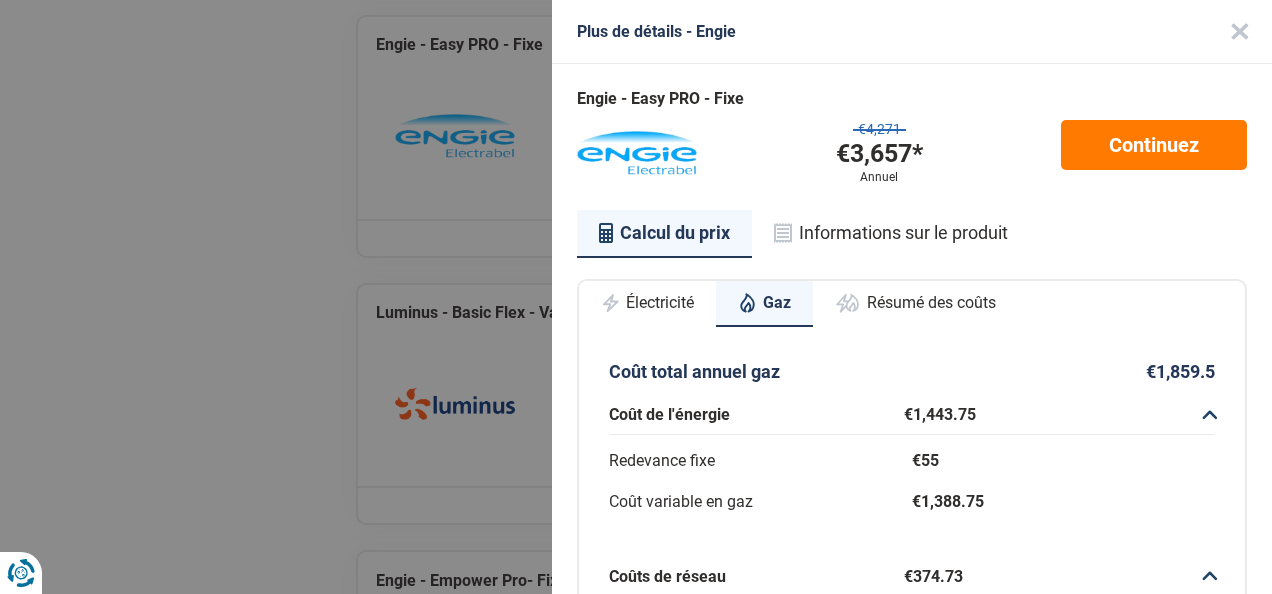 click at bounding box center (1240, 32) 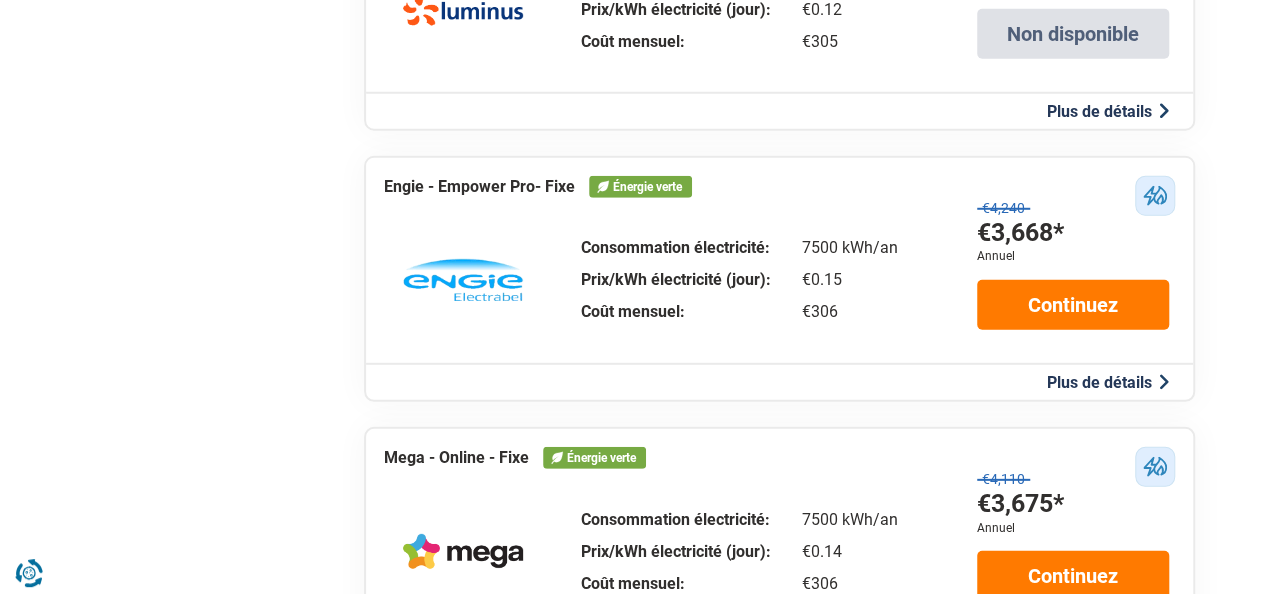 scroll, scrollTop: 2700, scrollLeft: 0, axis: vertical 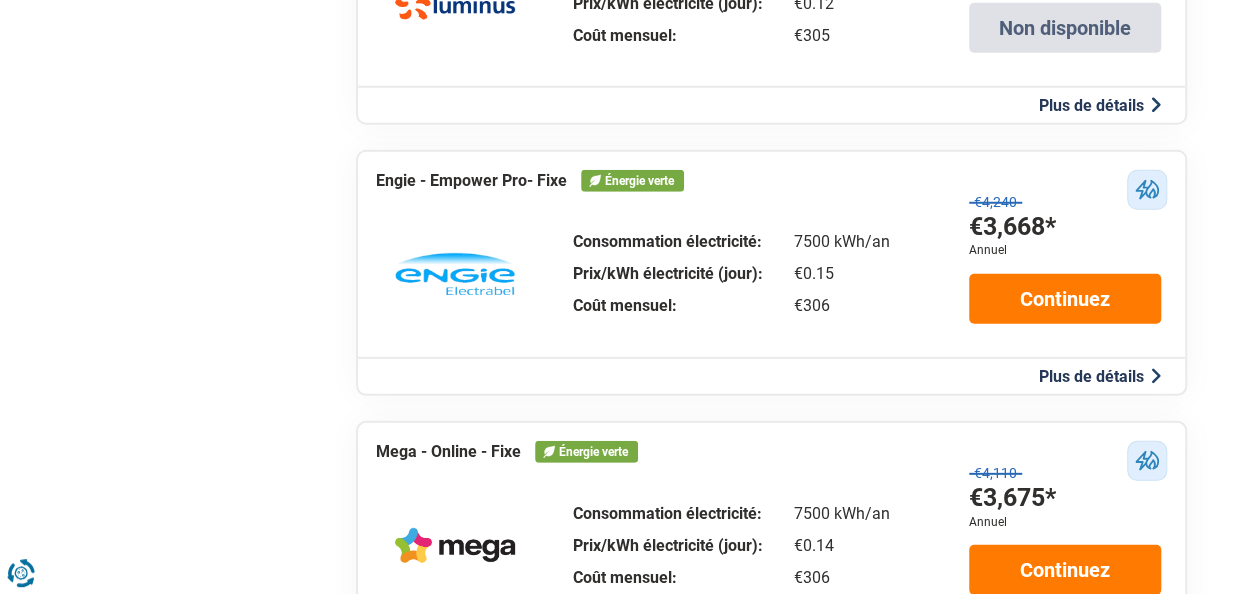 click on "Plus de détails" at bounding box center [1100, 376] 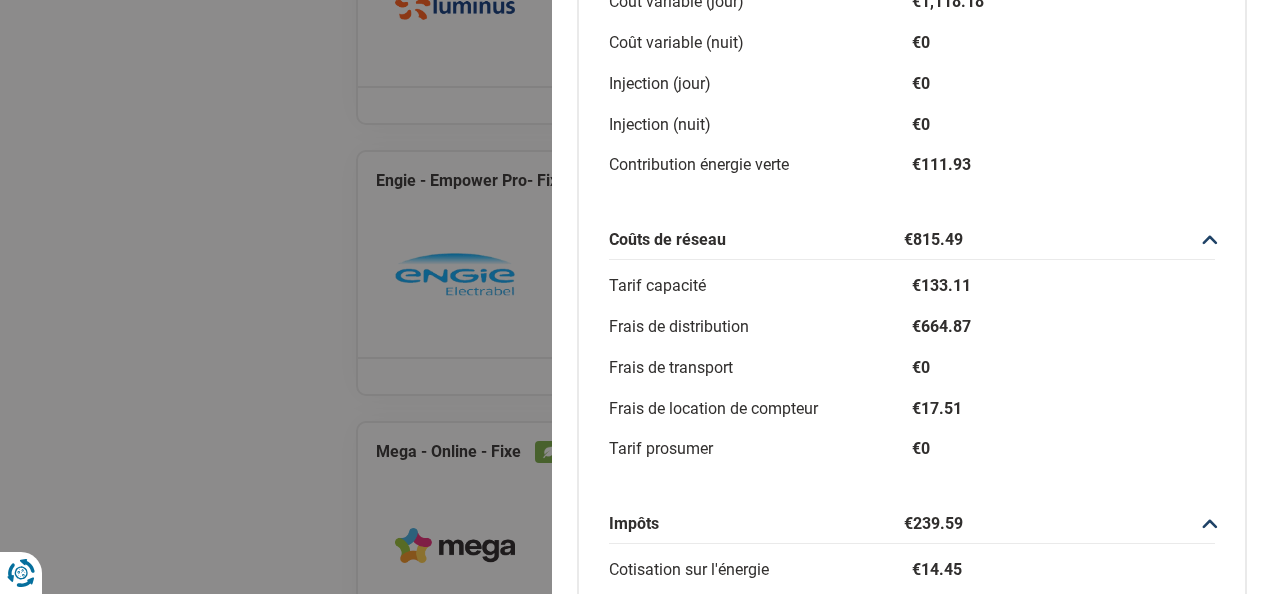 scroll, scrollTop: 100, scrollLeft: 0, axis: vertical 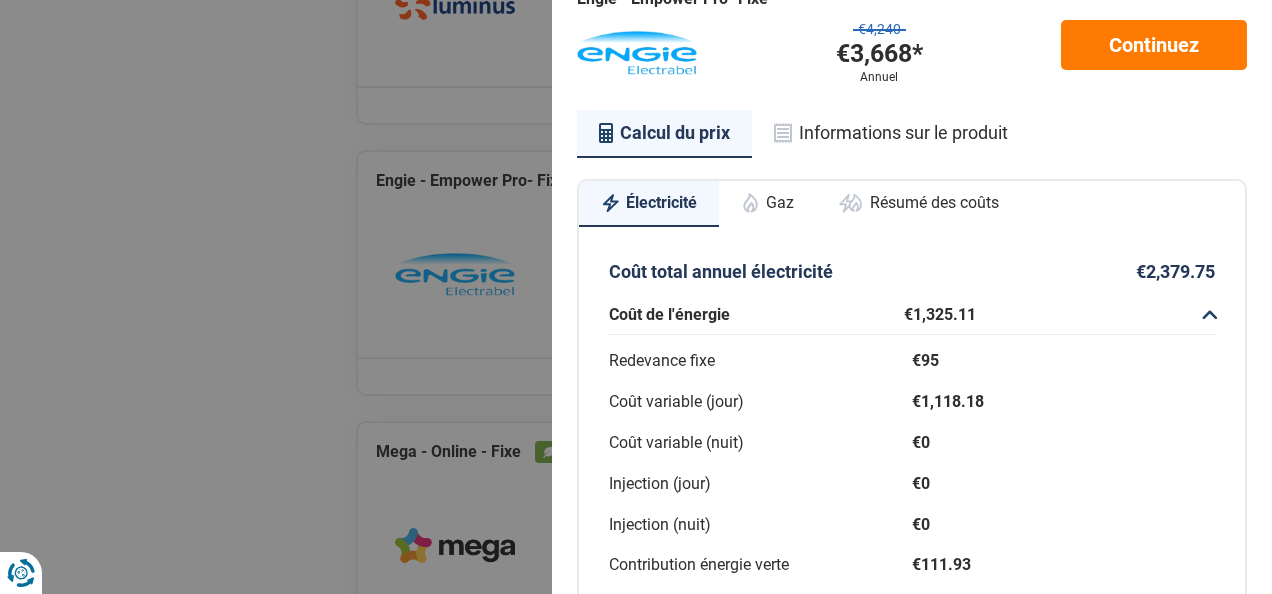 click on "Gaz" at bounding box center [767, 203] 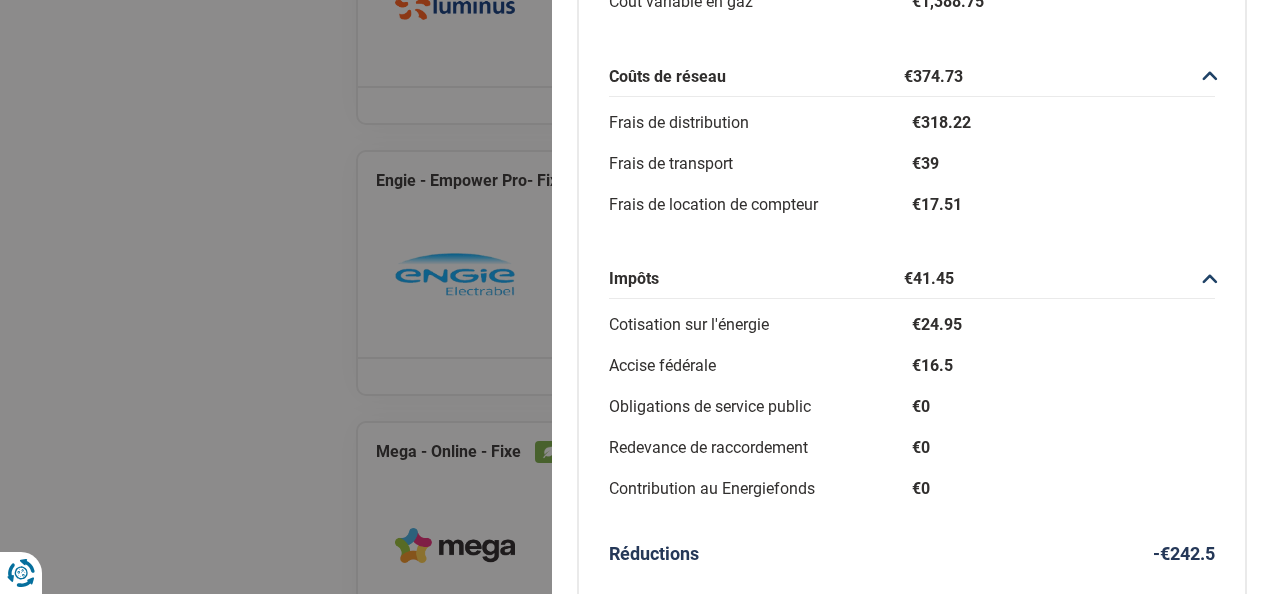 scroll, scrollTop: 556, scrollLeft: 0, axis: vertical 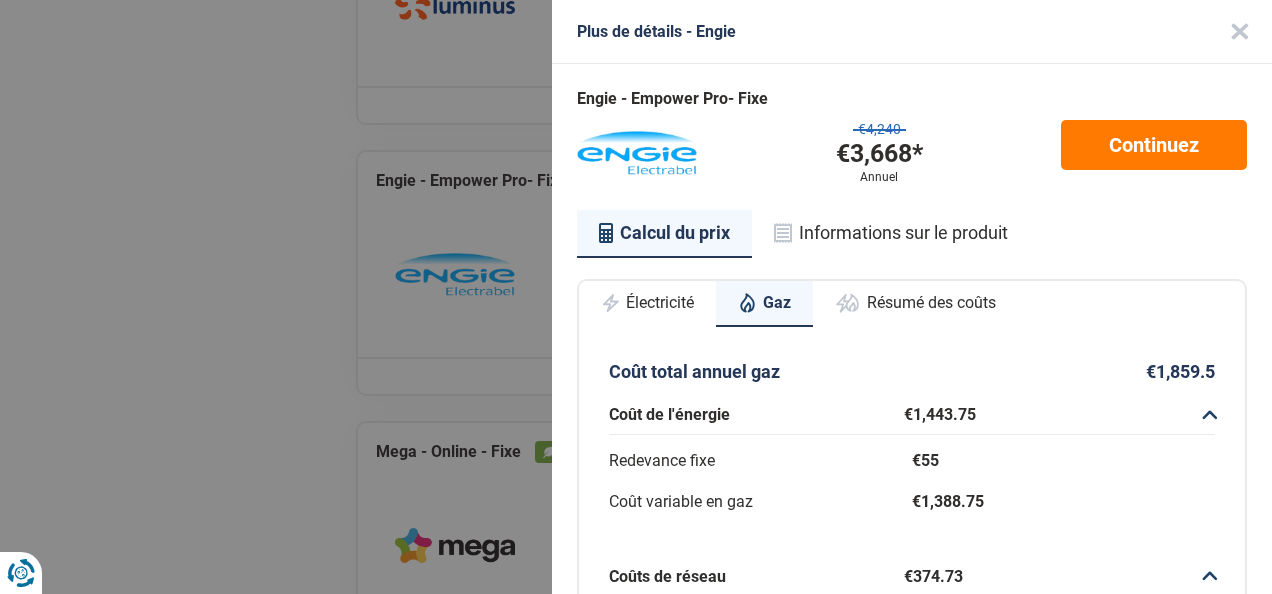 click at bounding box center (1240, 32) 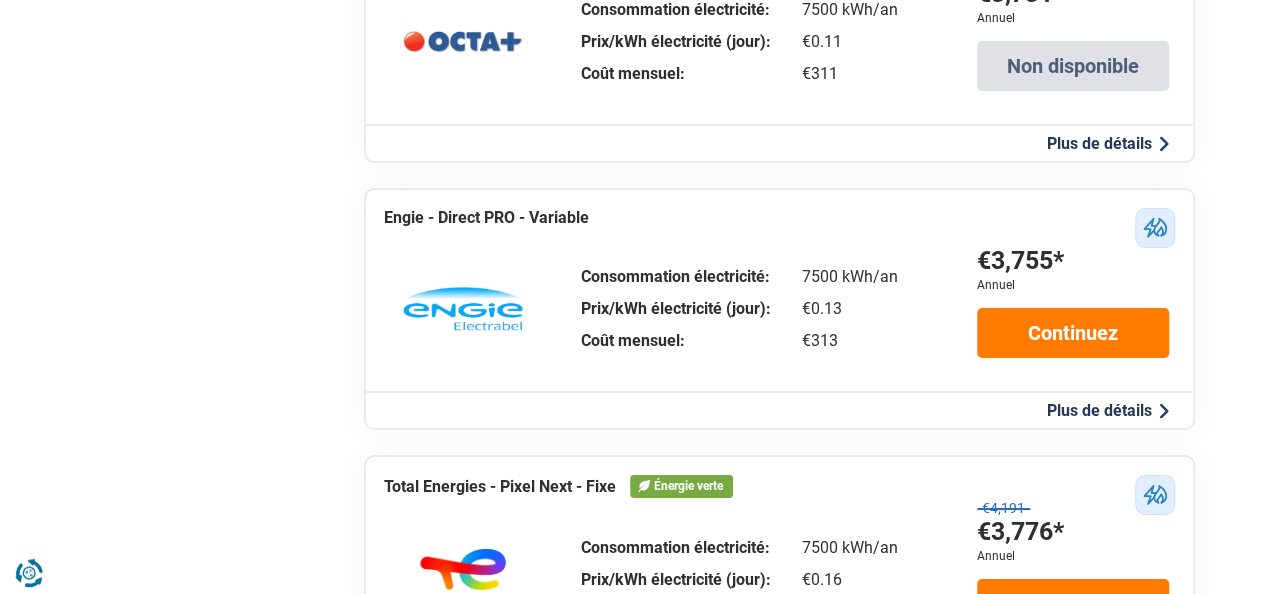 scroll, scrollTop: 3600, scrollLeft: 0, axis: vertical 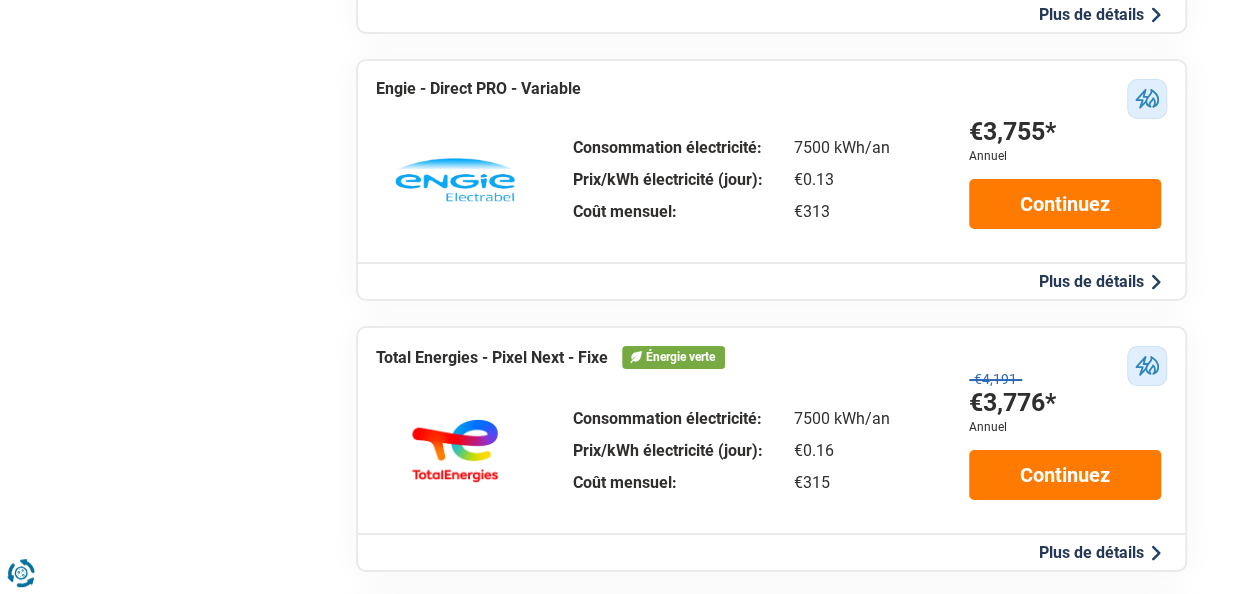 click on "Plus de détails Plus de détails - Engie Engie - Direct PRO - Variable €3,755*  Annuel Continuez Calcul du prix Informations sur le produit Électricité Gaz Résumé des coûts Coût total annuel électricité €2,168 Coût de l'énergie €1,112.81 Redevance fixe €30 Coût variable (jour) €970.88 Coût variable (nuit) €0 Injection (jour) €0 Injection (nuit) €0 Contribution énergie verte €111.93 Coûts de réseau €815.49 Tarif capacité €133.11 Frais de distribution €664.87 Frais de transport €0 Frais de location de compteur €17.51 Tarif prosumer €0 Impôts €239.59 Cotisation sur l'énergie €14.45 Accise fédérale €106.58 Obligations de service public €0 Redevance de raccordement €0 Contribution au Energiefonds €118.56 Coût total annuel gaz €1,587 Coût de l'énergie €1,170.75 Redevance fixe €30 Coût variable en gaz €1,140.75 Coûts de réseau €374.73 Frais de distribution €318.22 Frais de transport €39 Frais de location de compteur €17.51 Impôts" at bounding box center [771, 280] 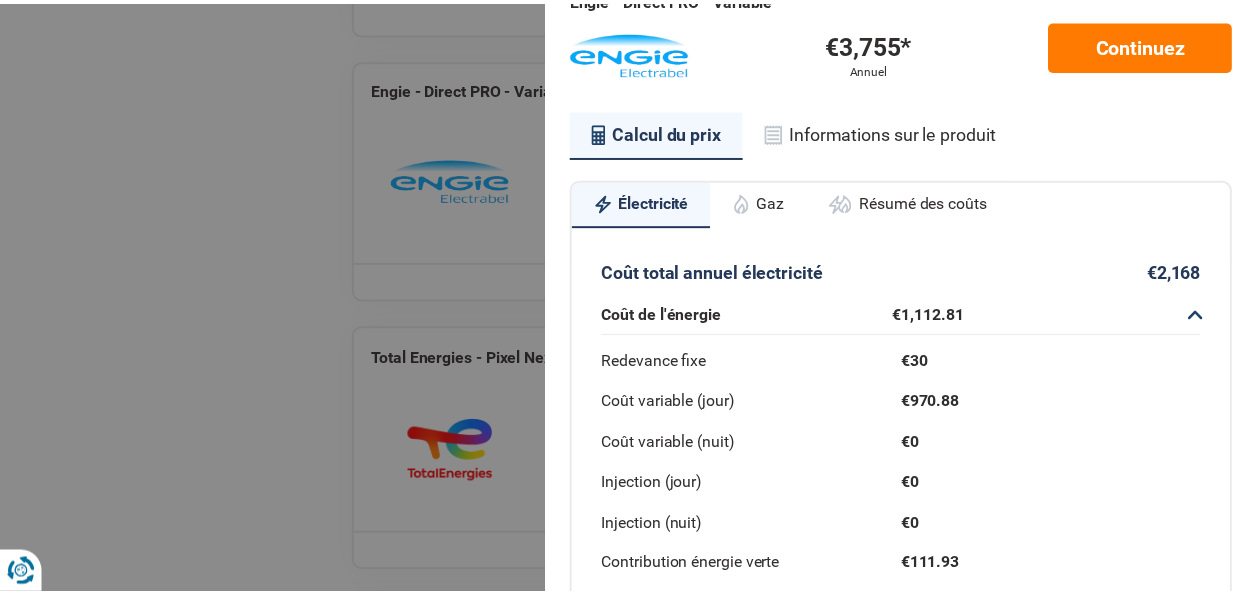 scroll, scrollTop: 200, scrollLeft: 0, axis: vertical 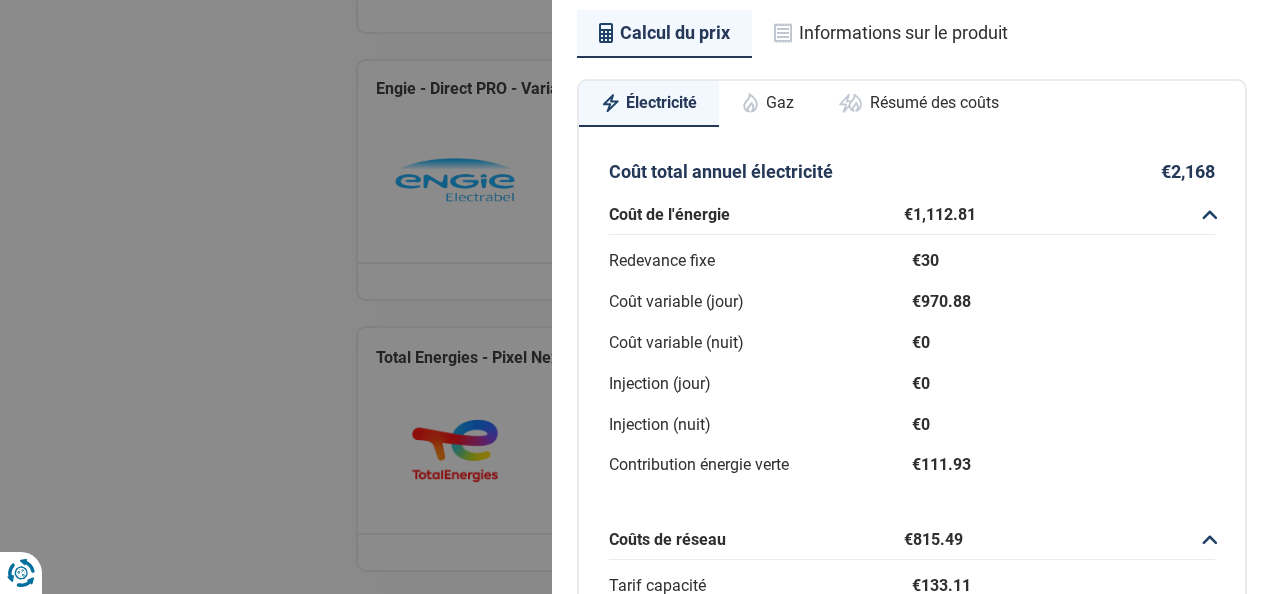 click on "Gaz" at bounding box center (767, 103) 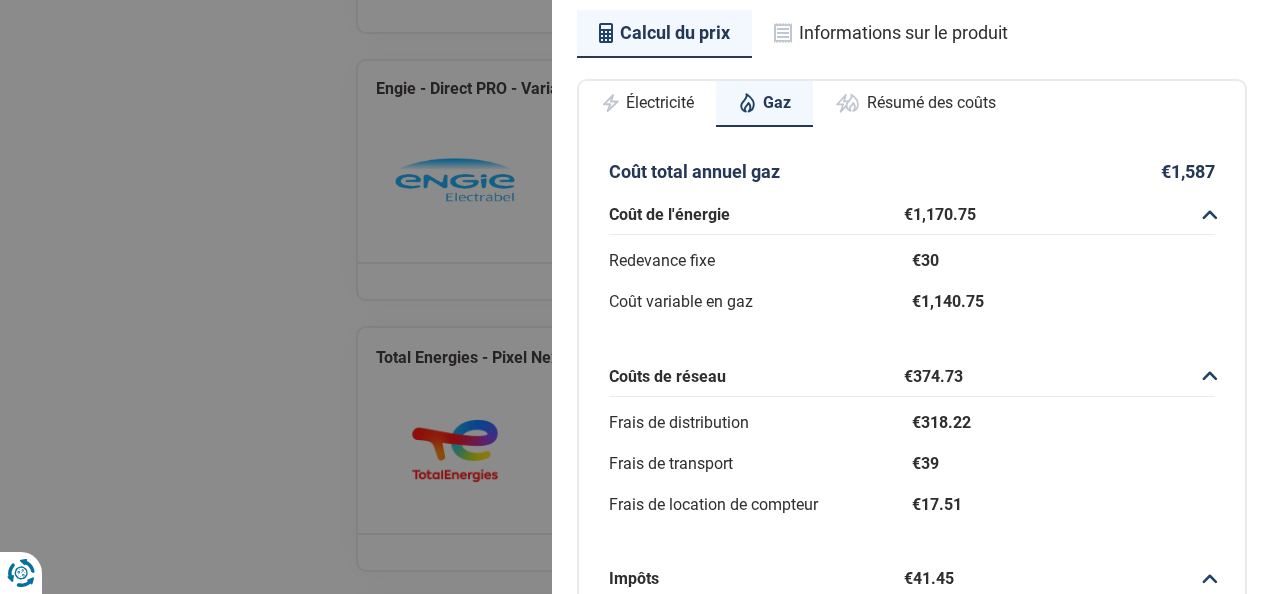 click on "Coût total annuel gaz €1,587 Coût de l'énergie €1,170.75 Redevance fixe €30 Coût variable en gaz €1,140.75 Coûts de réseau €374.73 Frais de distribution €318.22 Frais de transport €39 Frais de location de compteur €17.51 Impôts €41.45 Cotisation sur l'énergie €24.95 Accise fédérale €16.5 Obligations de service public €0 Redevance de raccordement €0 Contribution au Energiefonds €0" at bounding box center [912, 482] 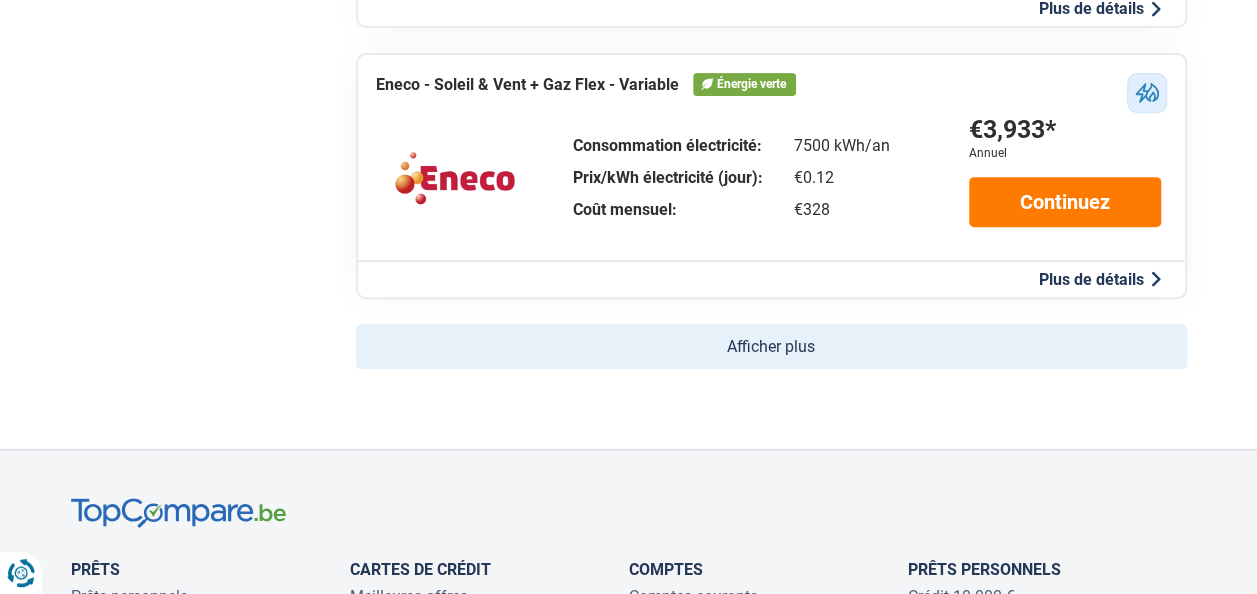 scroll, scrollTop: 4200, scrollLeft: 0, axis: vertical 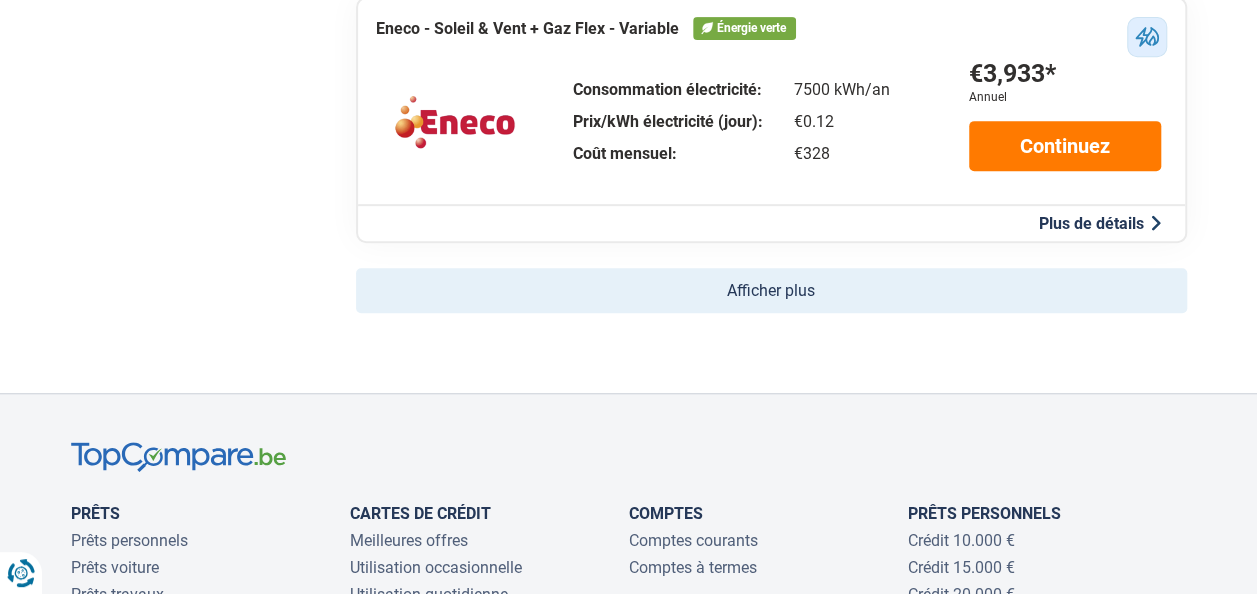 click on "Afficher plus" 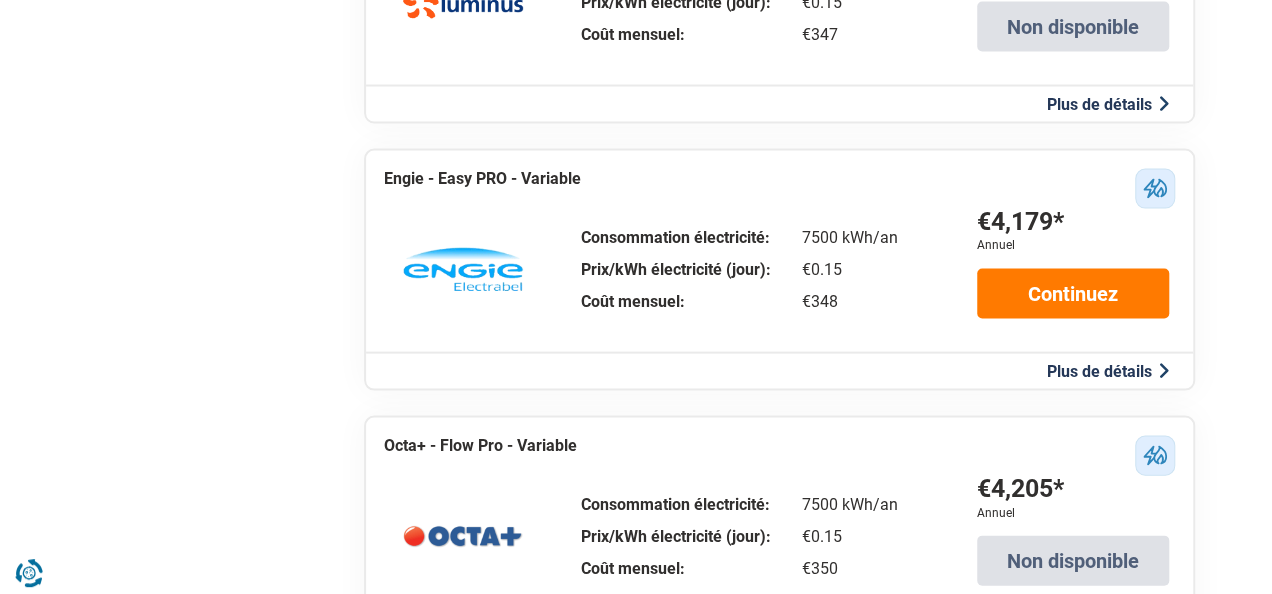 scroll, scrollTop: 5700, scrollLeft: 0, axis: vertical 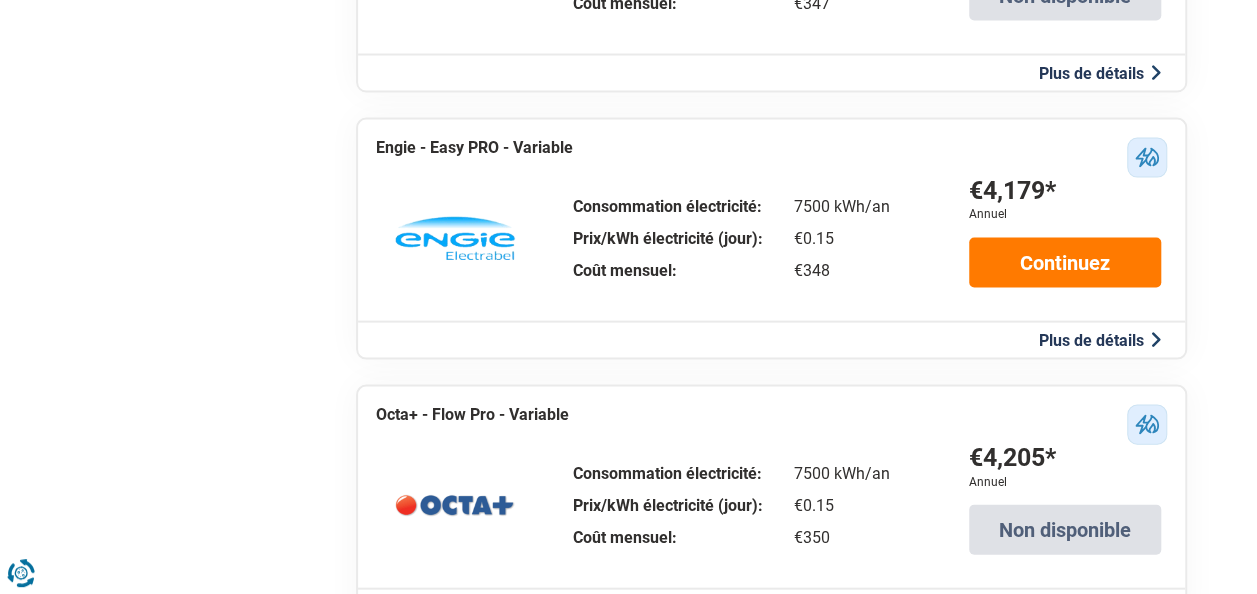 click on "Plus de détails" at bounding box center (1100, 340) 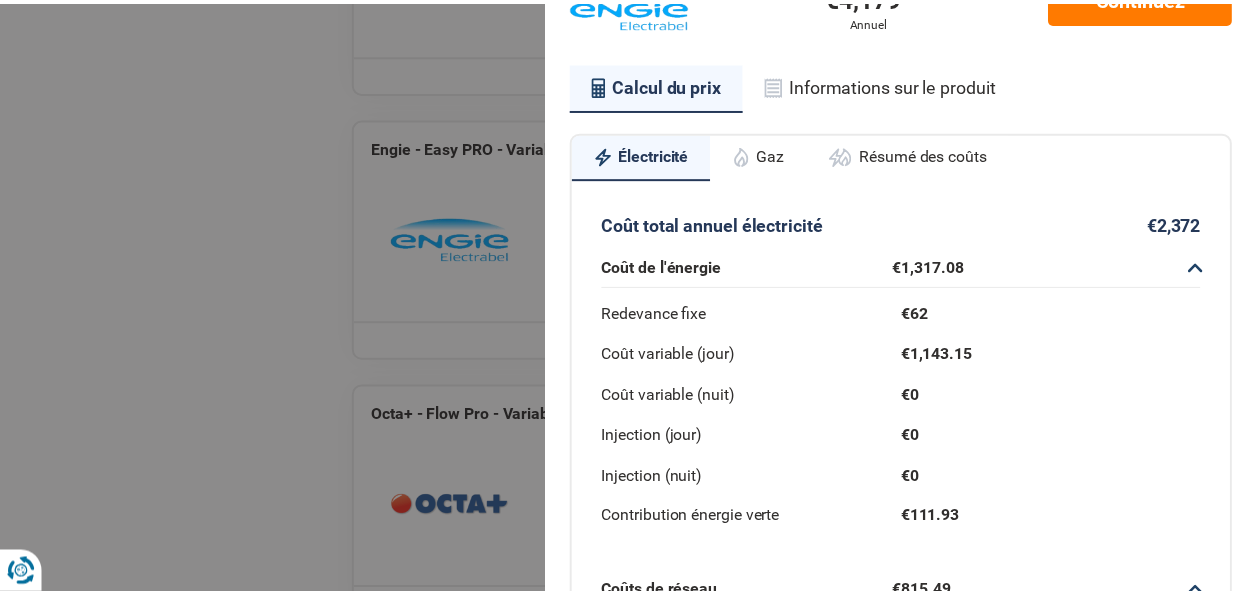 scroll, scrollTop: 0, scrollLeft: 0, axis: both 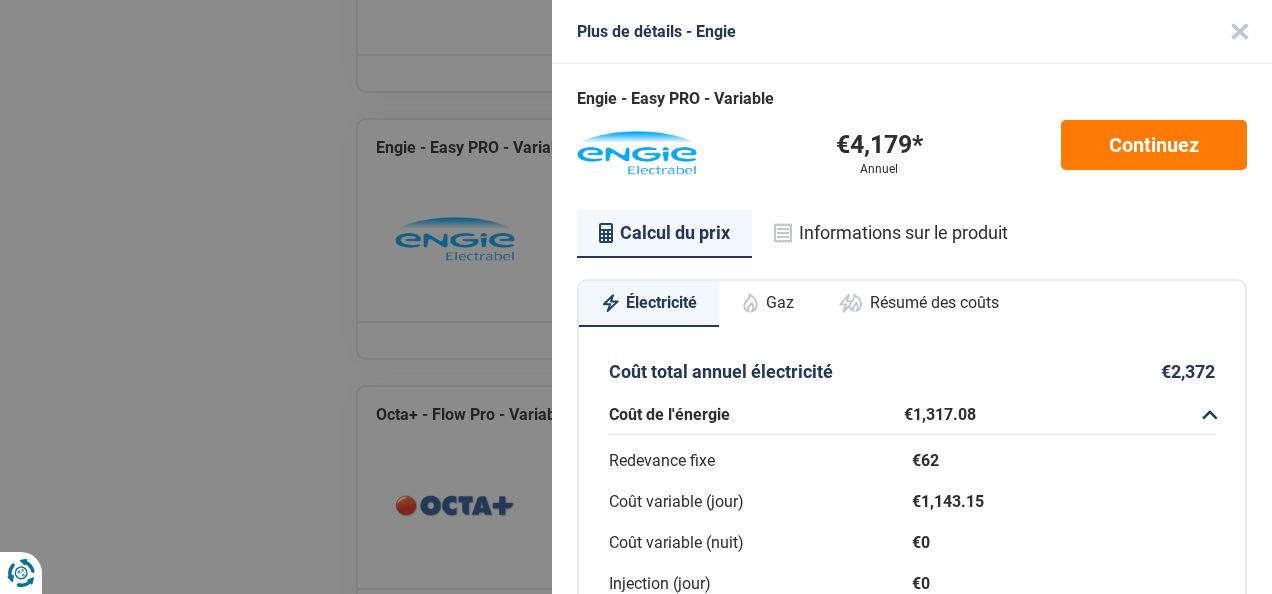 click on "Gaz" at bounding box center [767, 303] 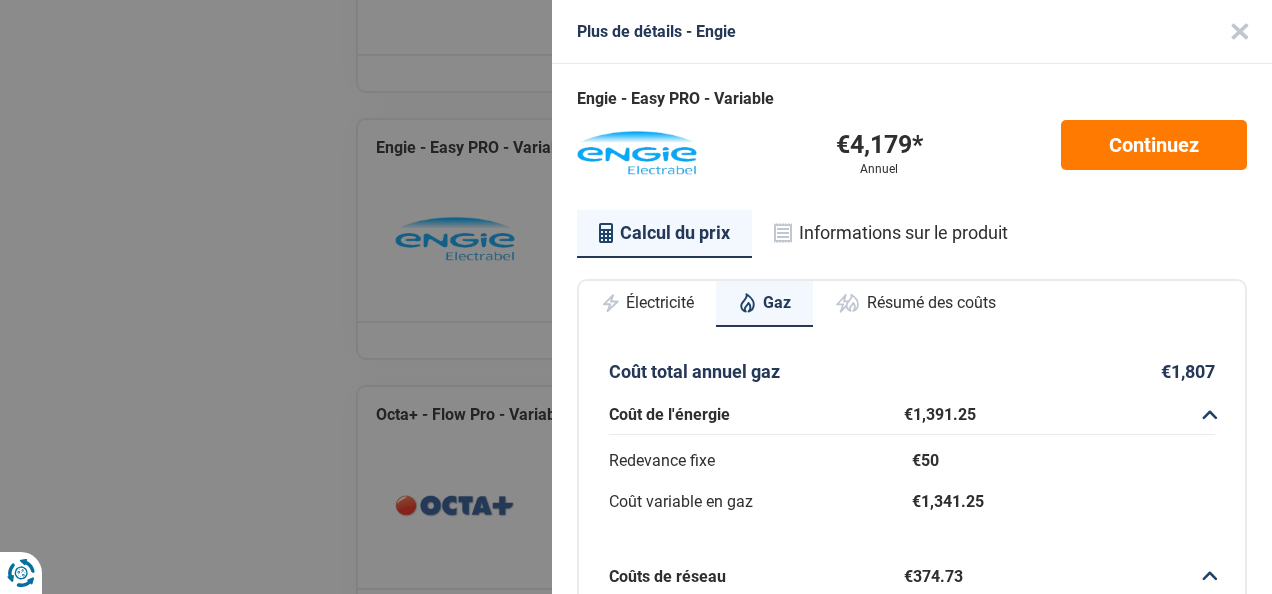 click on "Calcul du prix Informations sur le produit" at bounding box center [912, 233] 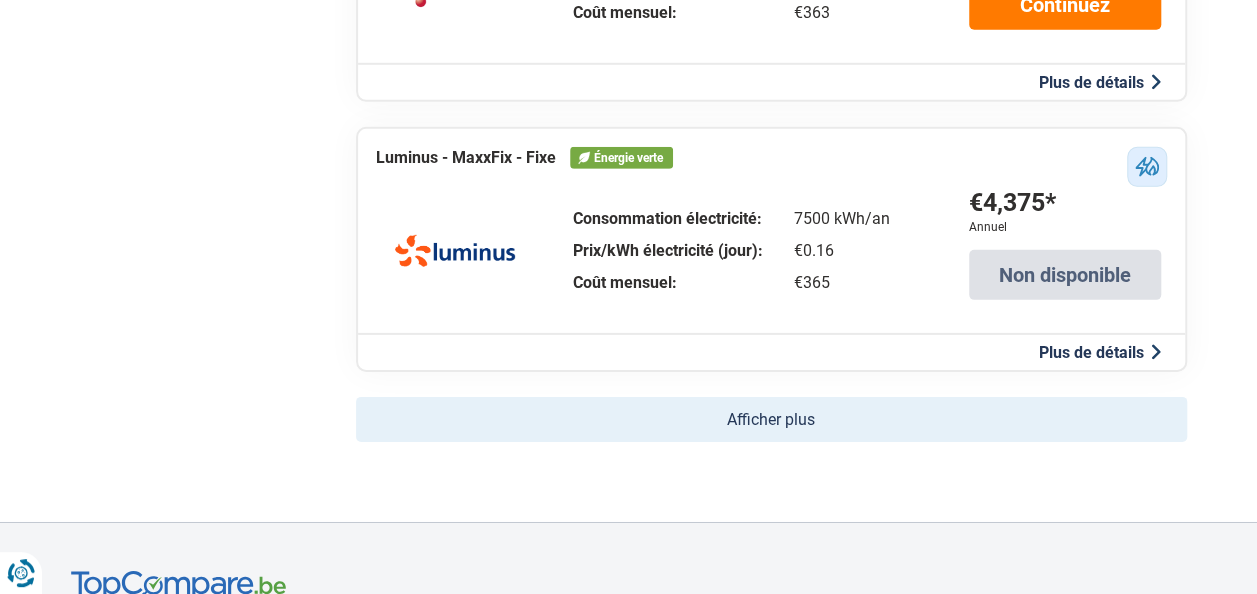 scroll, scrollTop: 6800, scrollLeft: 0, axis: vertical 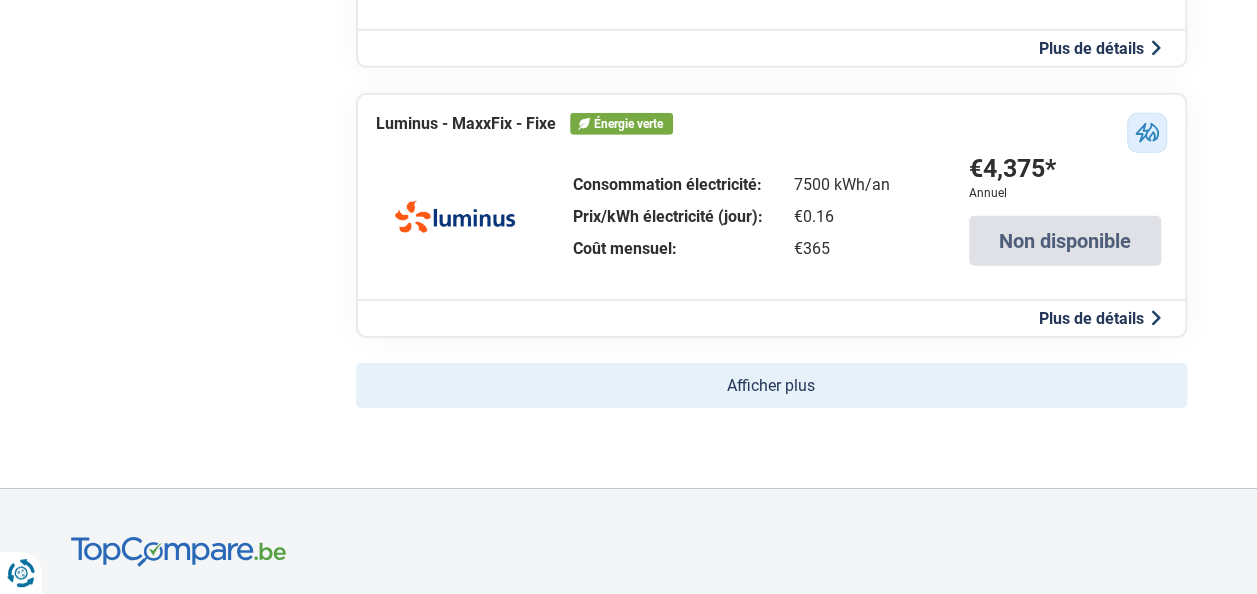 click on "Afficher plus" 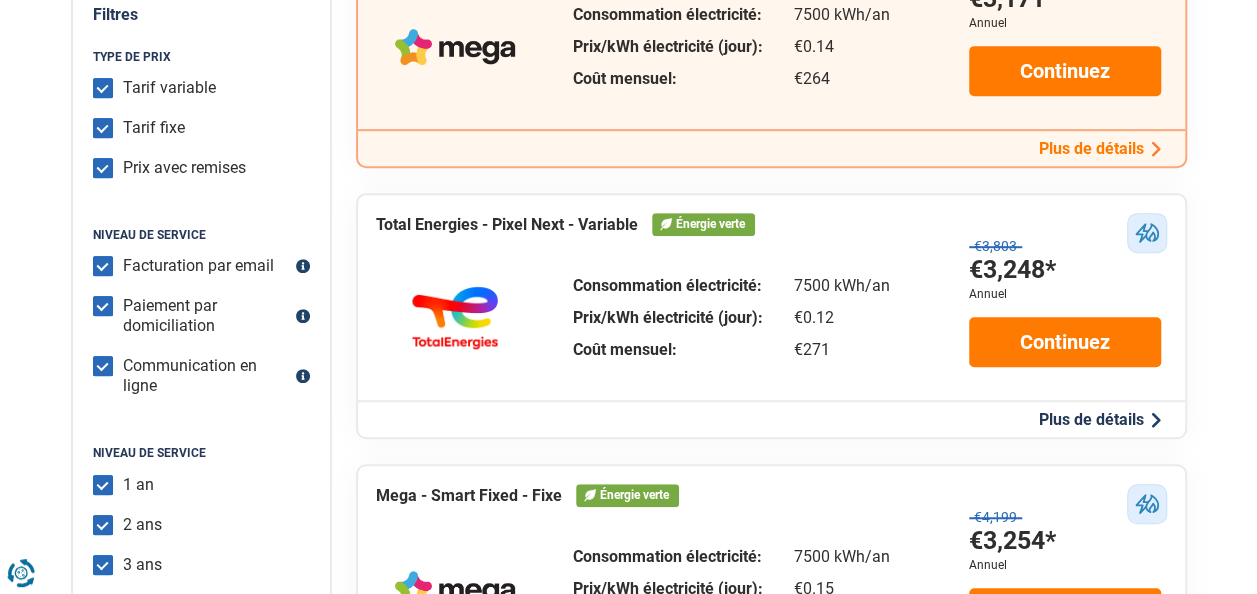 scroll, scrollTop: 500, scrollLeft: 0, axis: vertical 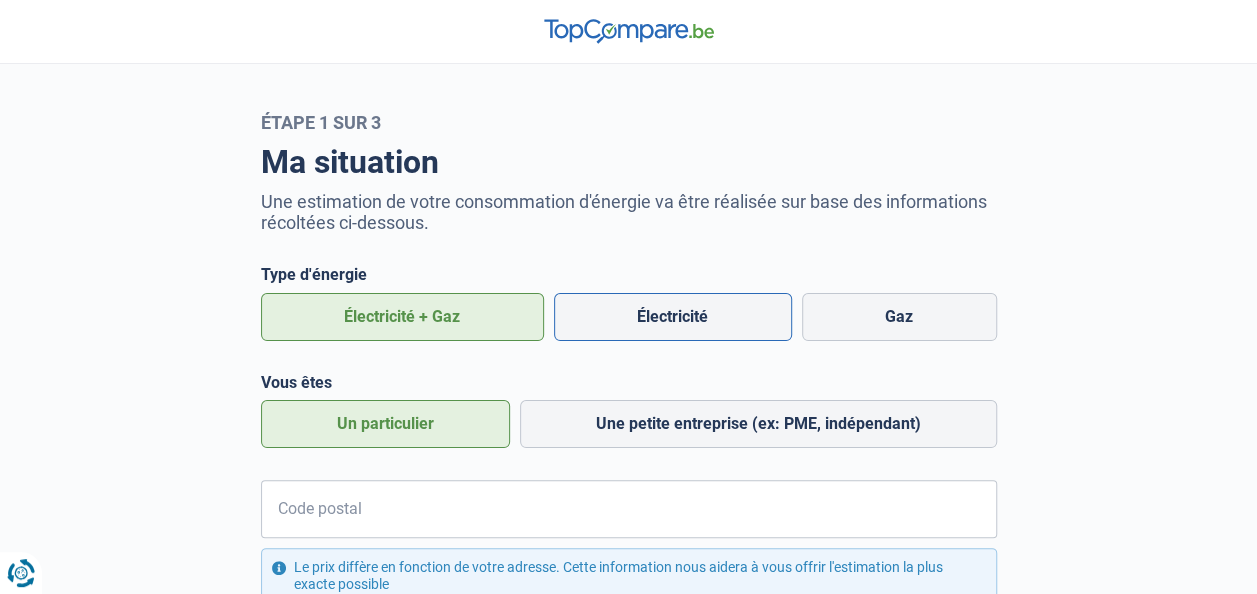 click on "Électricité" at bounding box center [673, 317] 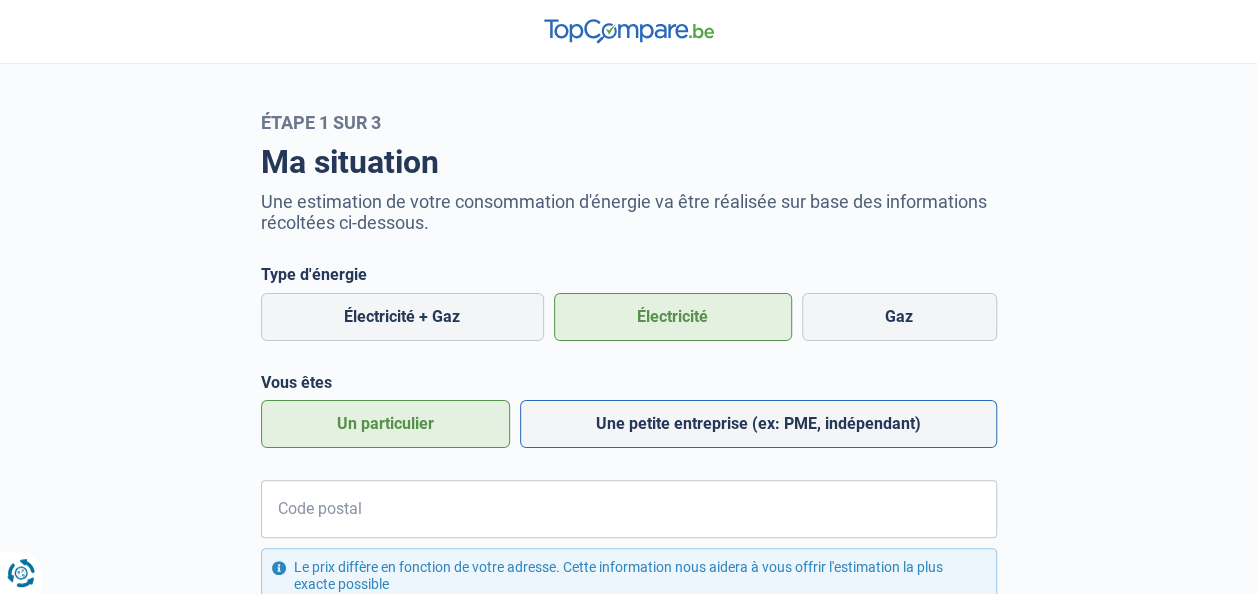 scroll, scrollTop: 200, scrollLeft: 0, axis: vertical 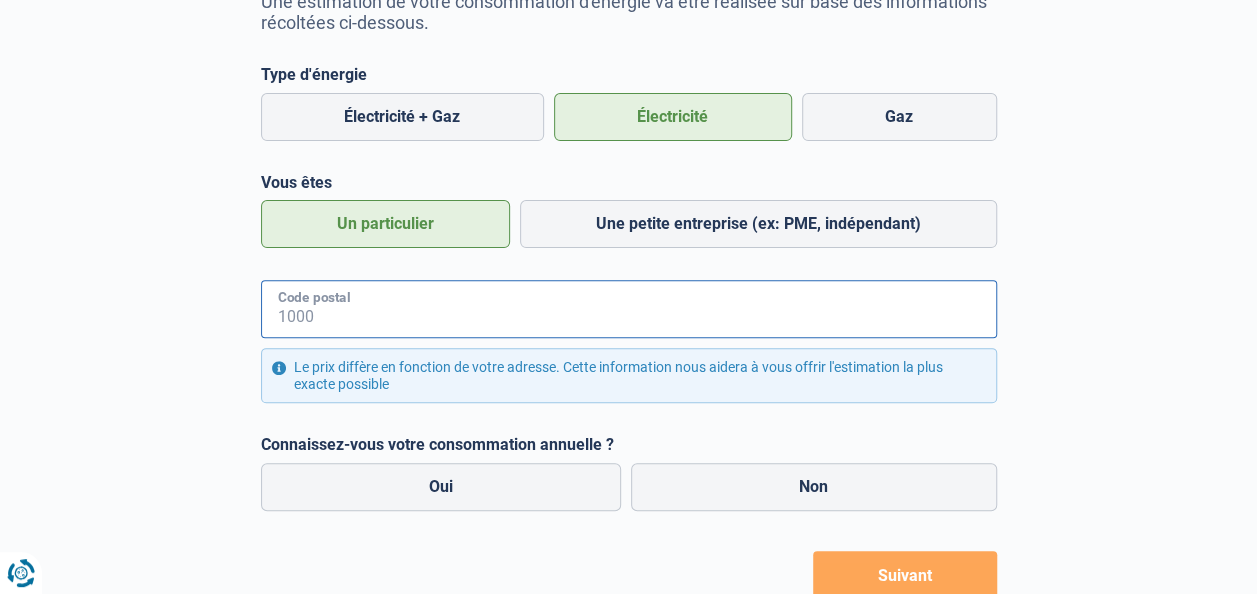 click on "Code postal" at bounding box center [629, 309] 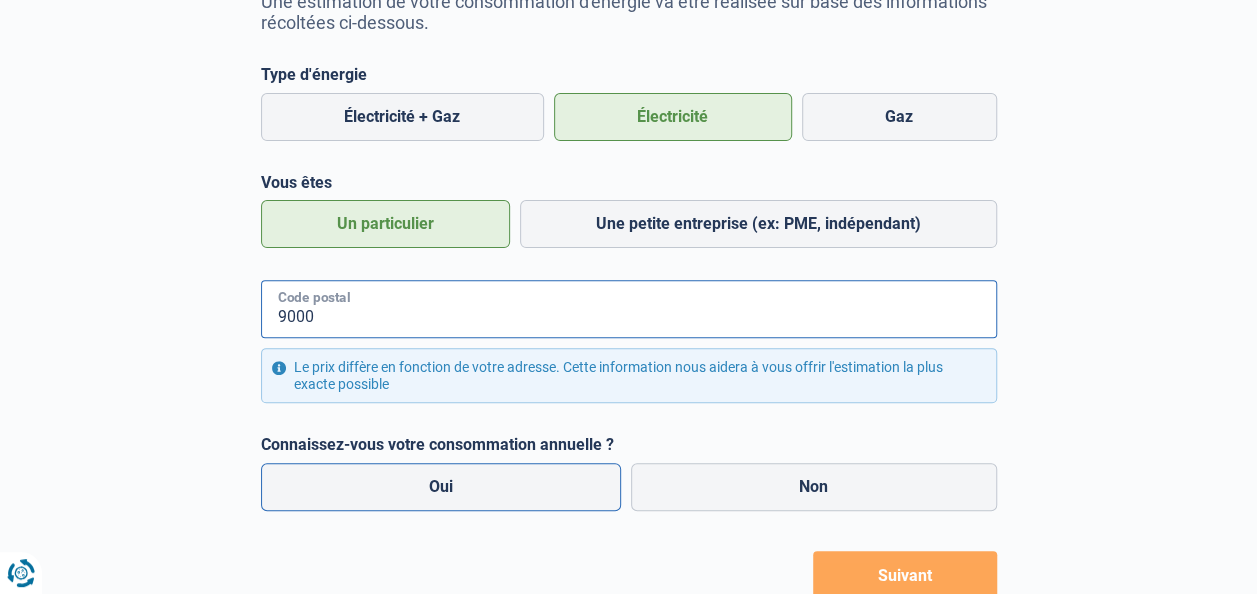 type on "9000" 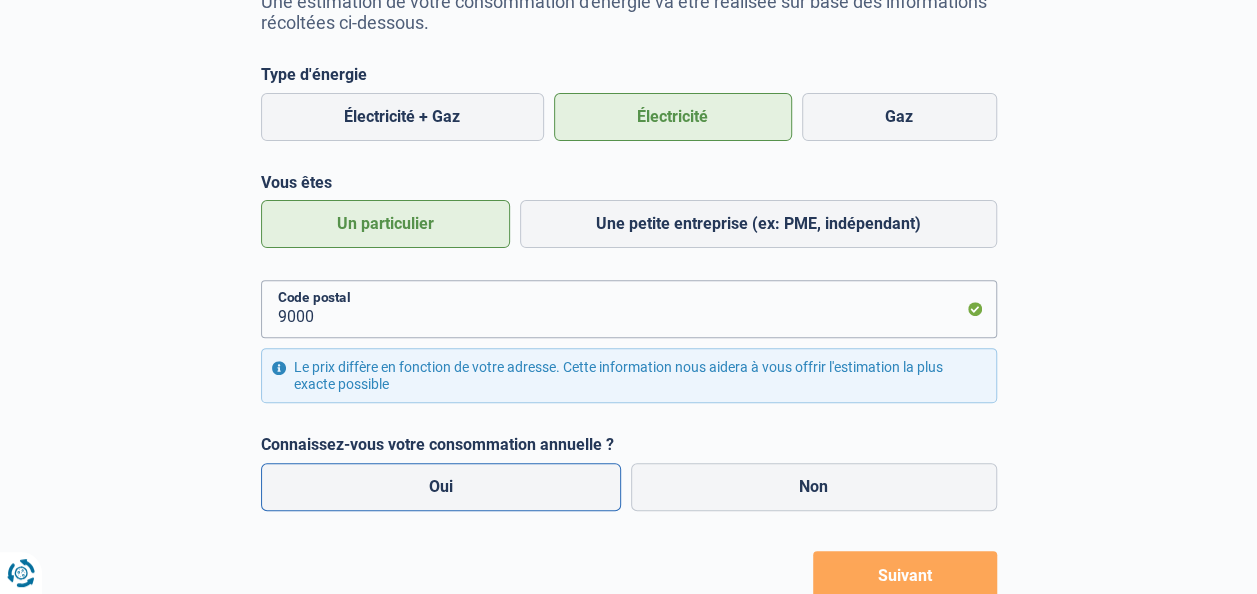 click on "Oui" at bounding box center [441, 487] 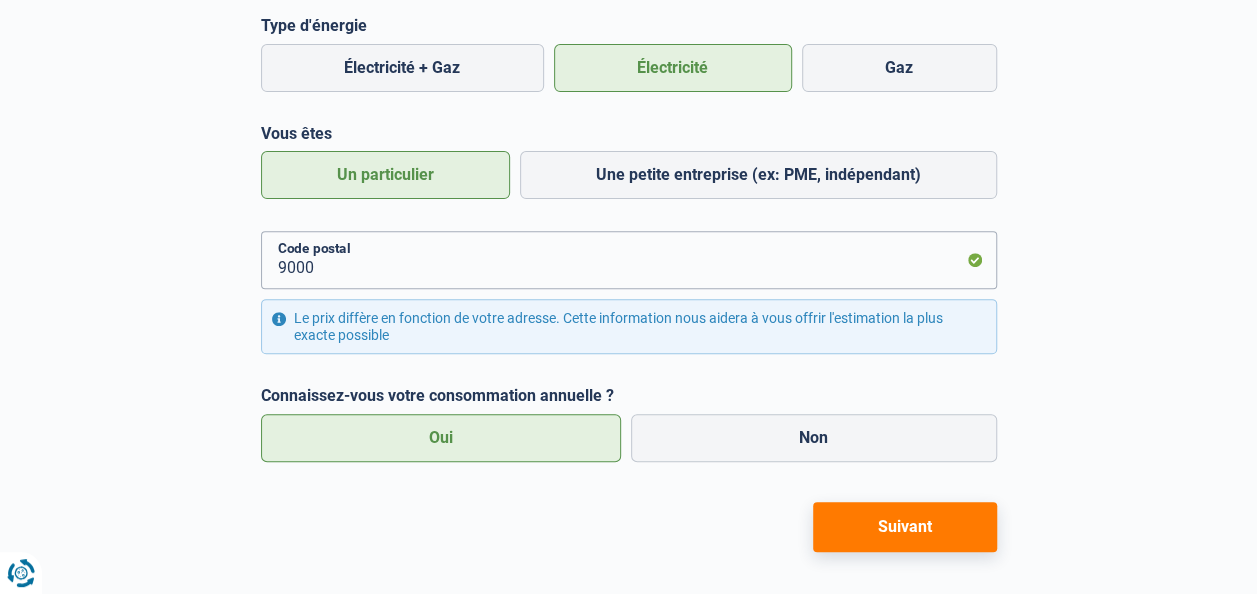 scroll, scrollTop: 276, scrollLeft: 0, axis: vertical 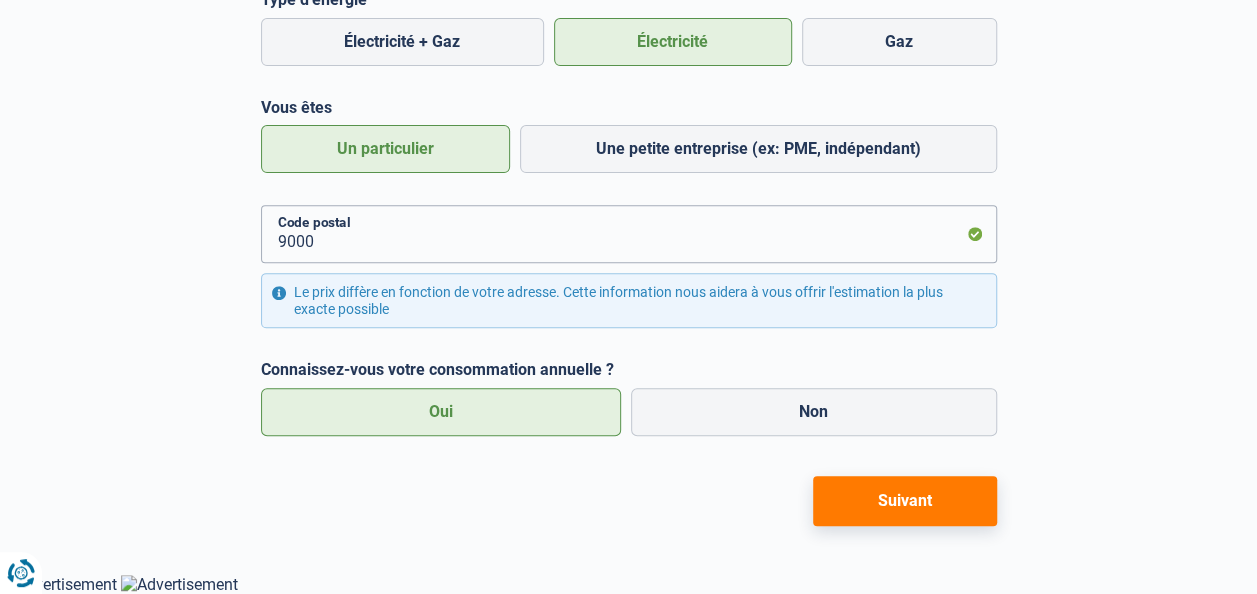 click on "Suivant" at bounding box center (905, 501) 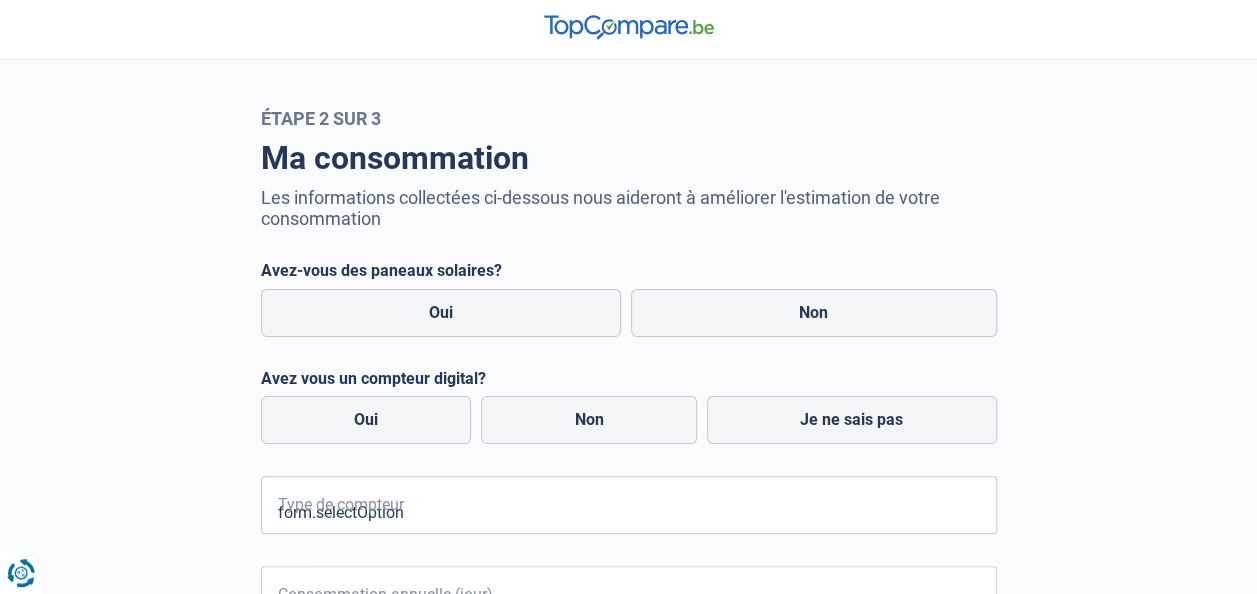 scroll, scrollTop: 0, scrollLeft: 0, axis: both 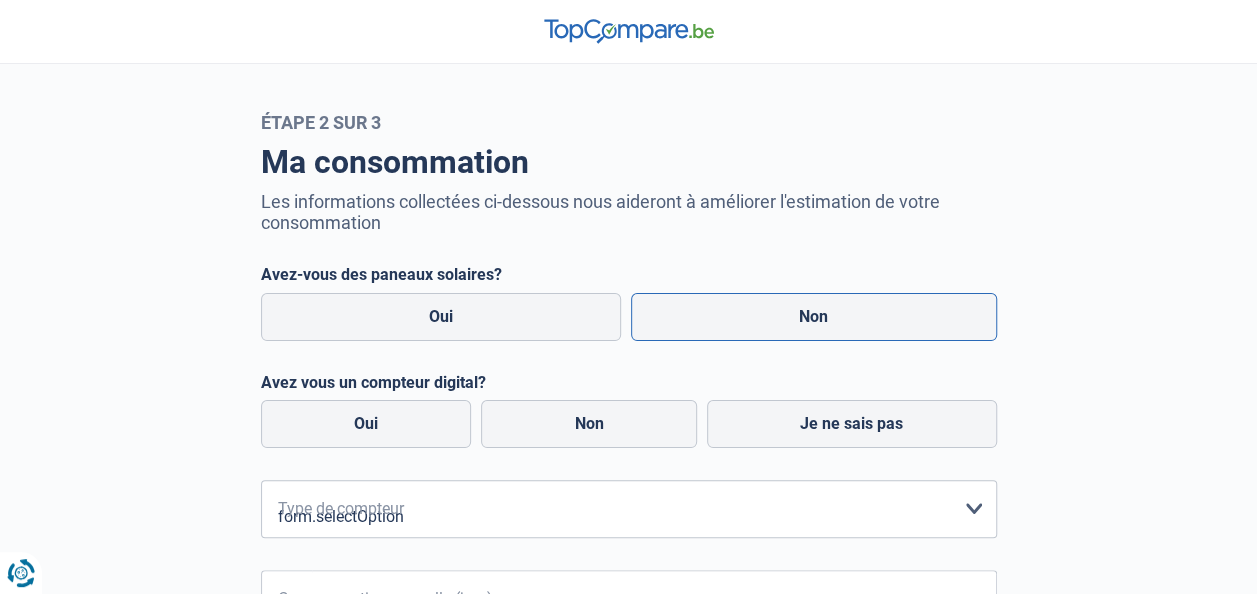 click on "Non" at bounding box center [814, 317] 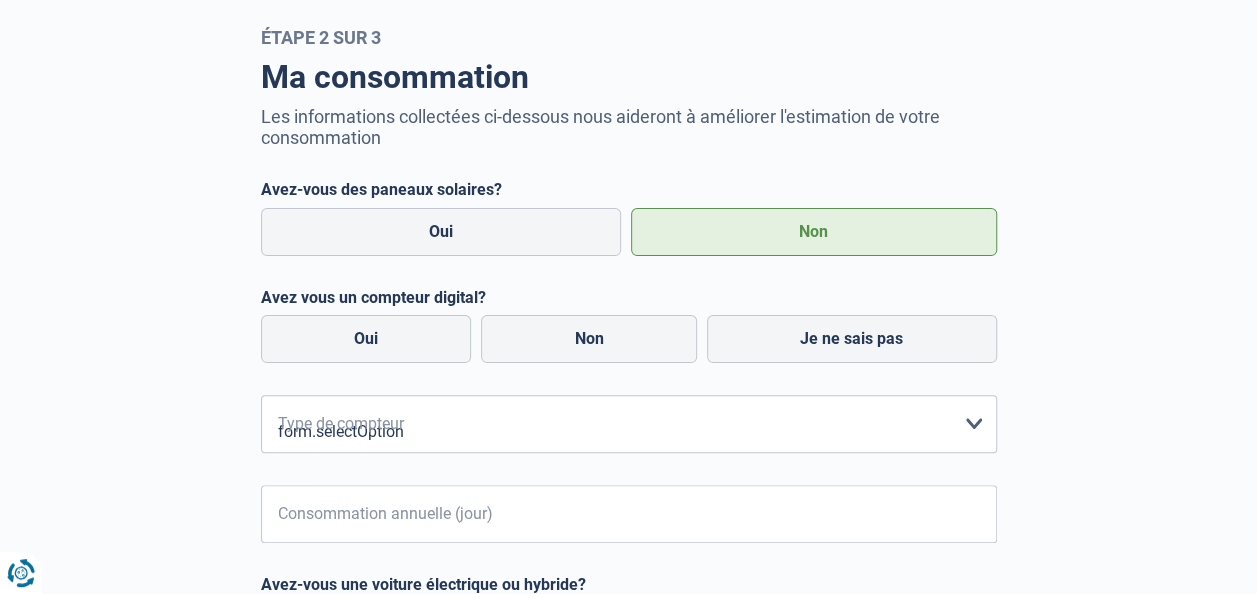 scroll, scrollTop: 200, scrollLeft: 0, axis: vertical 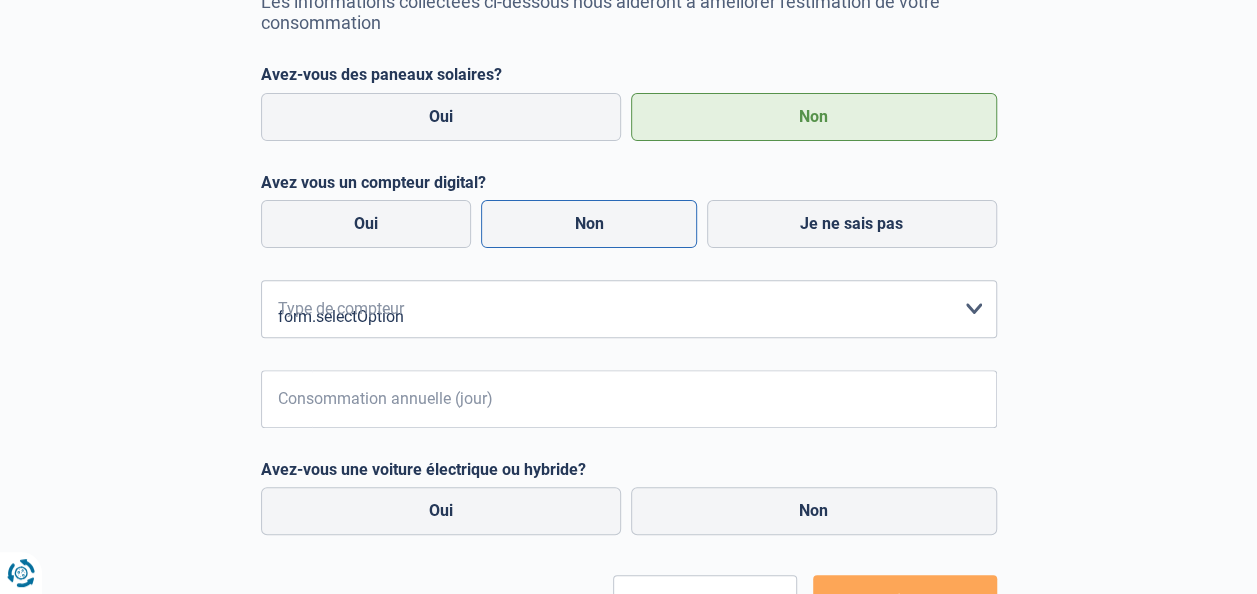 click on "Non" at bounding box center [589, 224] 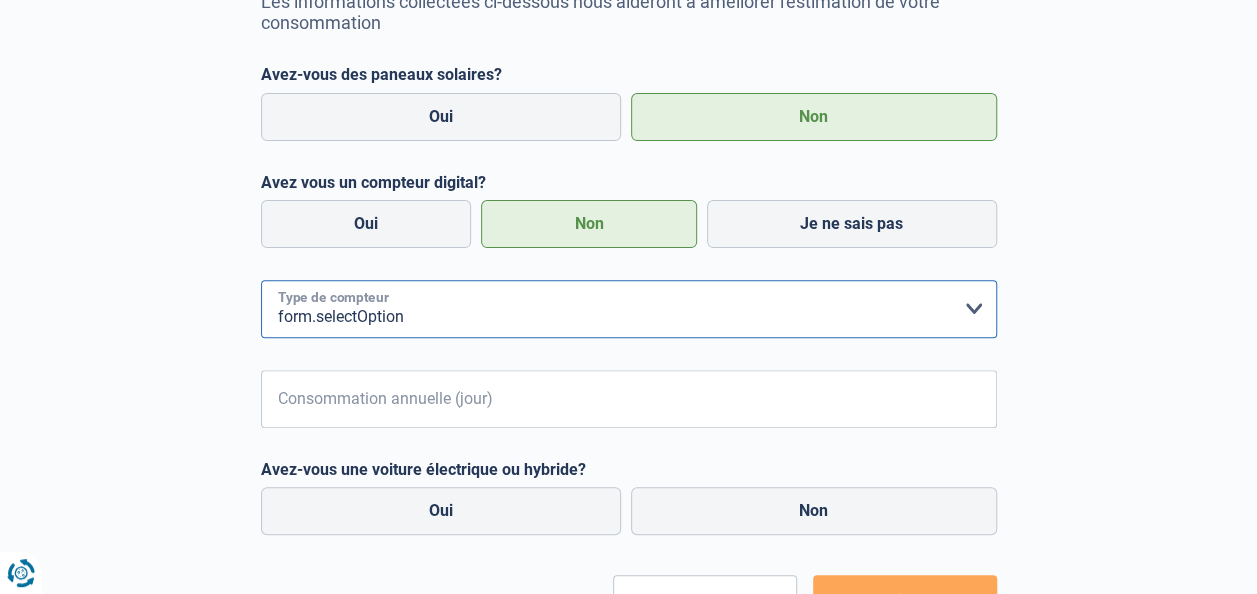 click on "form.selectOption Mono-horaire Bi-horaire Mono-horaire + exclusif nuit Bi-horaire + exclusif nuit Je ne sais pas" at bounding box center [629, 309] 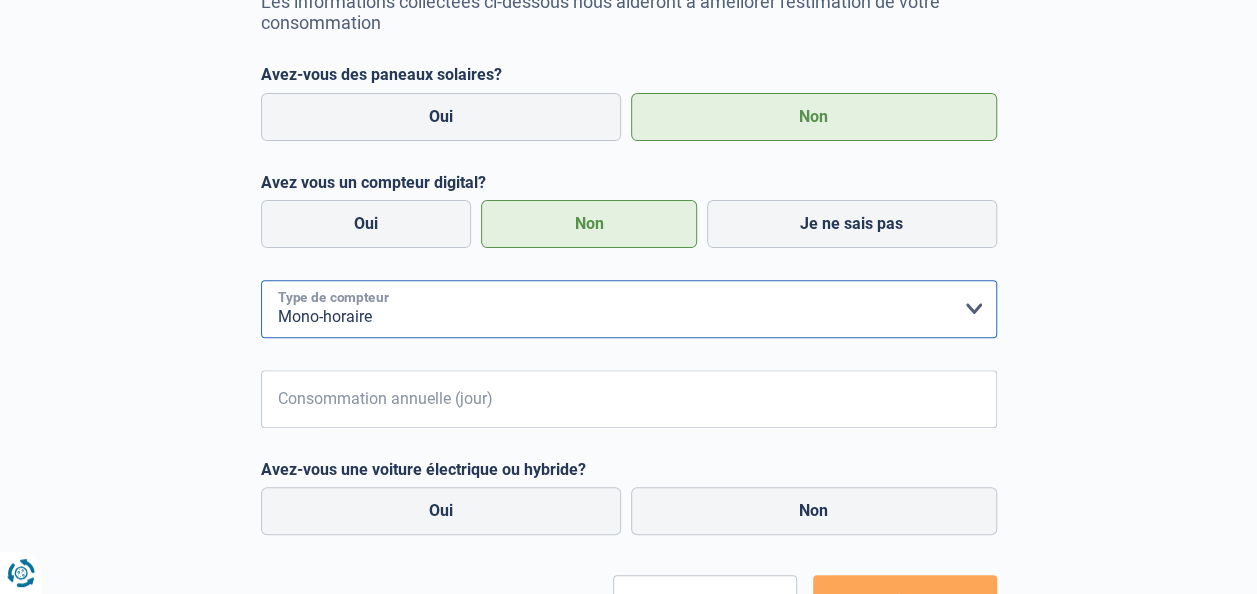 click on "form.selectOption Mono-horaire Bi-horaire Mono-horaire + exclusif nuit Bi-horaire + exclusif nuit Je ne sais pas" at bounding box center (629, 309) 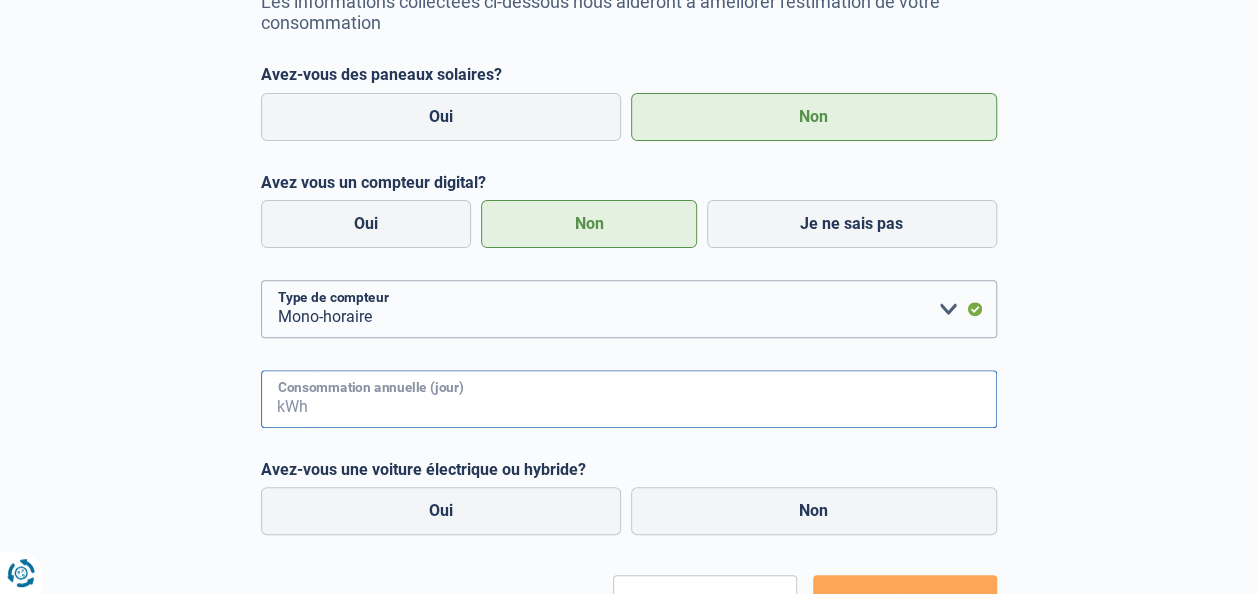 click on "Consommation annuelle (jour)" at bounding box center [654, 399] 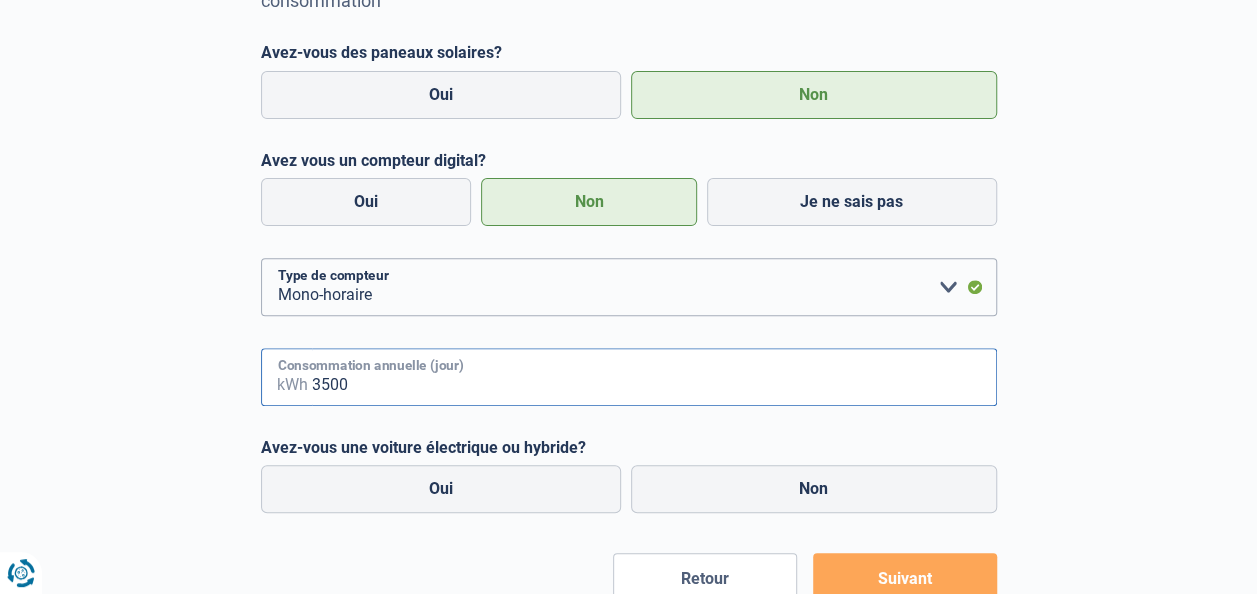 scroll, scrollTop: 301, scrollLeft: 0, axis: vertical 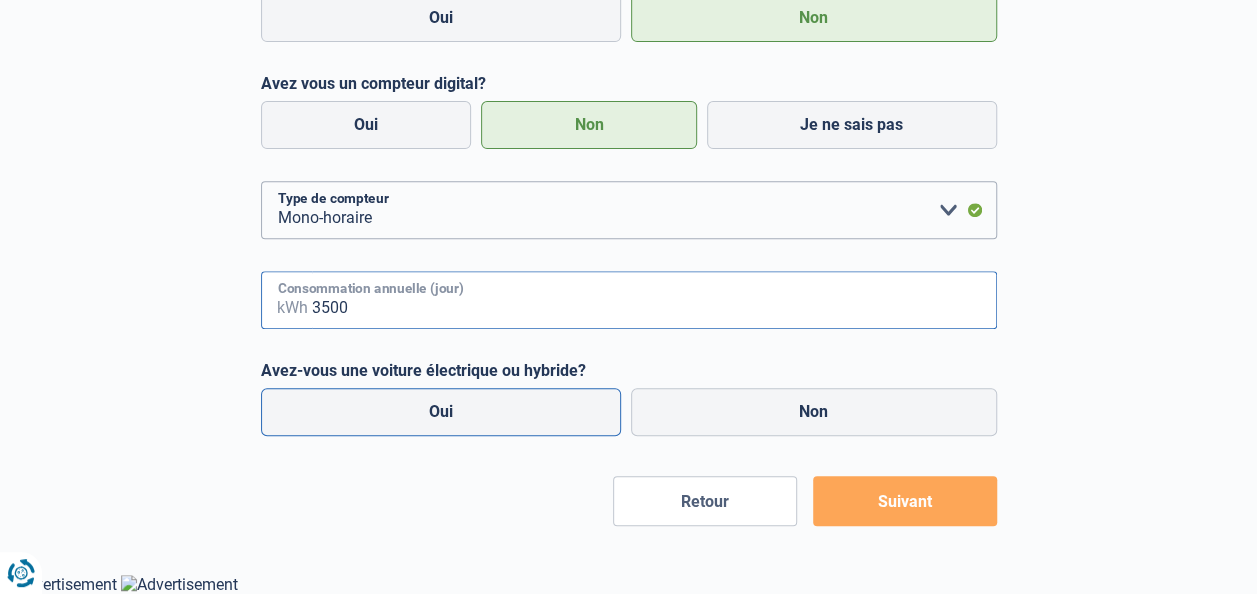 type on "3500" 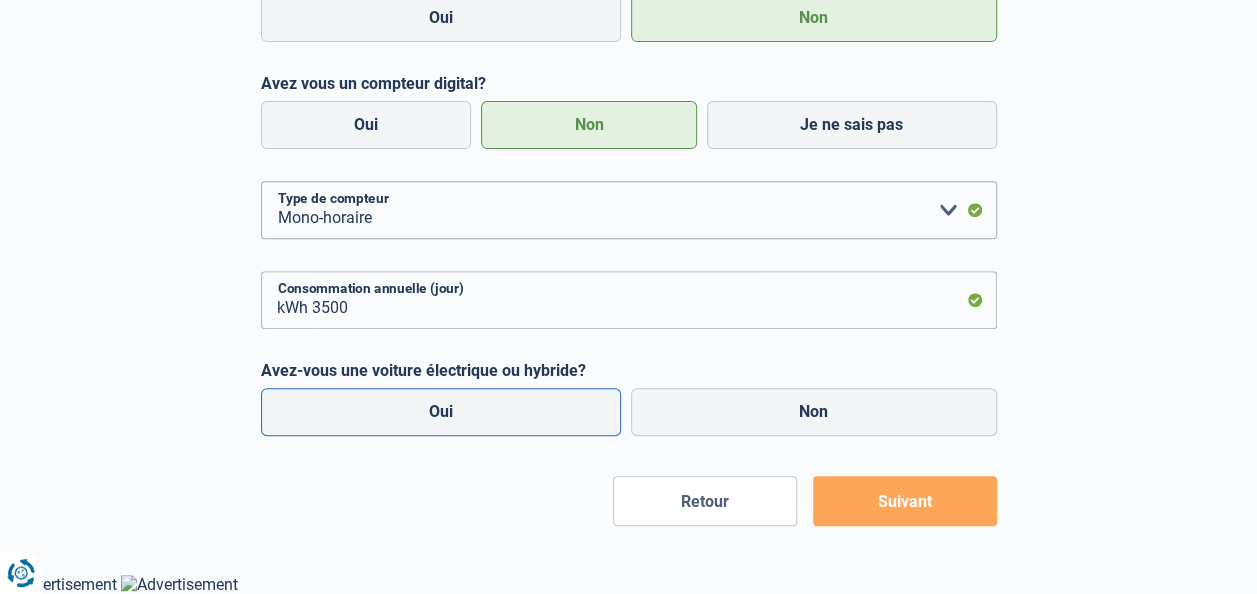 click on "Oui" at bounding box center [441, 412] 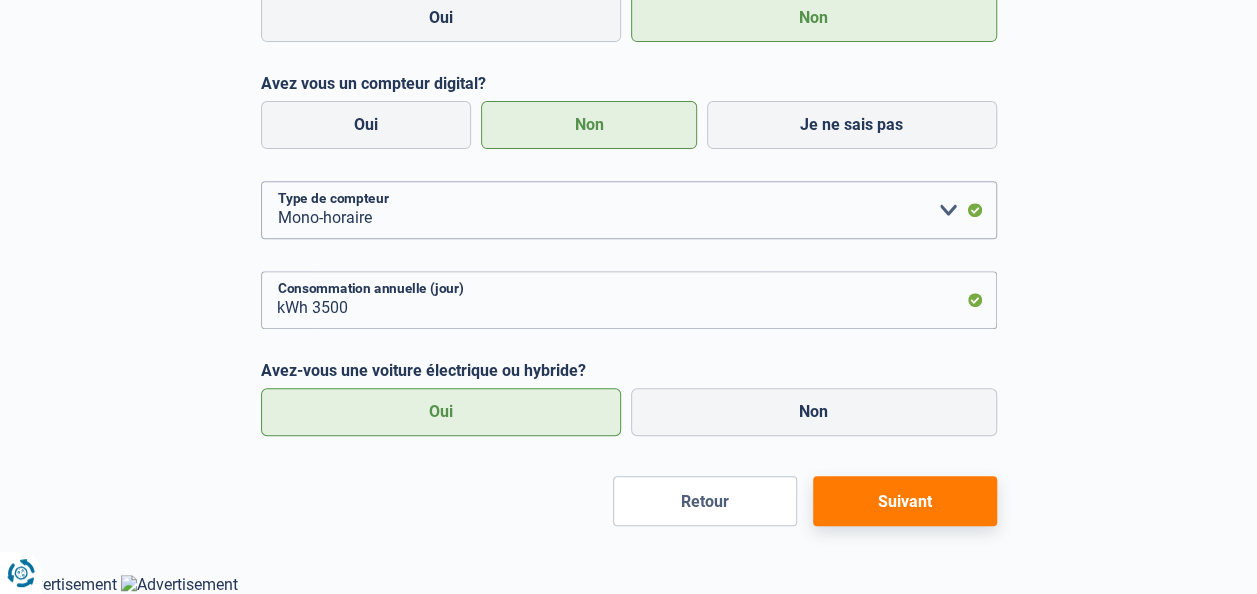 click on "Suivant" at bounding box center (905, 501) 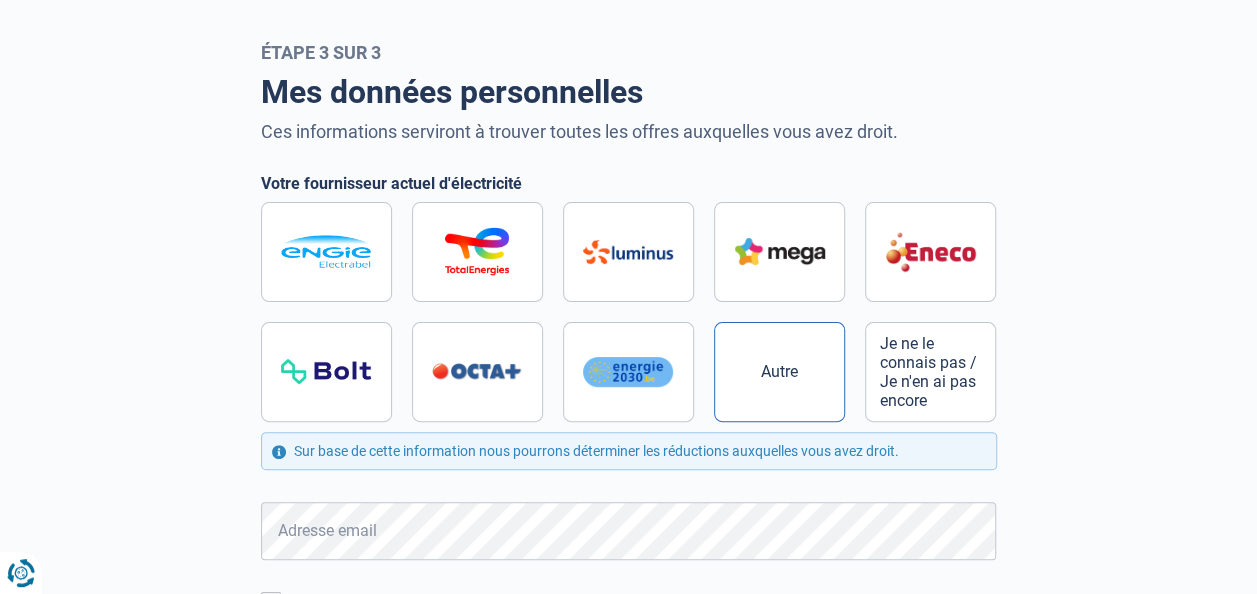 scroll, scrollTop: 67, scrollLeft: 0, axis: vertical 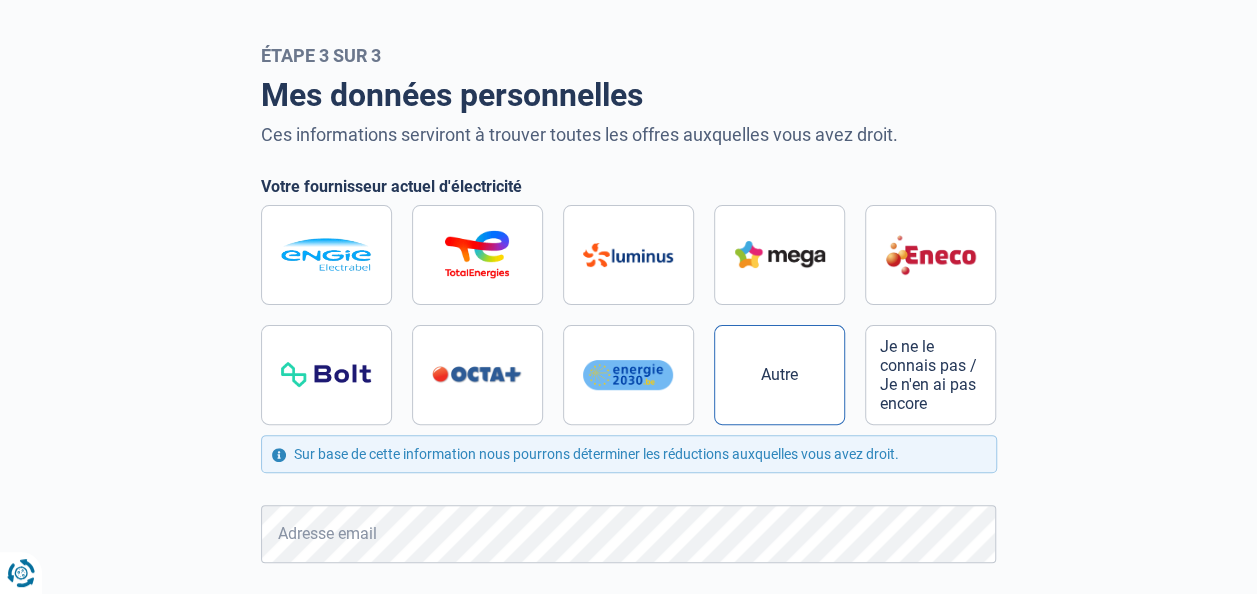 click on "Autre" at bounding box center (779, 374) 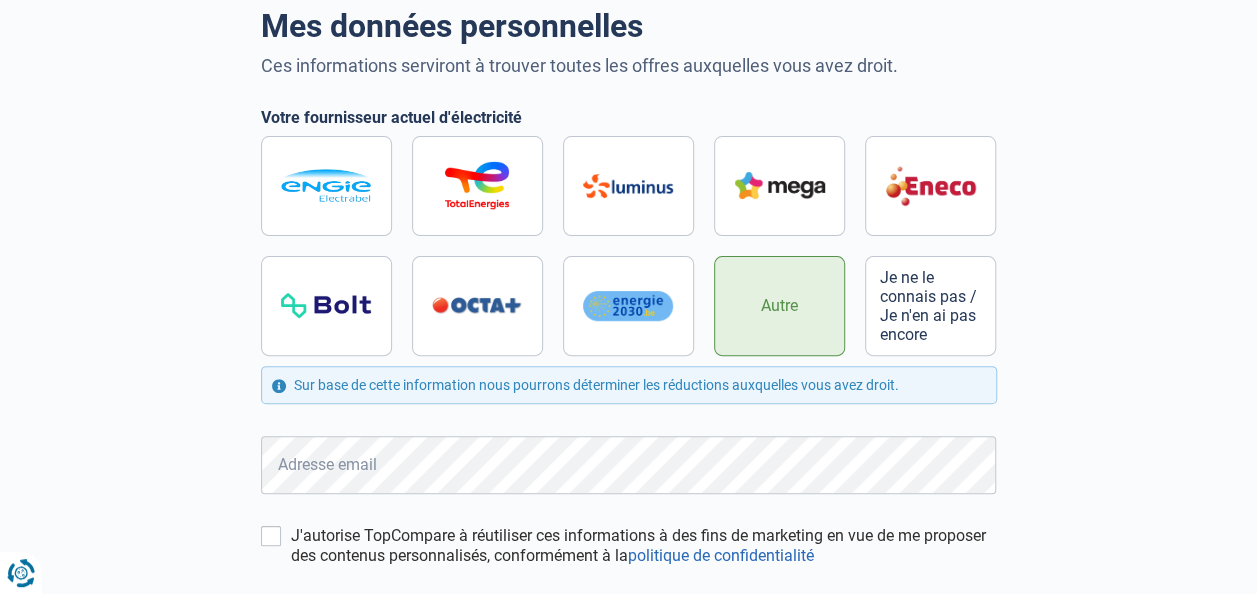 scroll, scrollTop: 167, scrollLeft: 0, axis: vertical 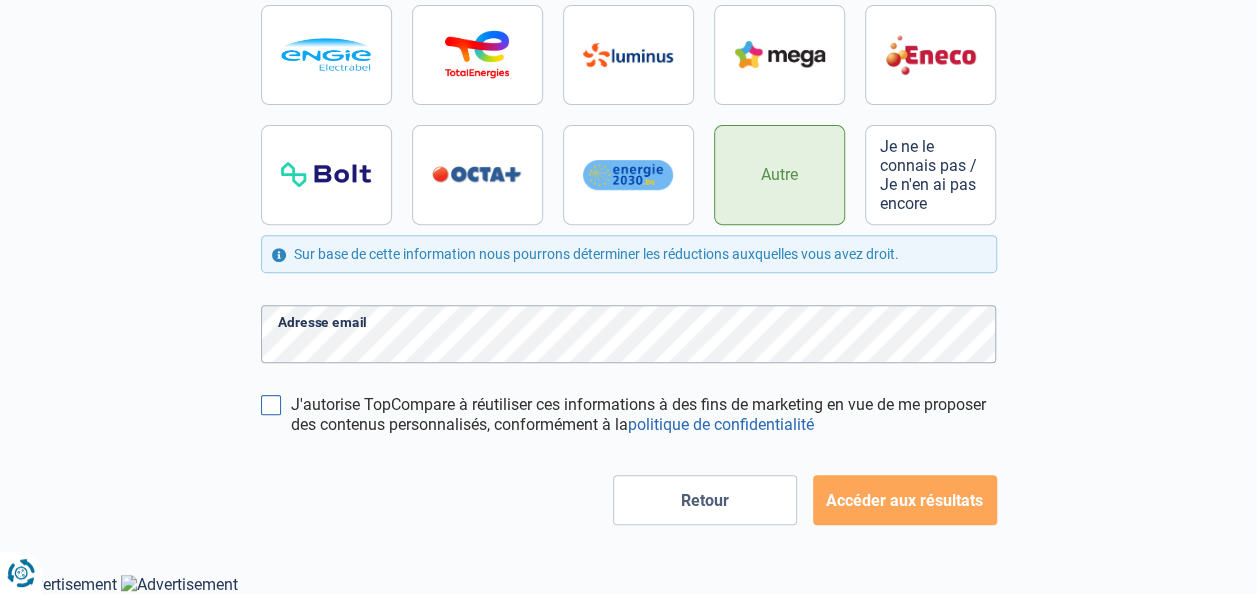 click on "J'autorise TopCompare à réutiliser ces informations à des fins de marketing en vue de me proposer des contenus personnalisés, conformément à la   politique de confidentialité" at bounding box center (271, 405) 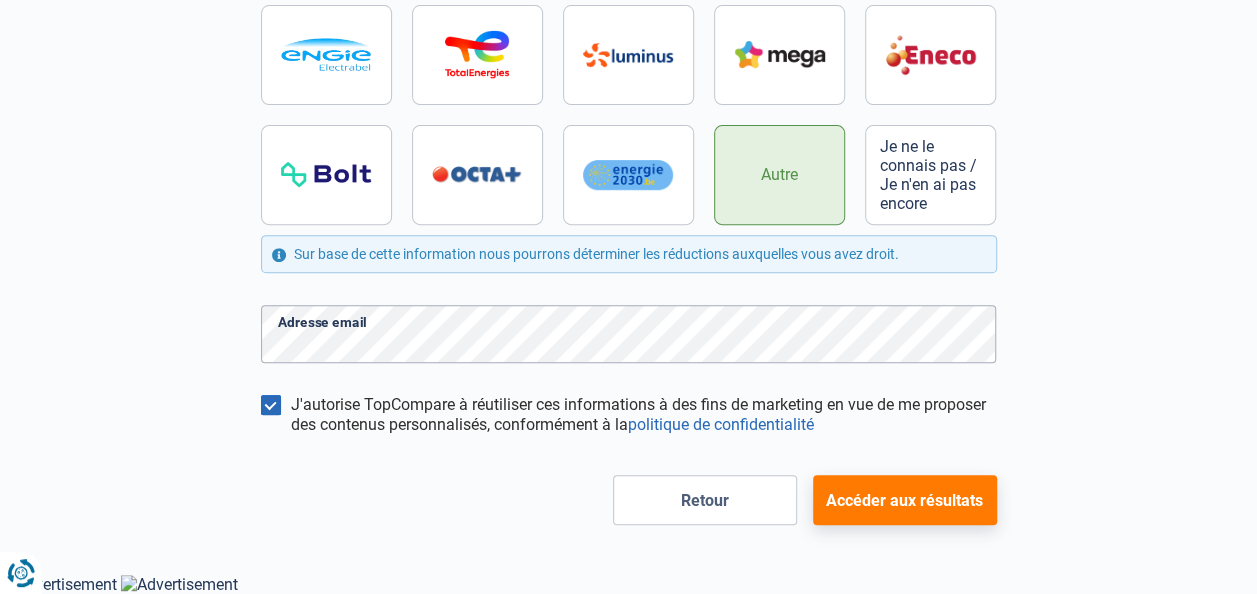 click on "Accéder aux résultats" at bounding box center (905, 500) 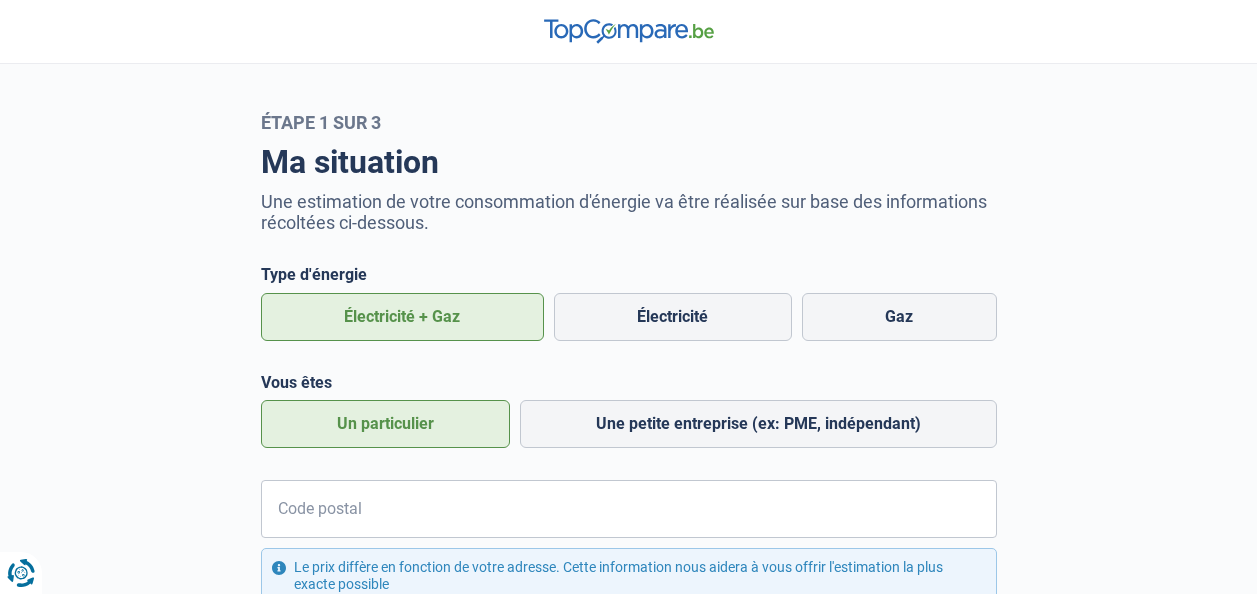 scroll, scrollTop: 0, scrollLeft: 0, axis: both 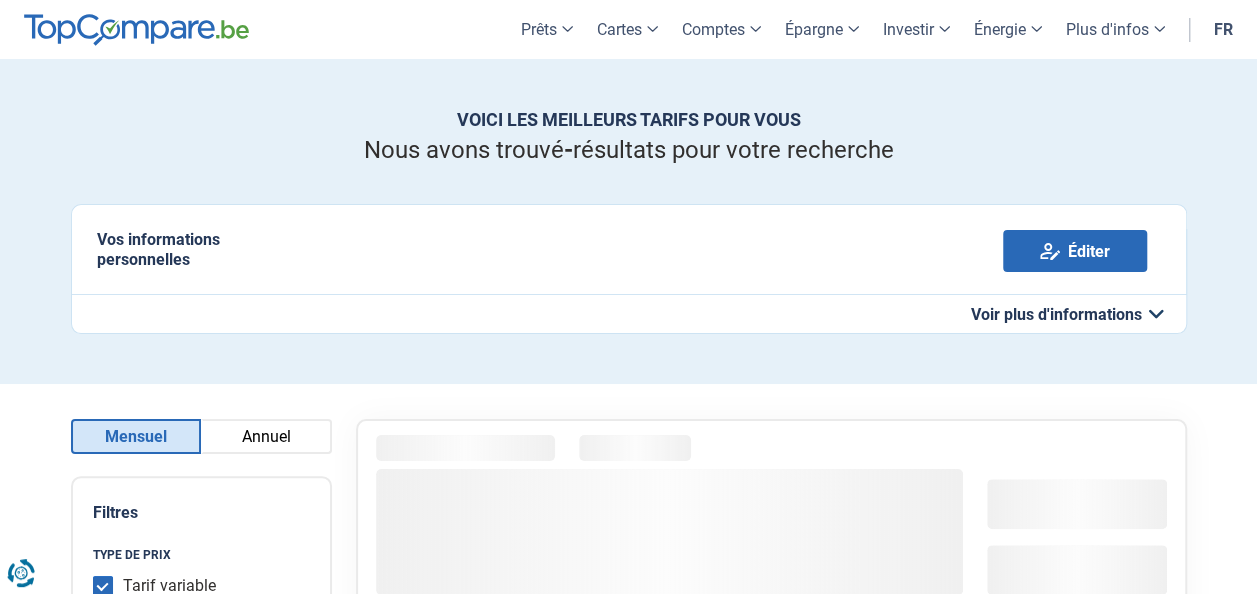 click on "Annuel" at bounding box center (266, 436) 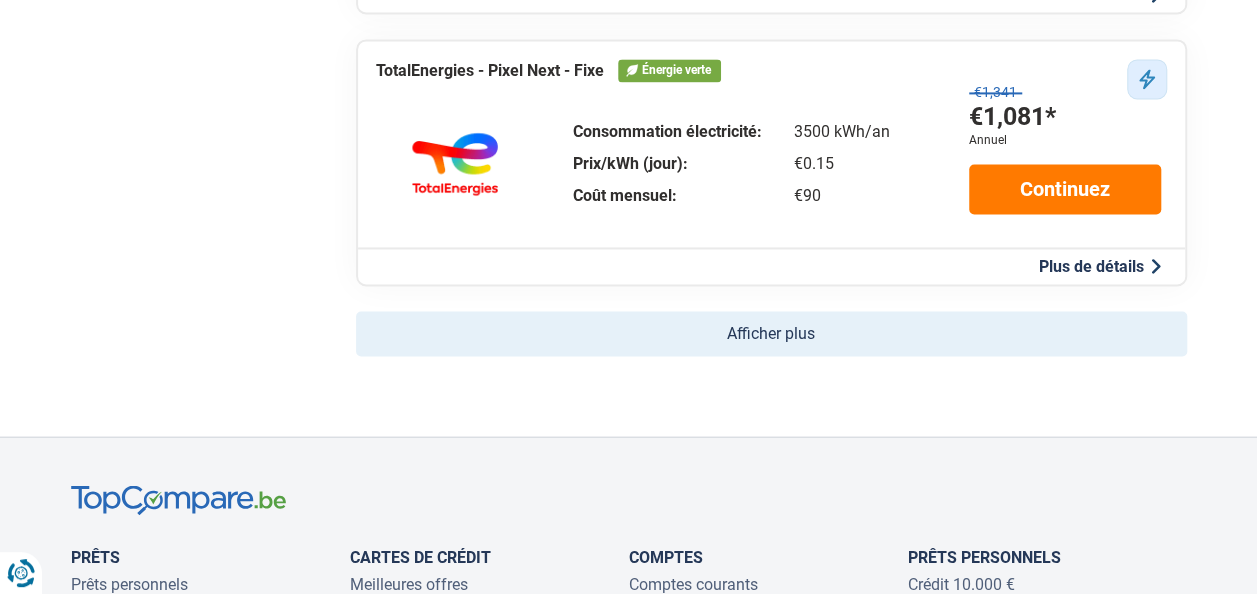 scroll, scrollTop: 1500, scrollLeft: 0, axis: vertical 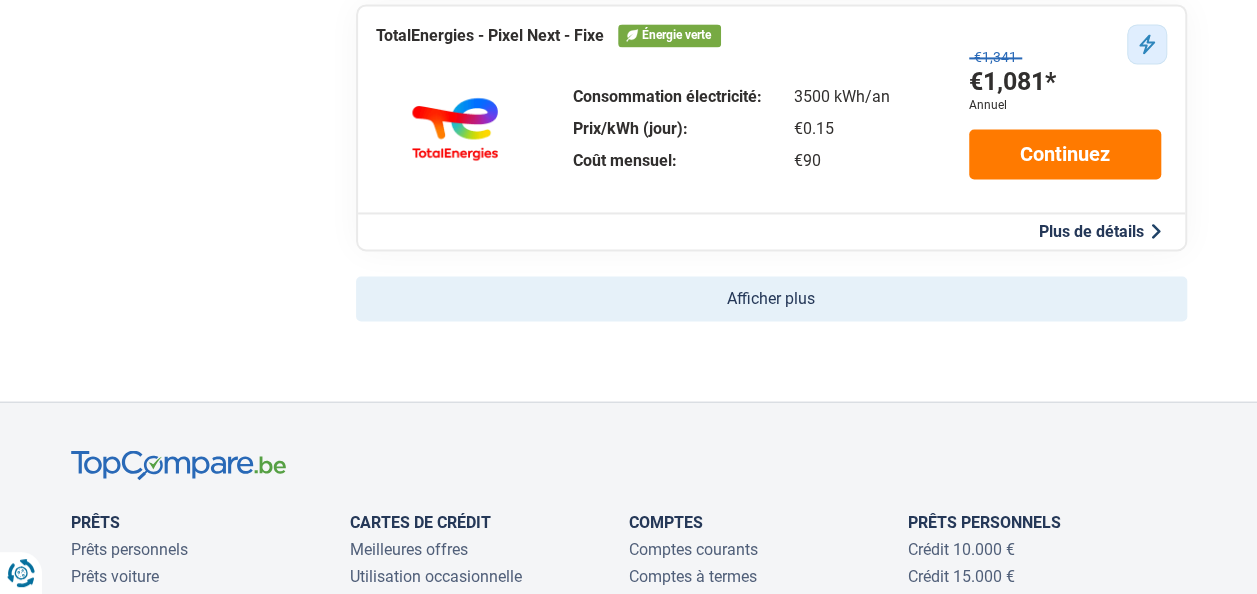 click on "Informations personnelles Vos informations personnelles Type d'énergie Électricité Type de compteur Mono-horaire Consommation annuelle (compteur jour) 3500 kWh Avez-vous des paneaux solaires? Non Avez-vous une voiture électrique ou hybride? Oui Code postal 9000 Éditer Mensuel Annuel Prix annuel Filtres Type de prix Tarif variable Tarif fixe Prix avec remises Niveau de service Facturation par email Inclure les offres pour lesquelles la facturation se fait uniquement par email Paiement par domiciliation Inclure les offres pour lesquelles le paiement par domiciliation est obligatoire Communication en ligne Inclure les offres pour lesquelles la communication se fait uniquement par voie électronique Niveau de service 1 an 2 ans 3 ans Appliquer Filtres Type de prix Tarif variable Tarif fixe Prix avec remises Niveau de service Facturation par email Inclure les offres pour lesquelles la facturation se fait uniquement par email Paiement par domiciliation Communication en ligne Niveau de service 1 an 2 ans 3 ans" at bounding box center (628, -358) 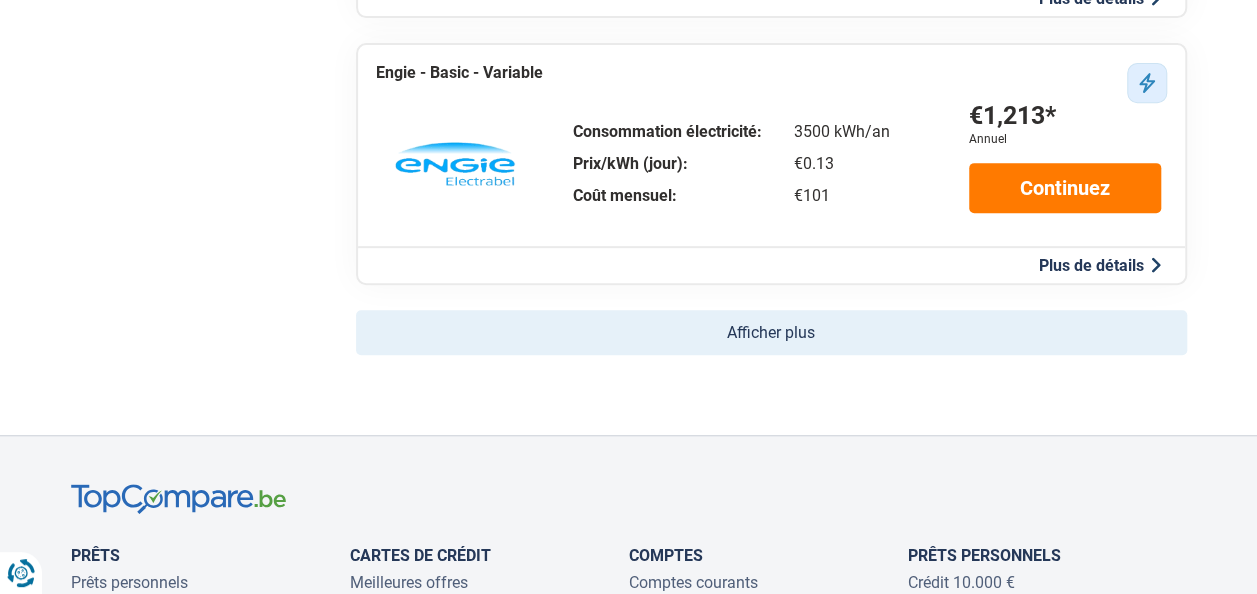 scroll, scrollTop: 4300, scrollLeft: 0, axis: vertical 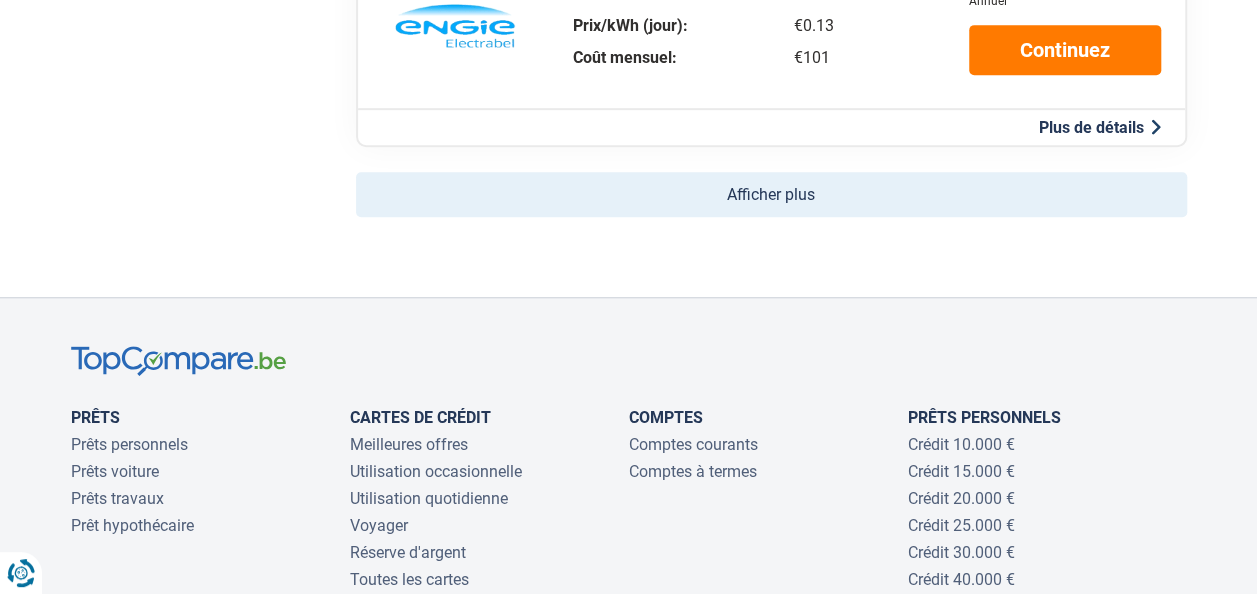 click on "Afficher plus" 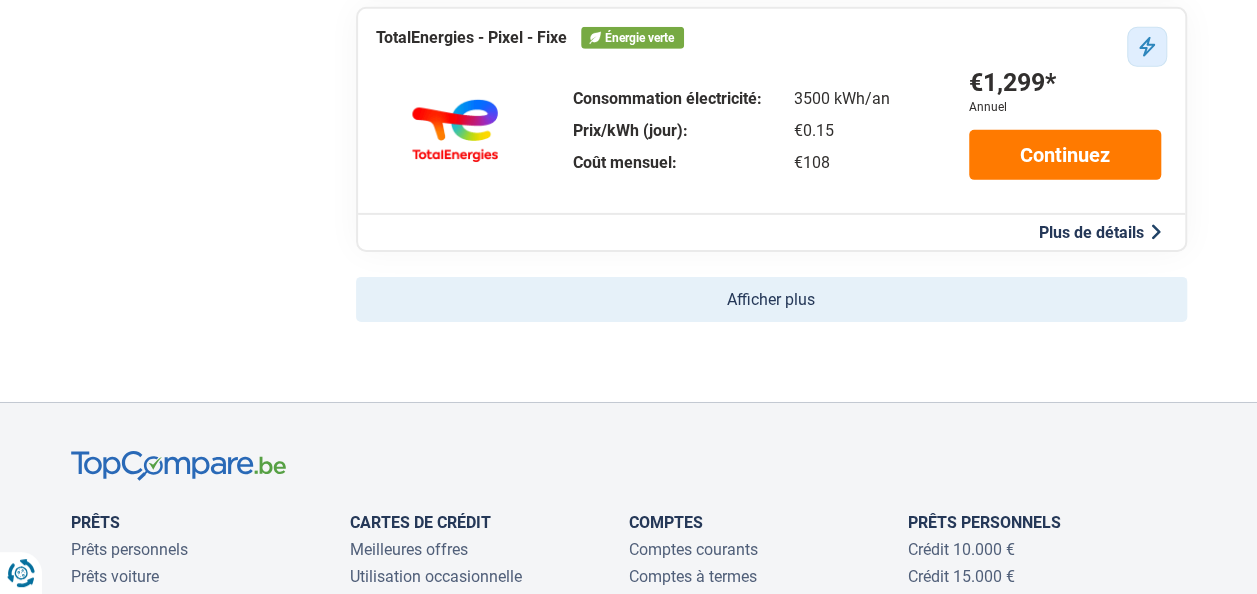 scroll, scrollTop: 6900, scrollLeft: 0, axis: vertical 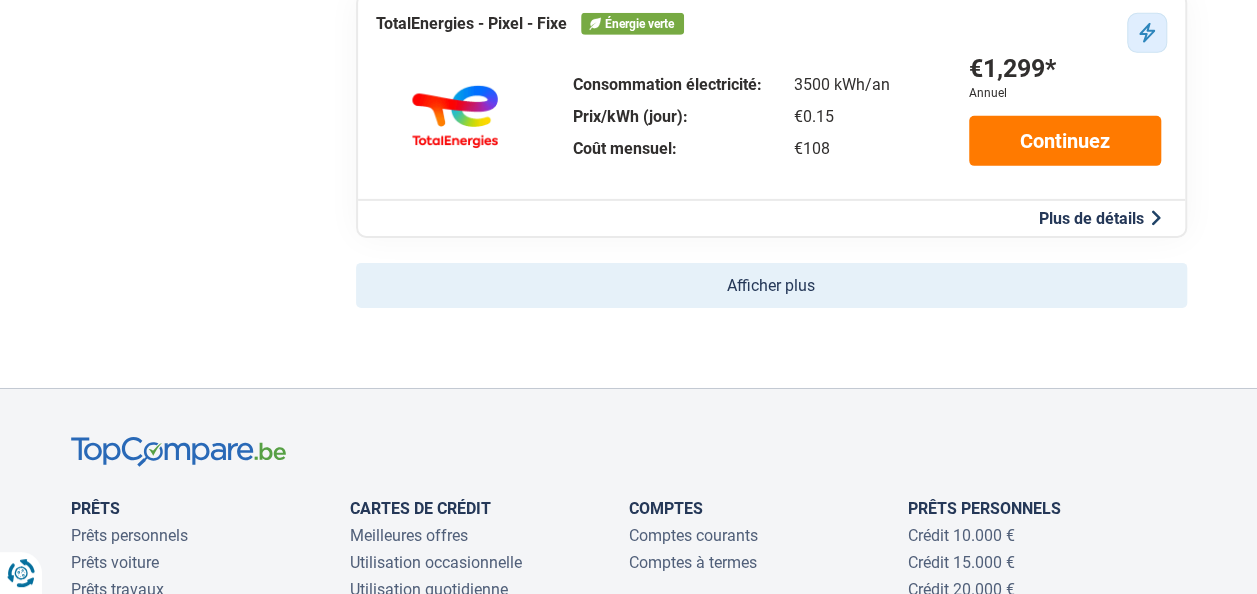 click on "Afficher plus" 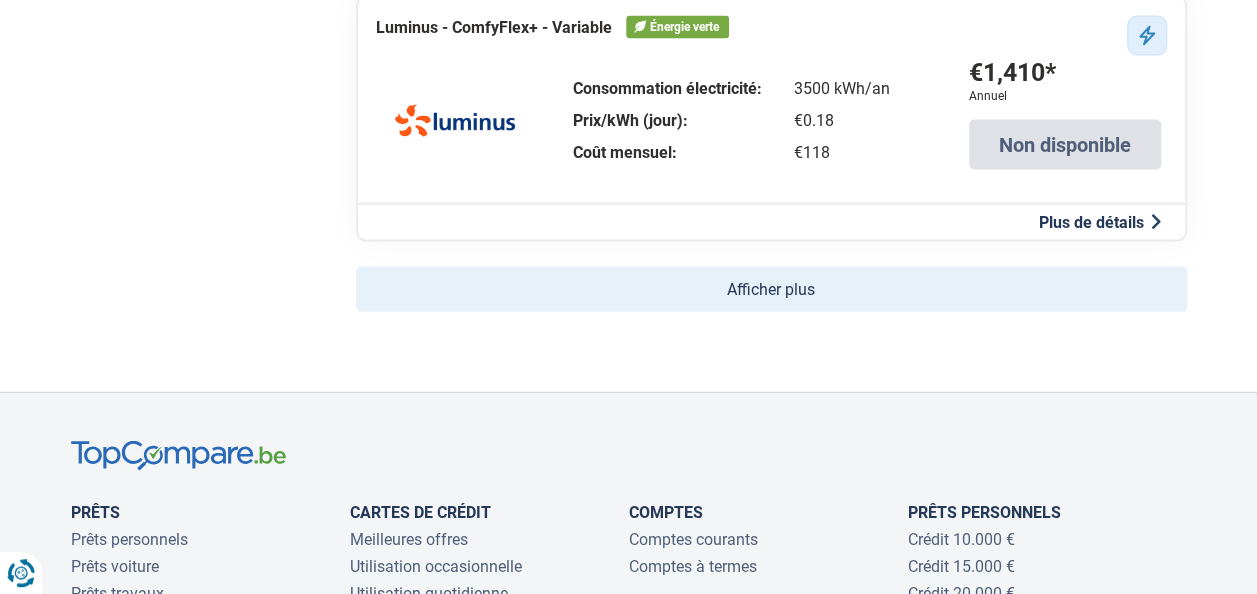 scroll, scrollTop: 9600, scrollLeft: 0, axis: vertical 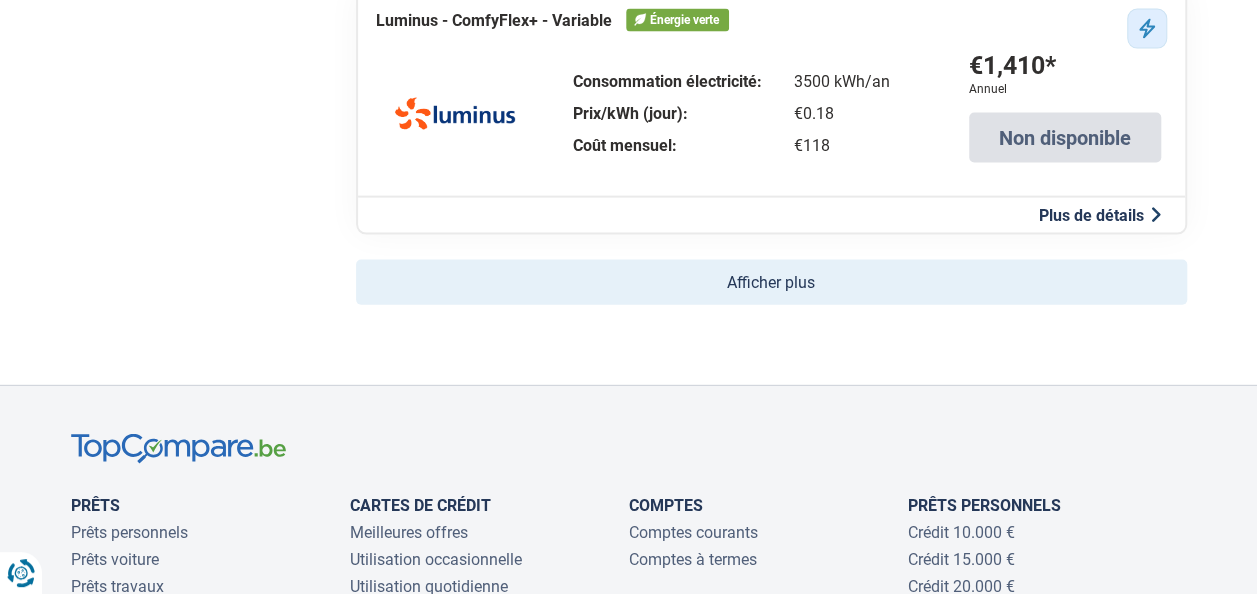 click on "Afficher plus" 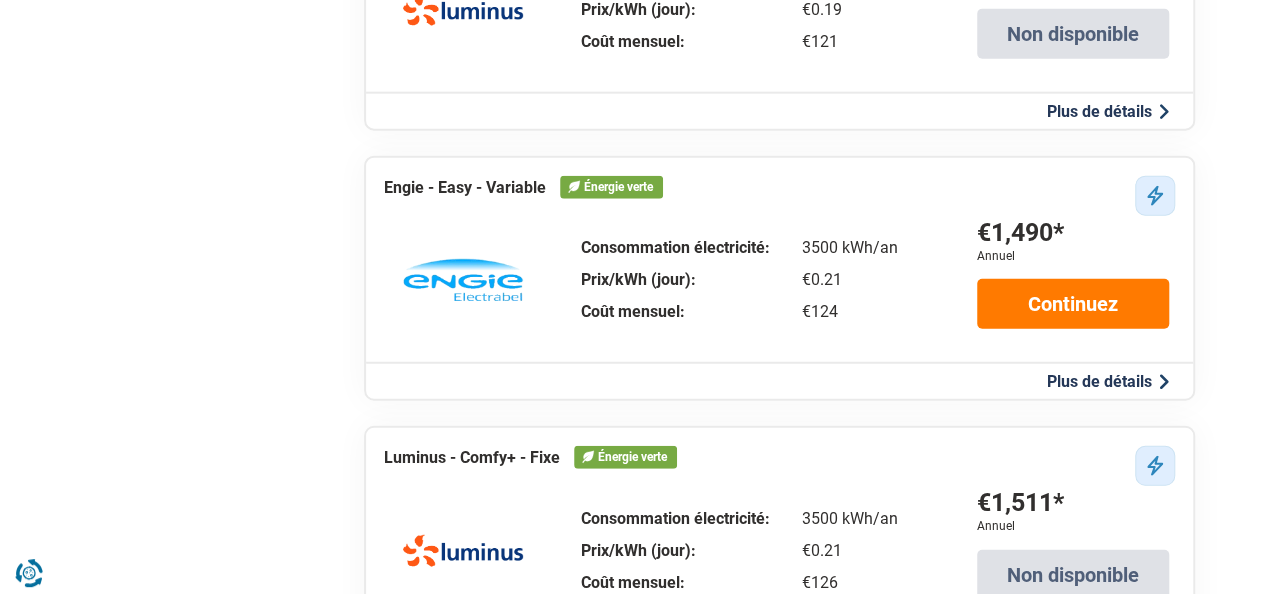 scroll, scrollTop: 10100, scrollLeft: 0, axis: vertical 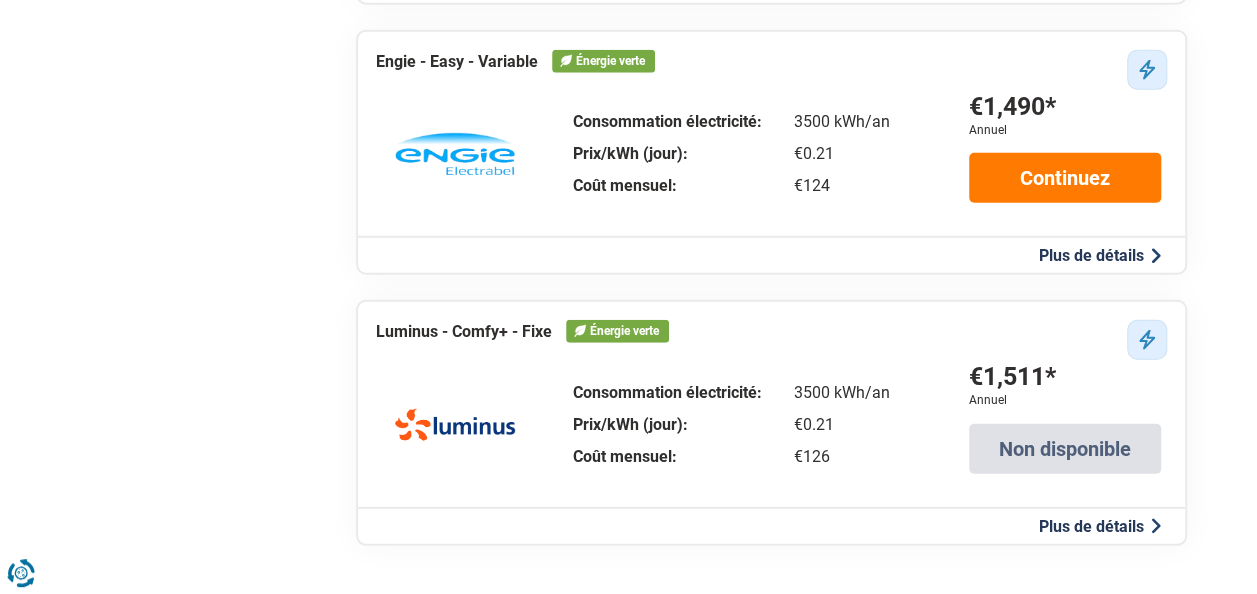 click on "Plus de détails" at bounding box center [1100, 255] 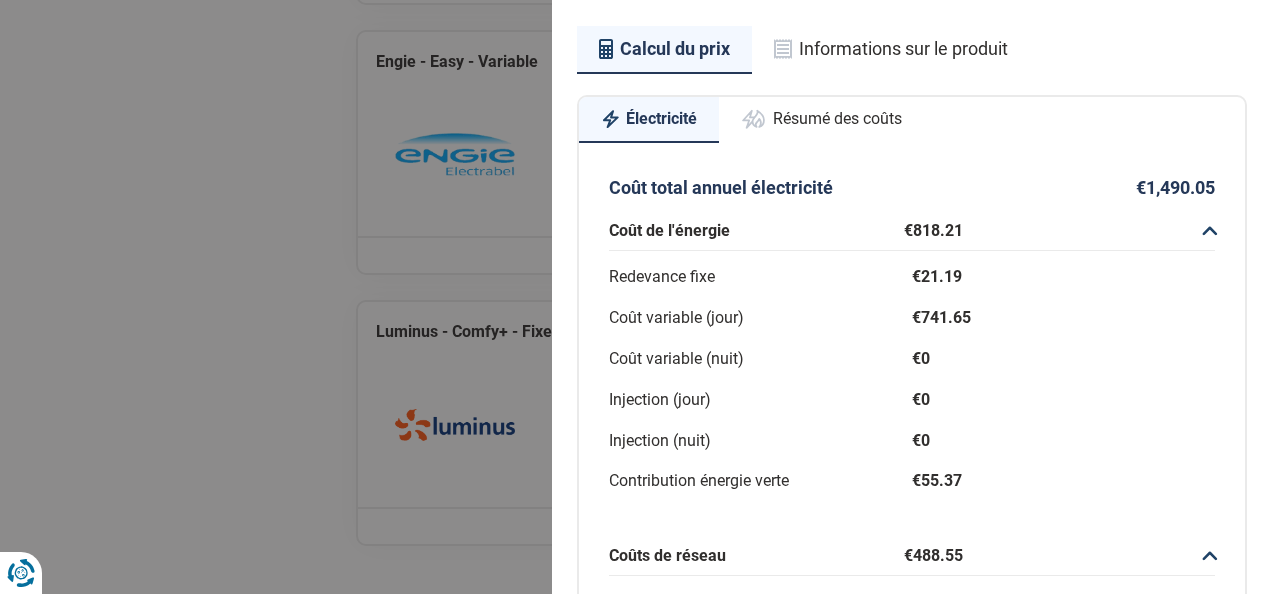 scroll, scrollTop: 200, scrollLeft: 0, axis: vertical 